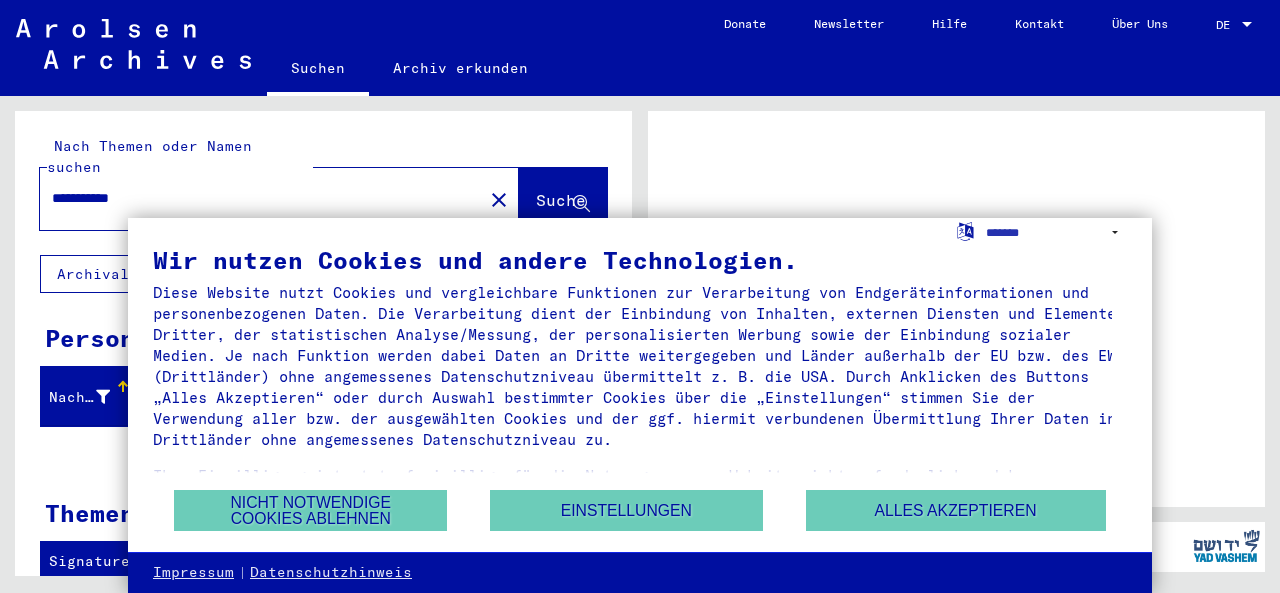 scroll, scrollTop: 0, scrollLeft: 0, axis: both 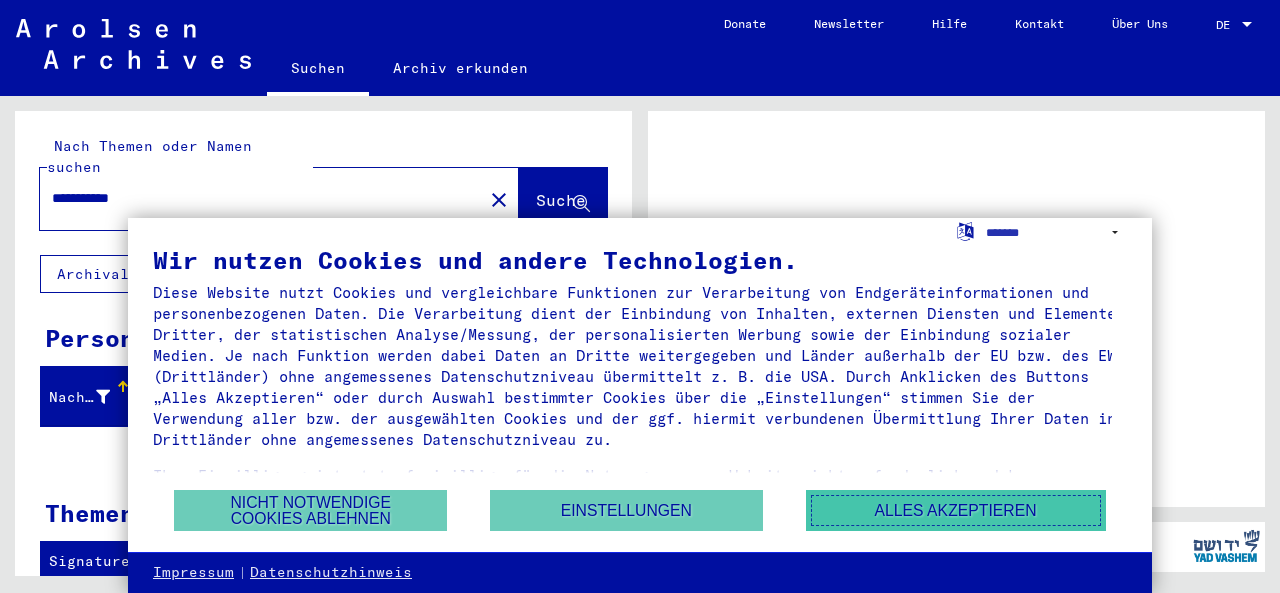 click on "Alles akzeptieren" at bounding box center [956, 510] 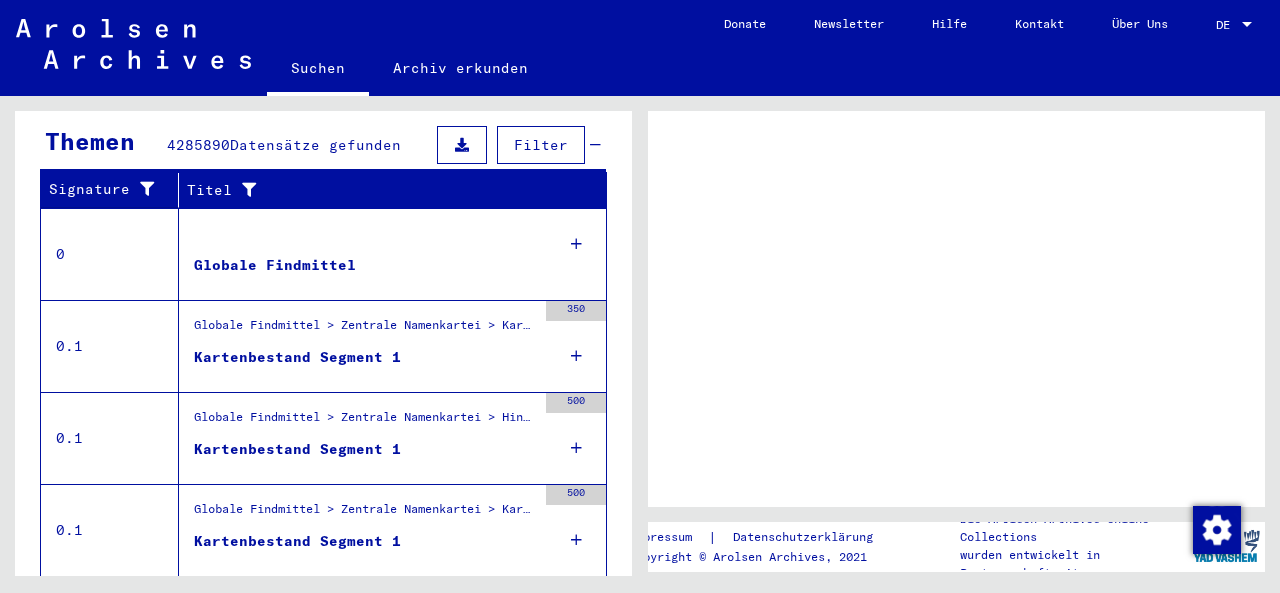 scroll, scrollTop: 400, scrollLeft: 0, axis: vertical 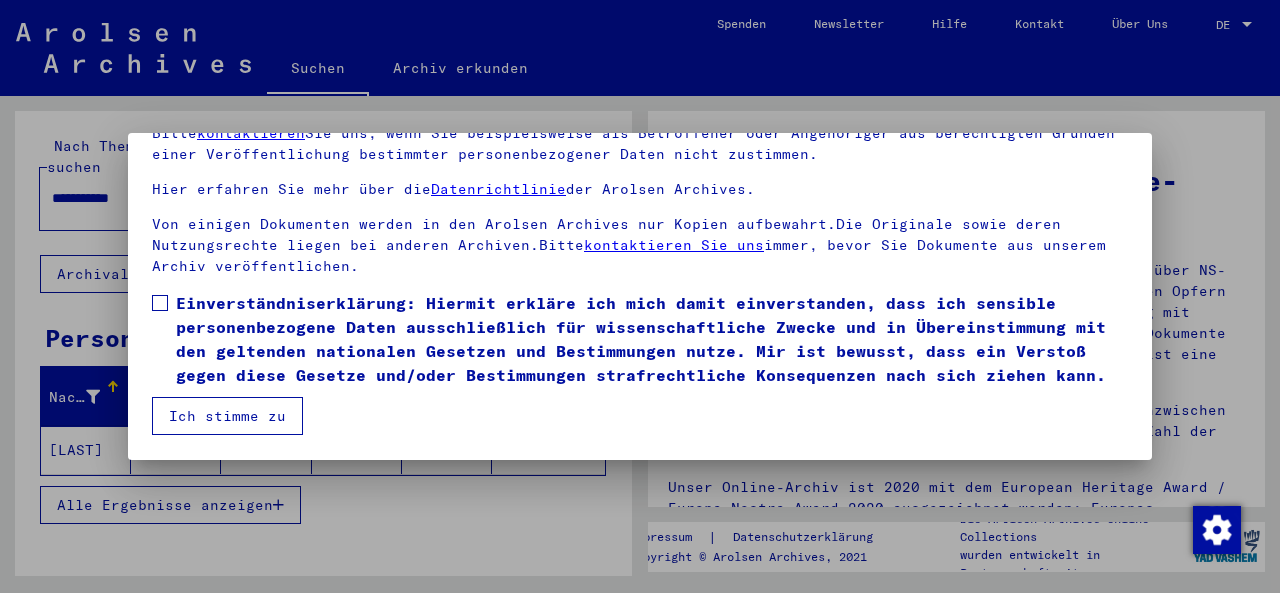 click on "Ich stimme zu" at bounding box center [227, 416] 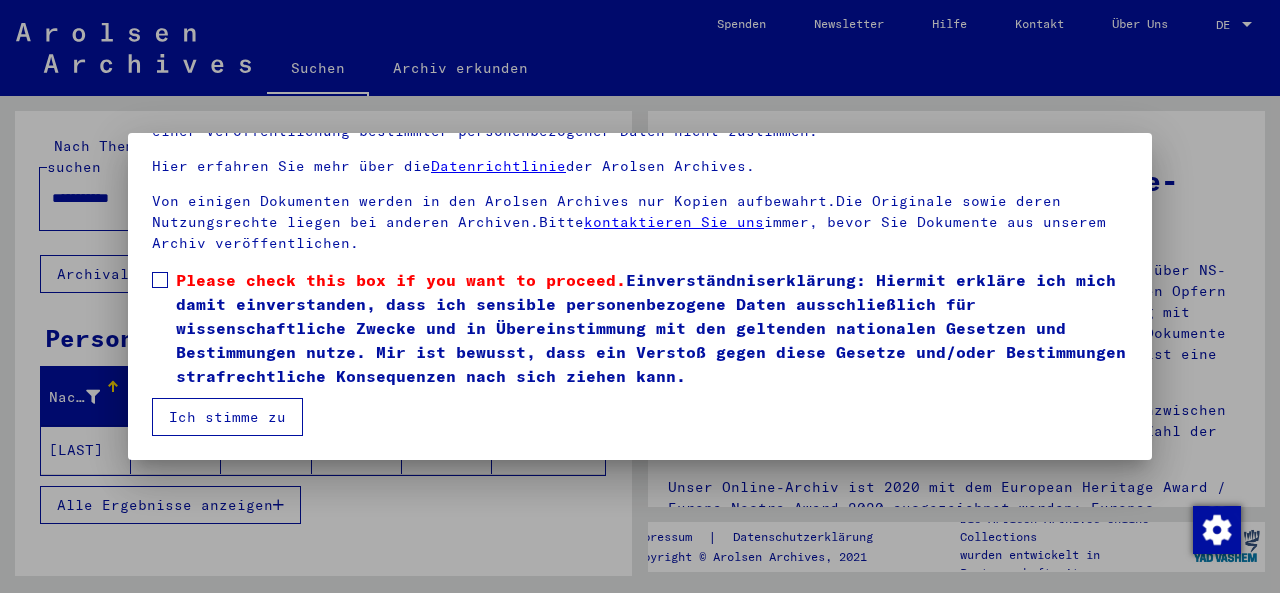 scroll, scrollTop: 161, scrollLeft: 0, axis: vertical 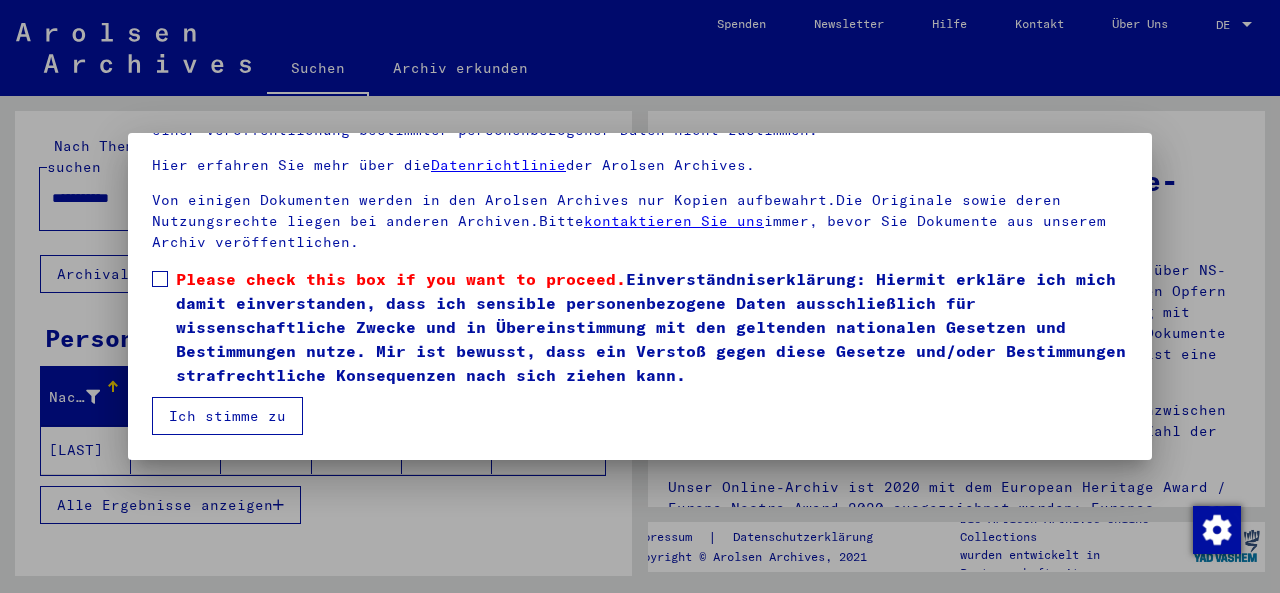 click on "Please check this box if you want to proceed." at bounding box center (401, 279) 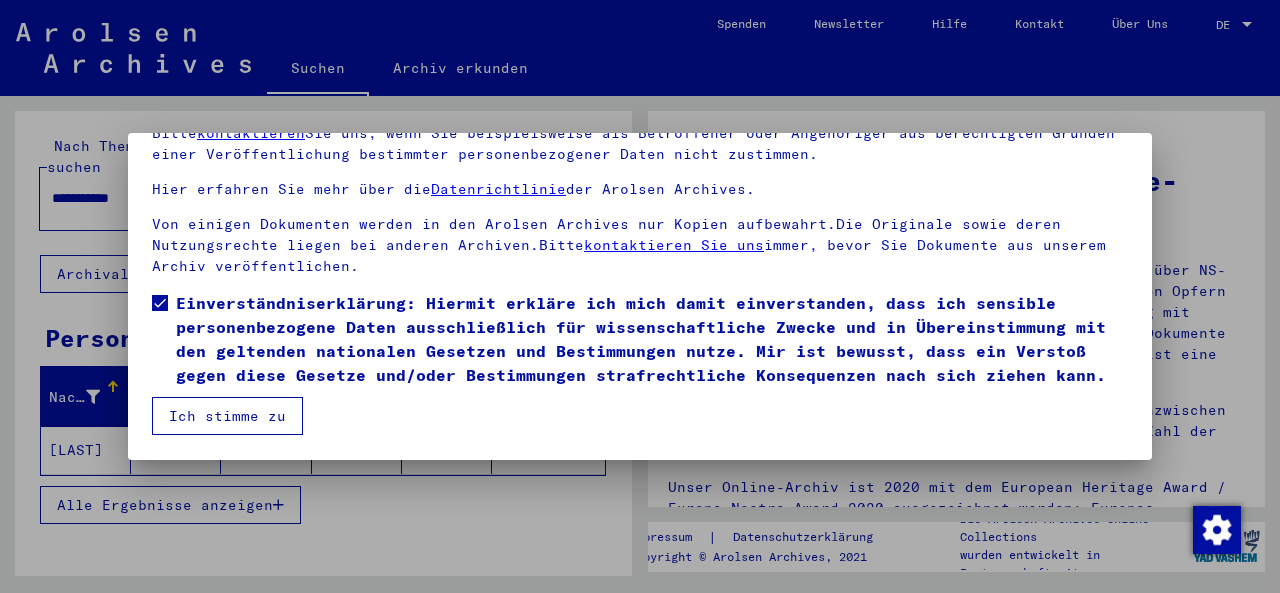 click on "Ich stimme zu" at bounding box center [227, 416] 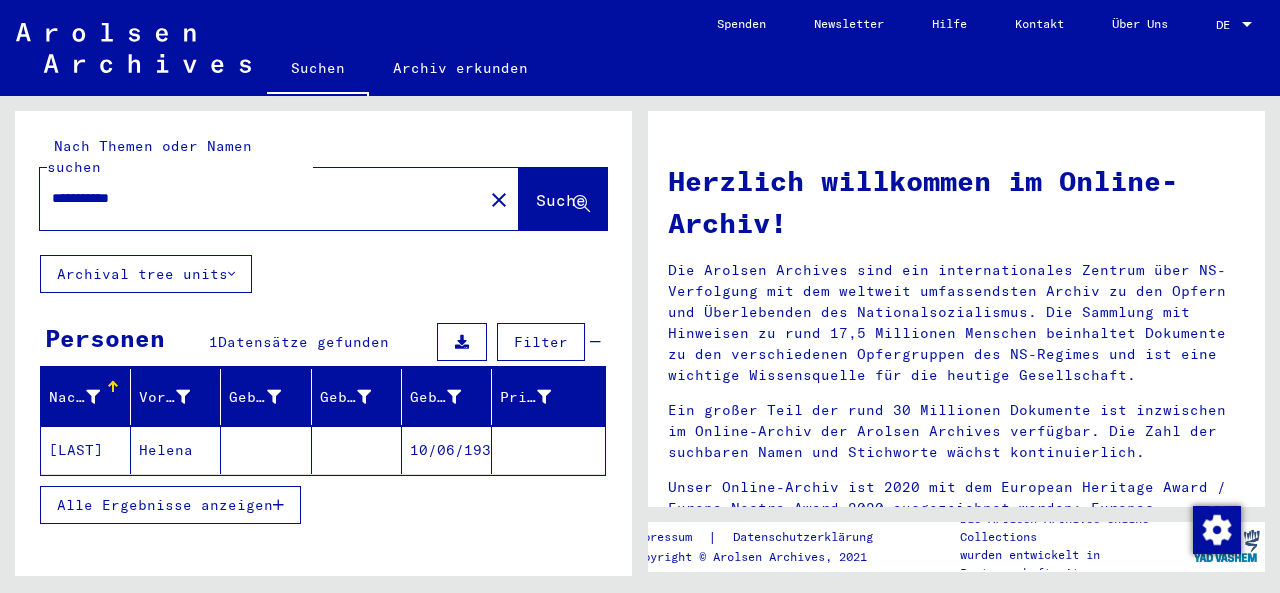 click on "DE" at bounding box center [1227, 25] 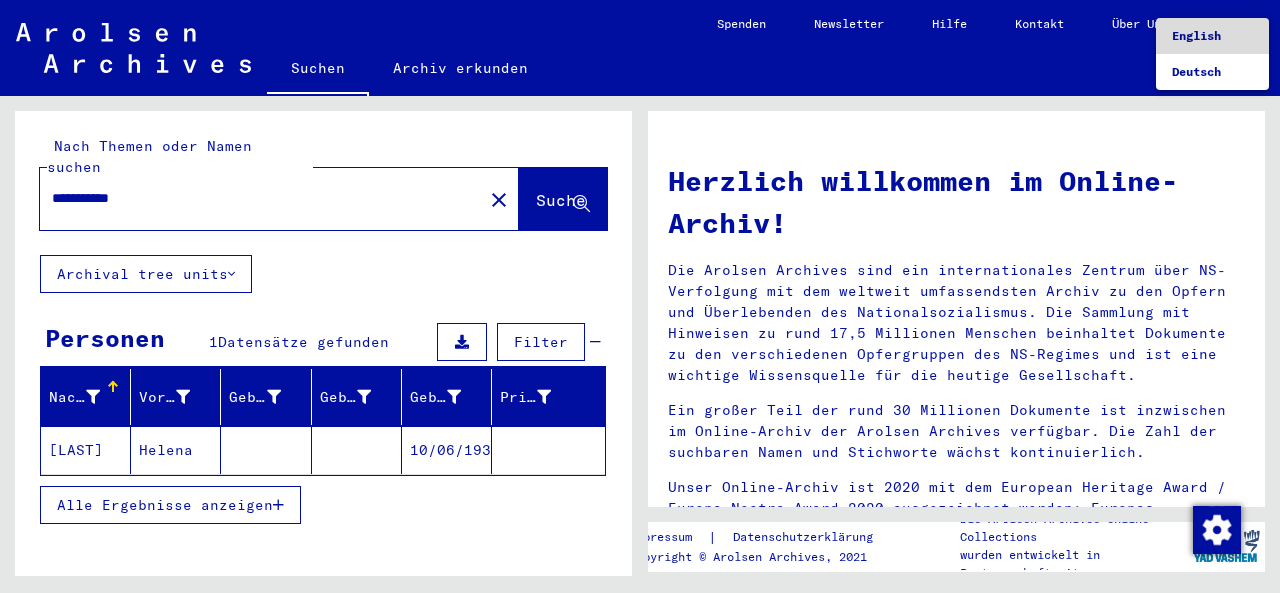click on "English" at bounding box center [1212, 36] 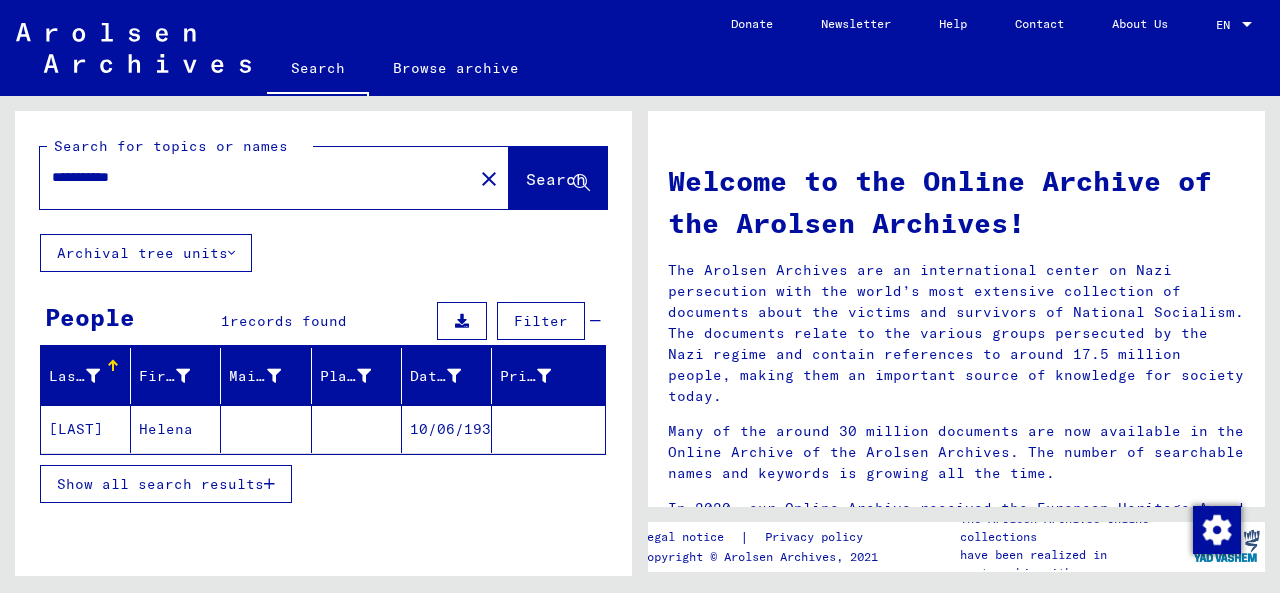 click on "[LAST]" 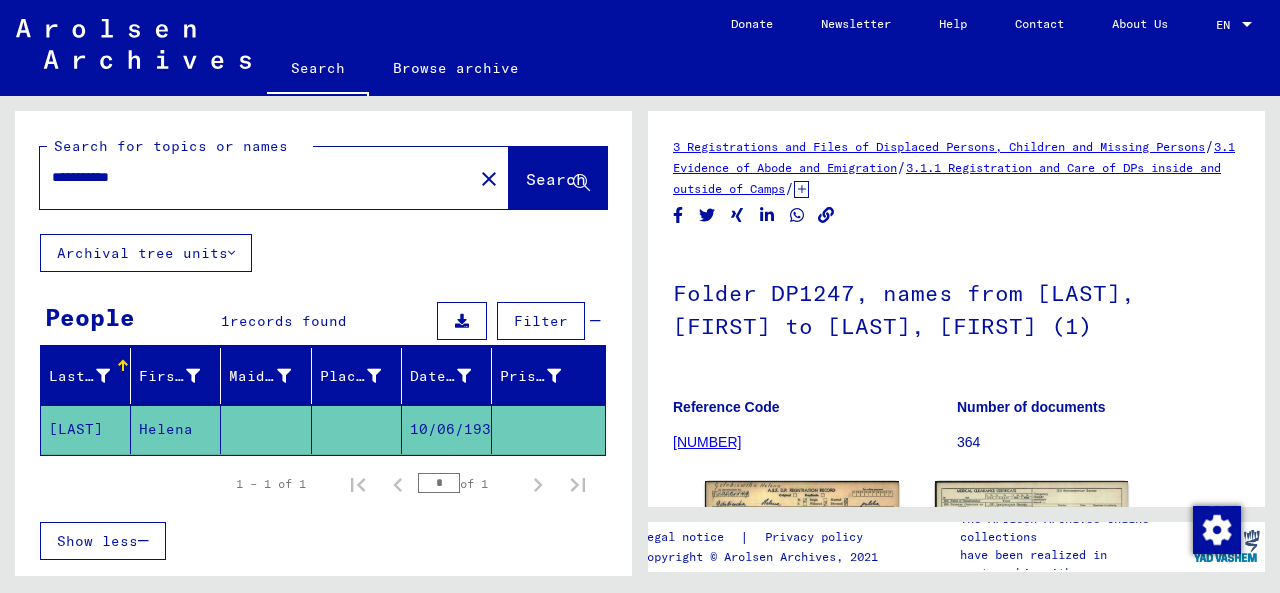 scroll, scrollTop: 0, scrollLeft: 0, axis: both 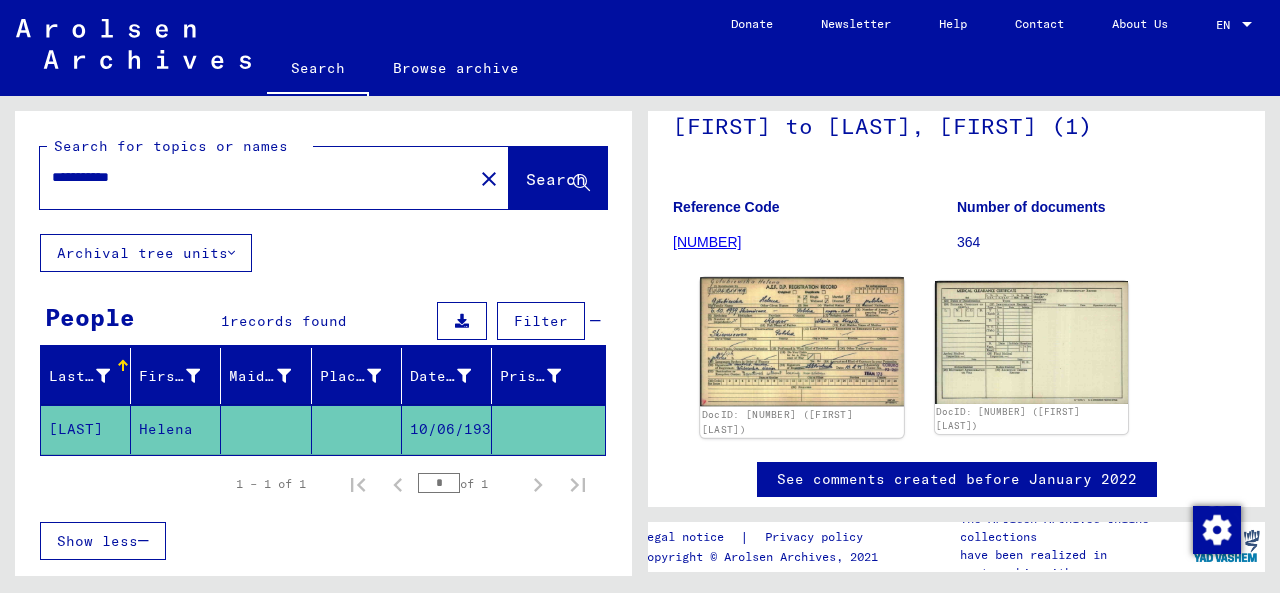 click 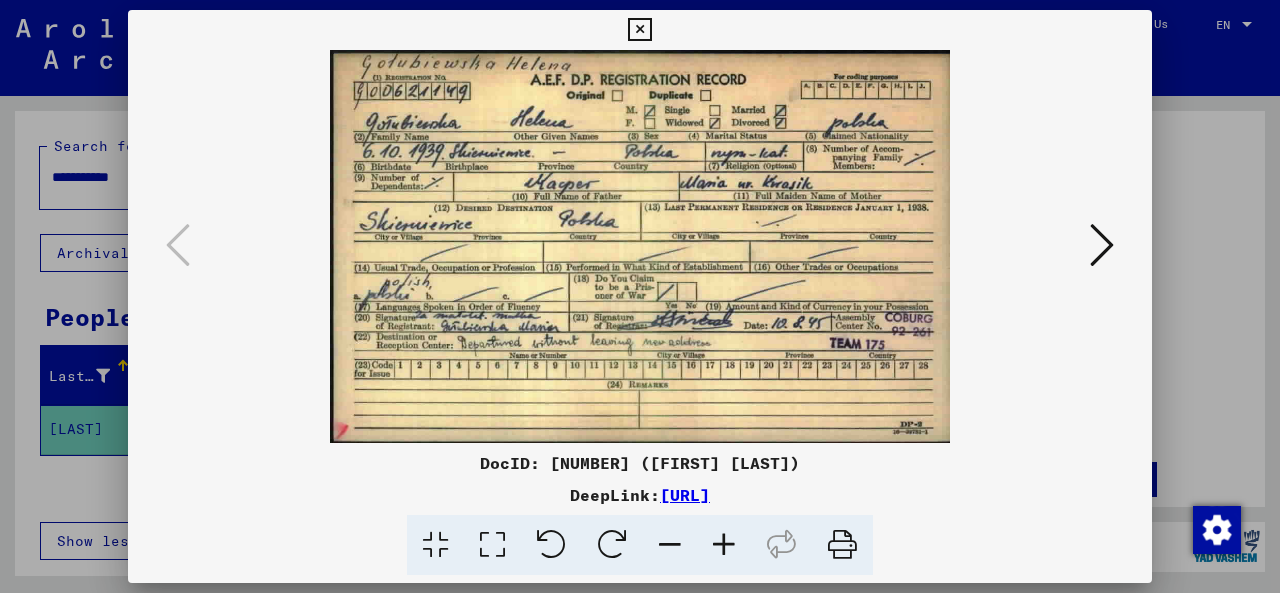 click at bounding box center [1102, 245] 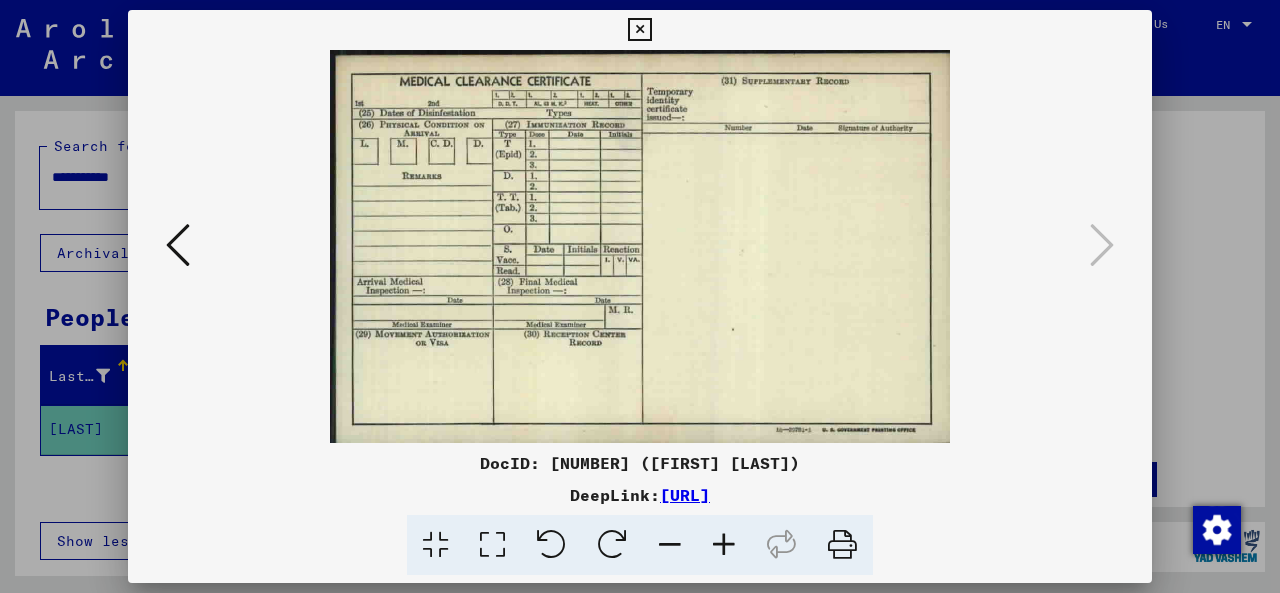 click at bounding box center (178, 246) 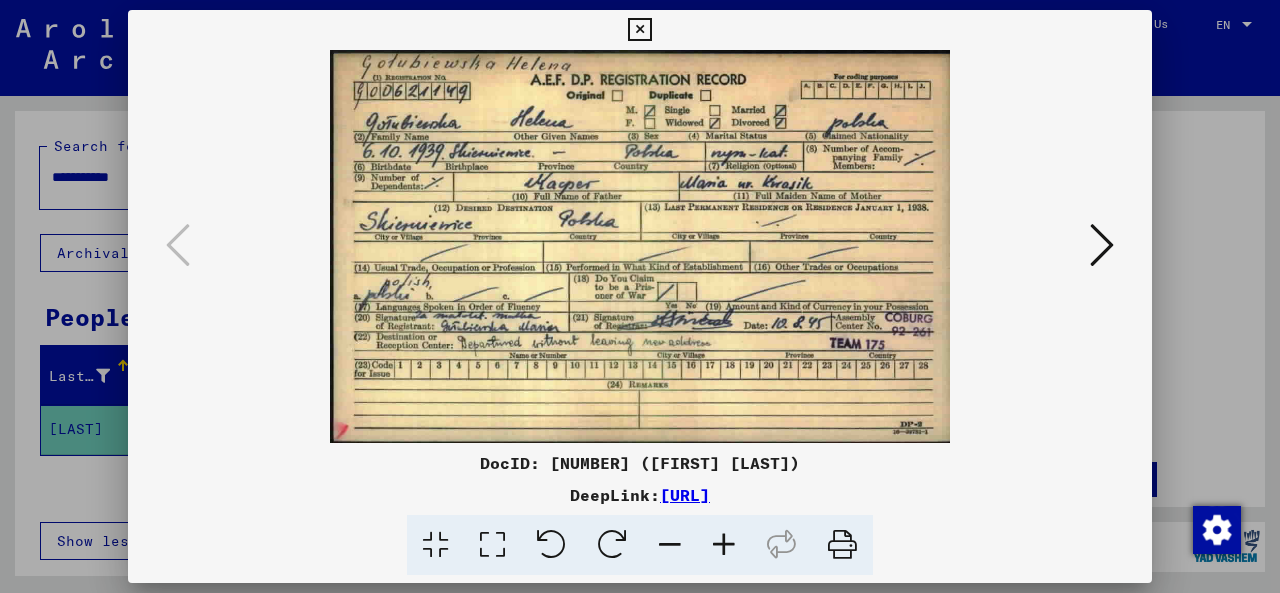 click at bounding box center [640, 296] 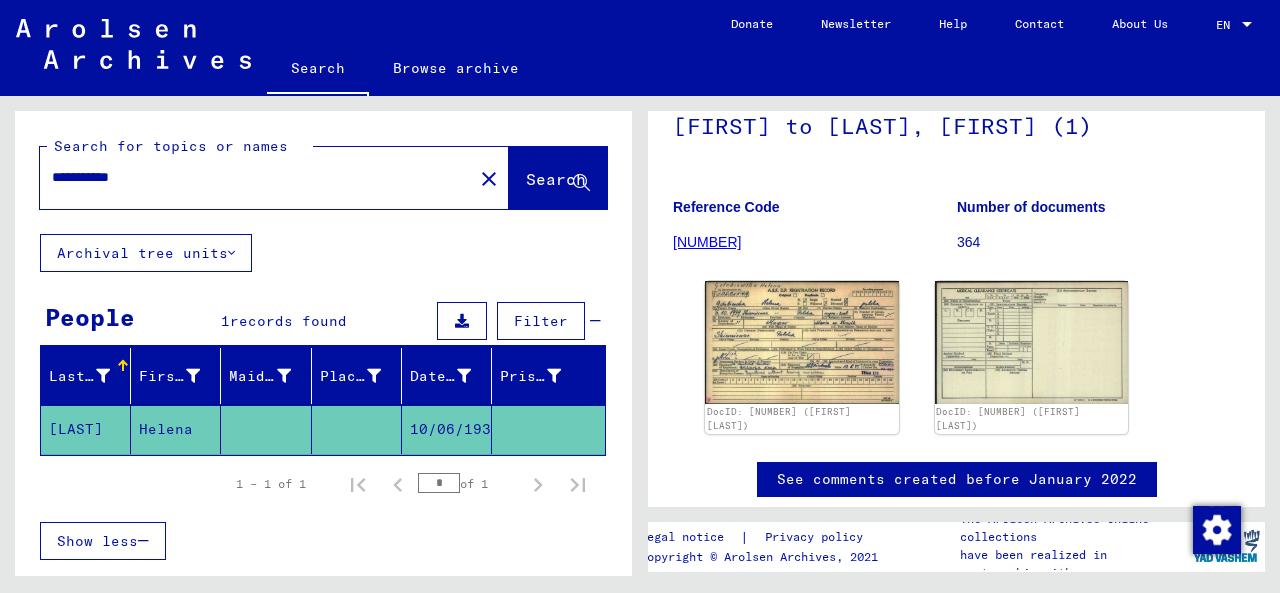 drag, startPoint x: 152, startPoint y: 180, endPoint x: 0, endPoint y: 195, distance: 152.73834 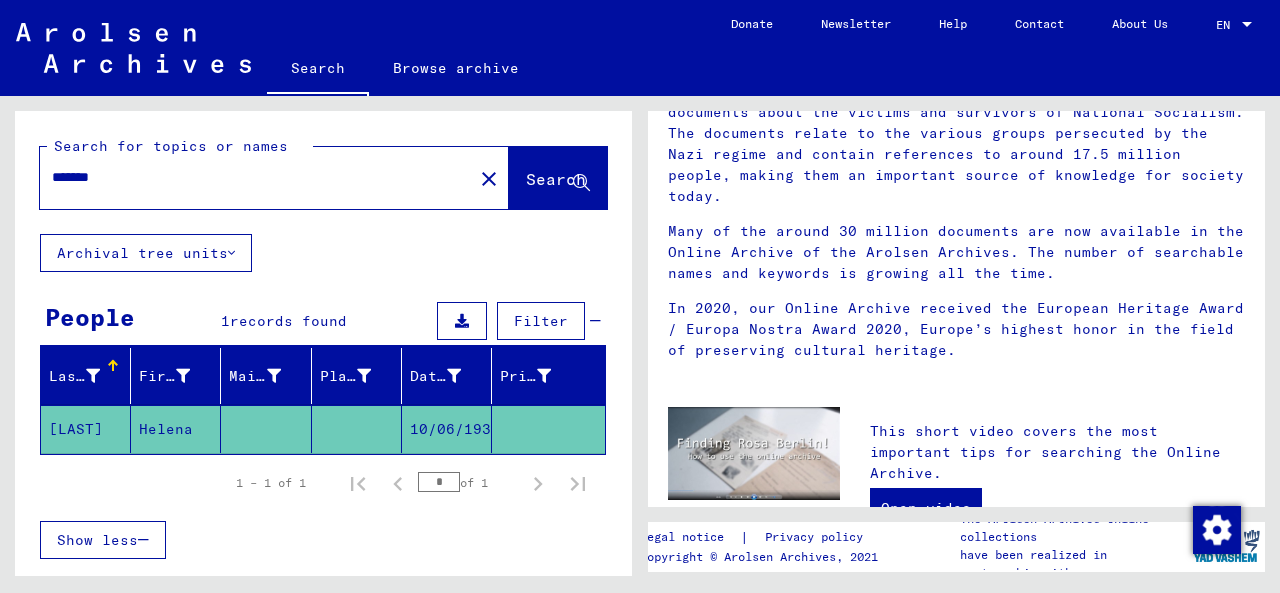 scroll, scrollTop: 0, scrollLeft: 0, axis: both 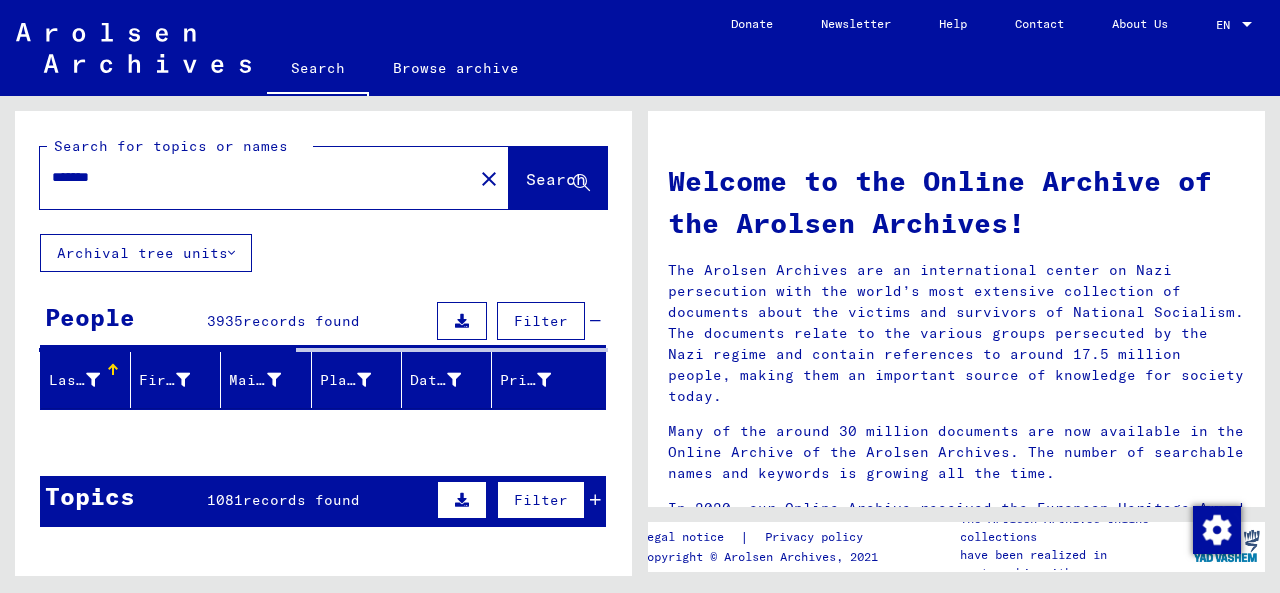 drag, startPoint x: 184, startPoint y: 182, endPoint x: 0, endPoint y: 205, distance: 185.43193 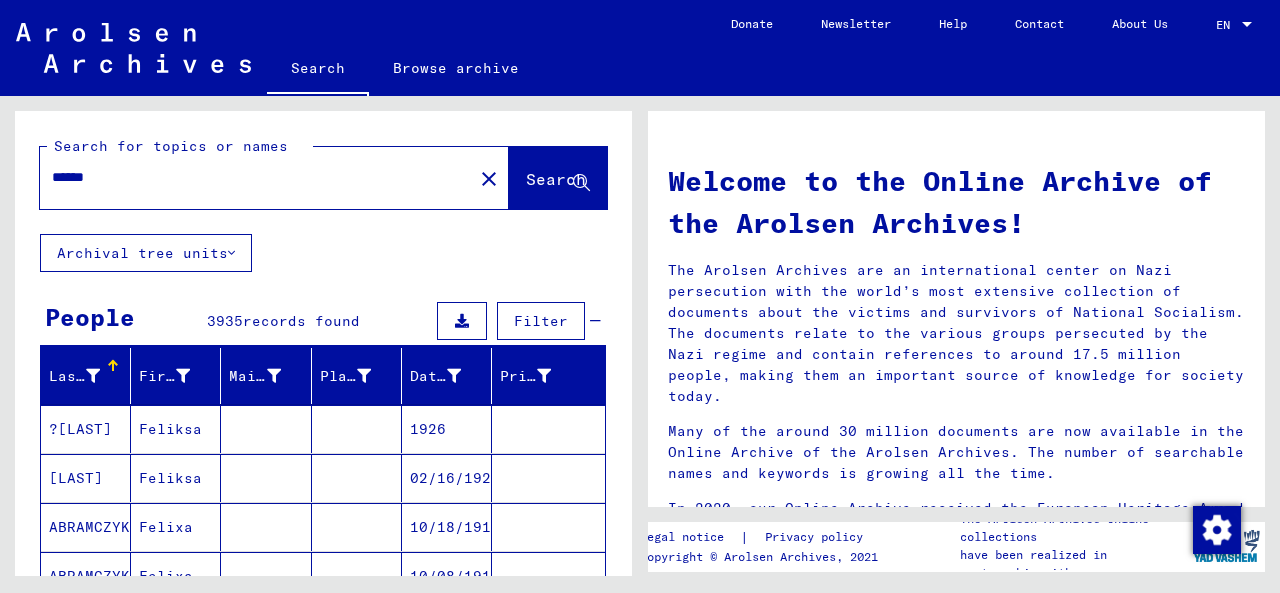 type on "******" 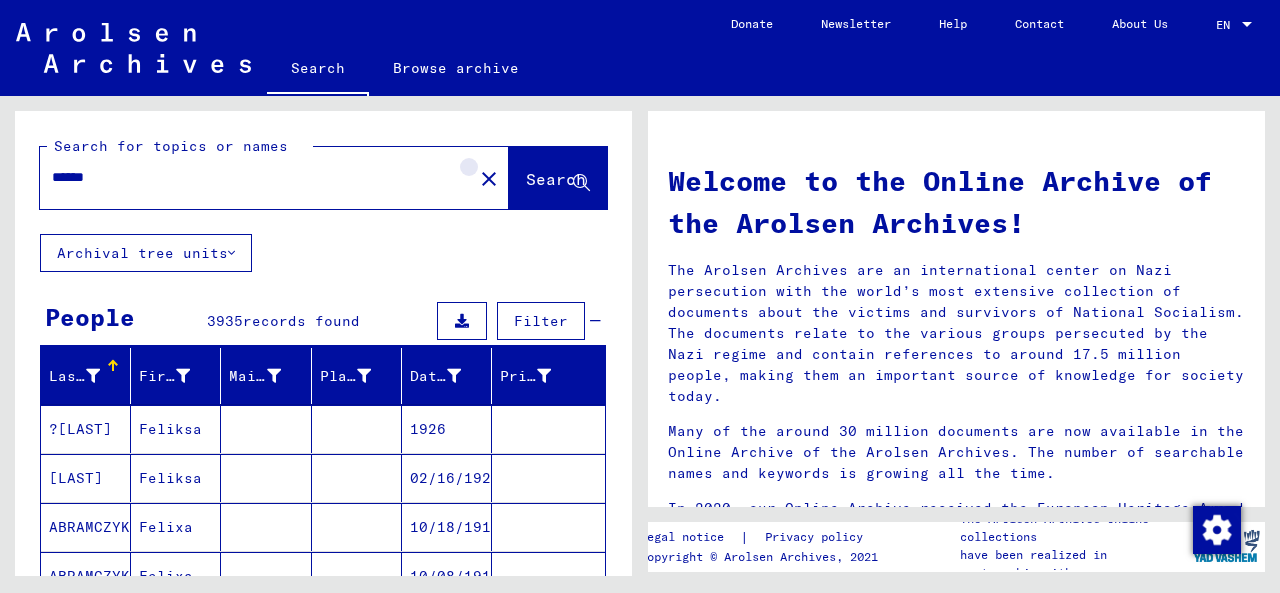 click on "close" 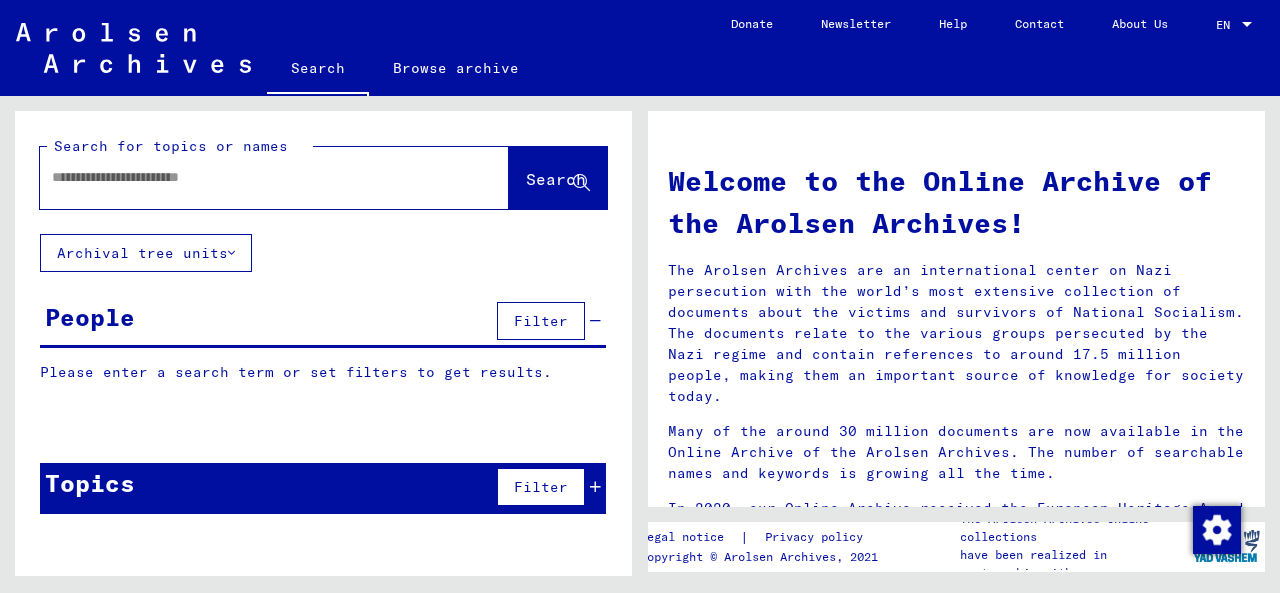 click 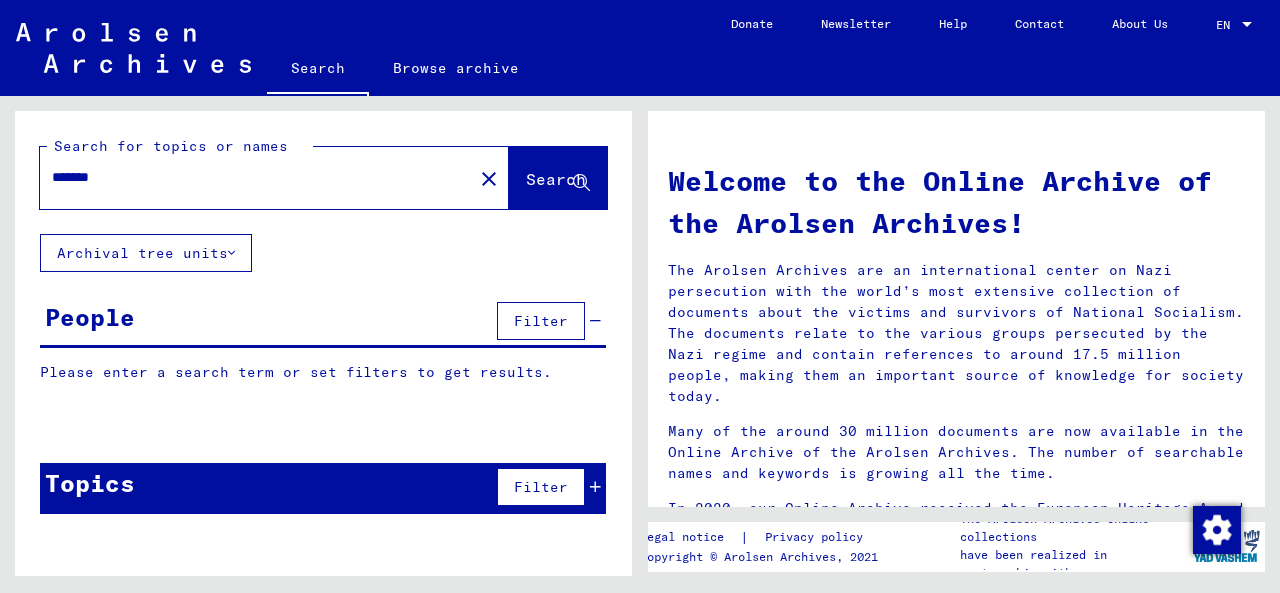 type on "*******" 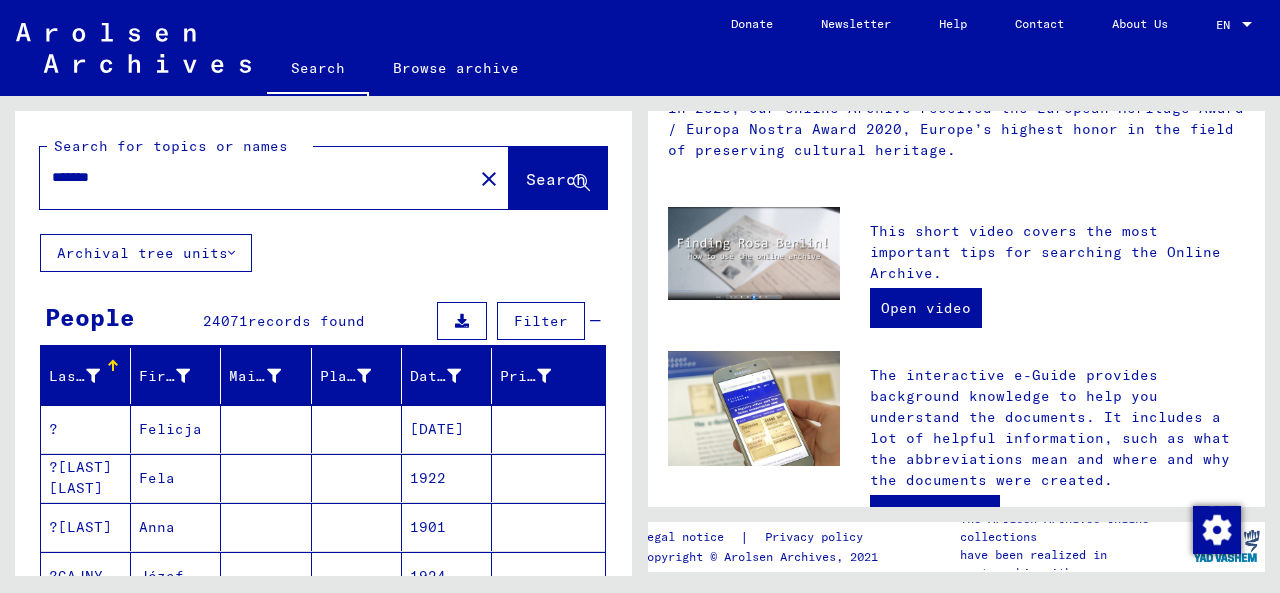 scroll, scrollTop: 0, scrollLeft: 0, axis: both 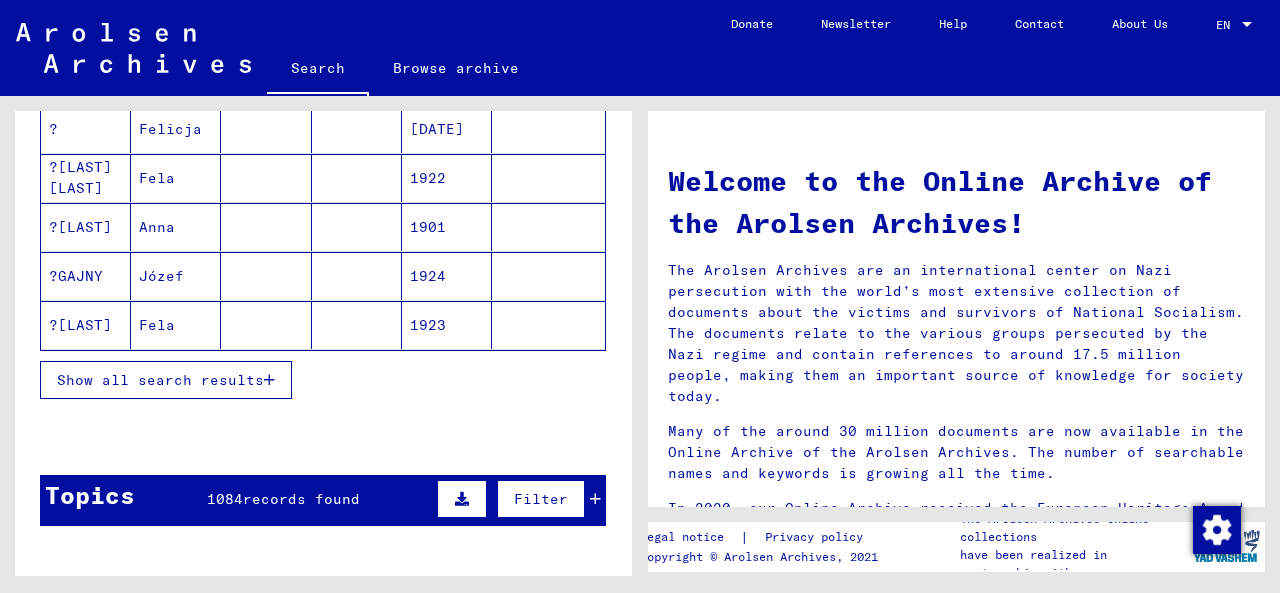 click on "Show all search results" at bounding box center [160, 380] 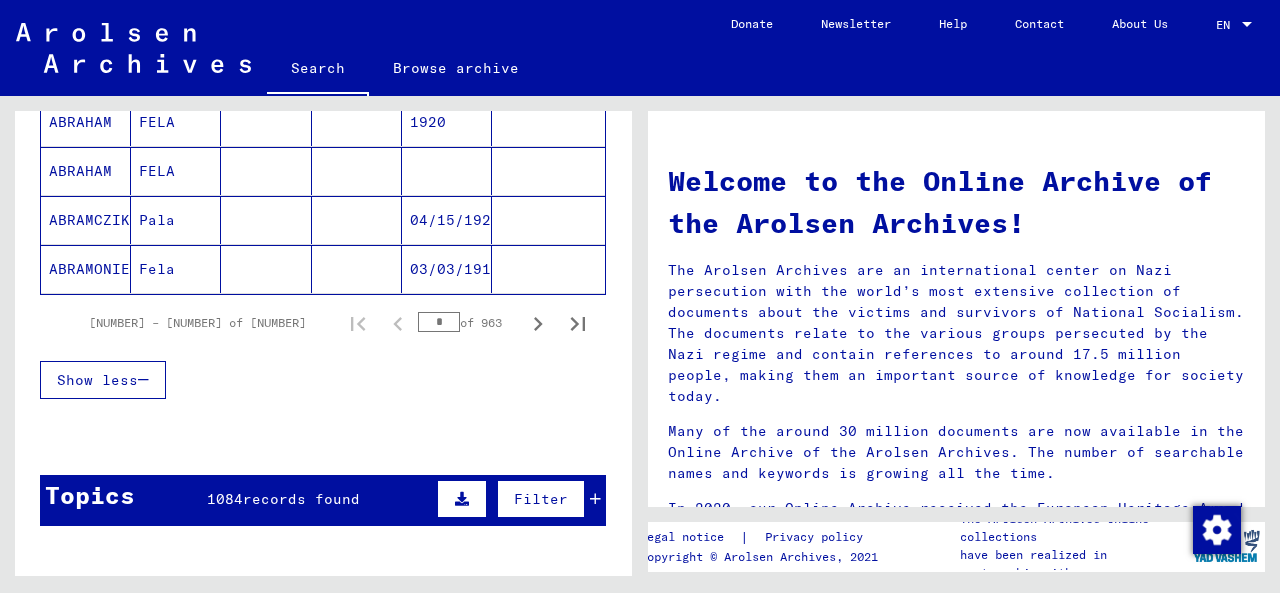 scroll, scrollTop: 1300, scrollLeft: 0, axis: vertical 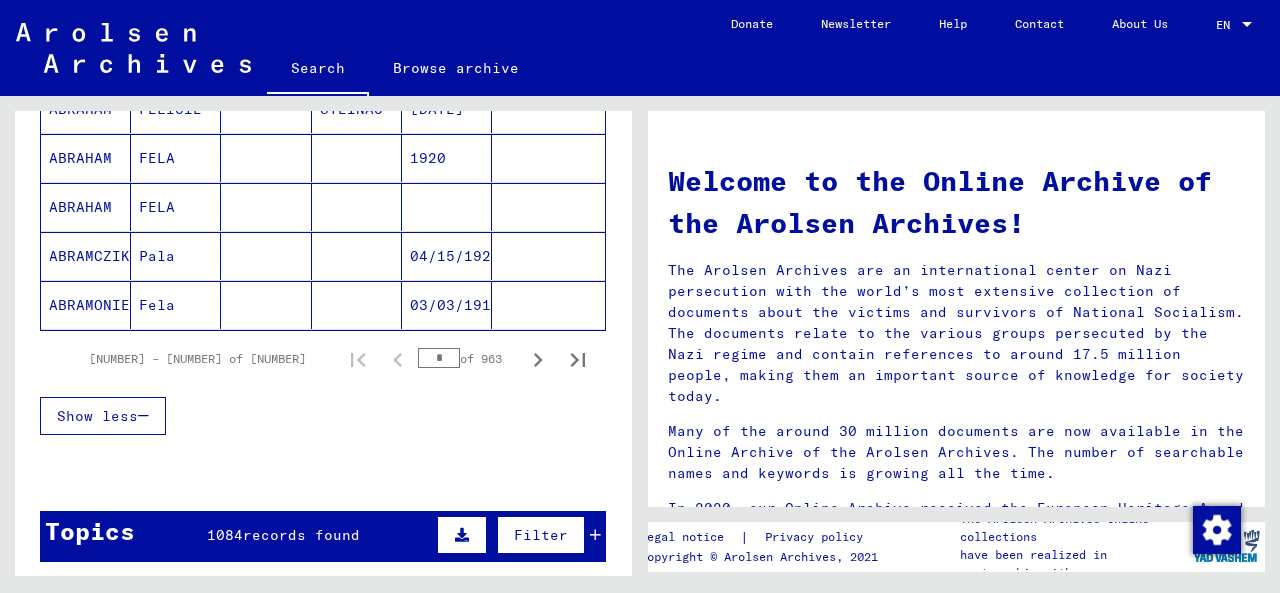 drag, startPoint x: 414, startPoint y: 363, endPoint x: 441, endPoint y: 357, distance: 27.658634 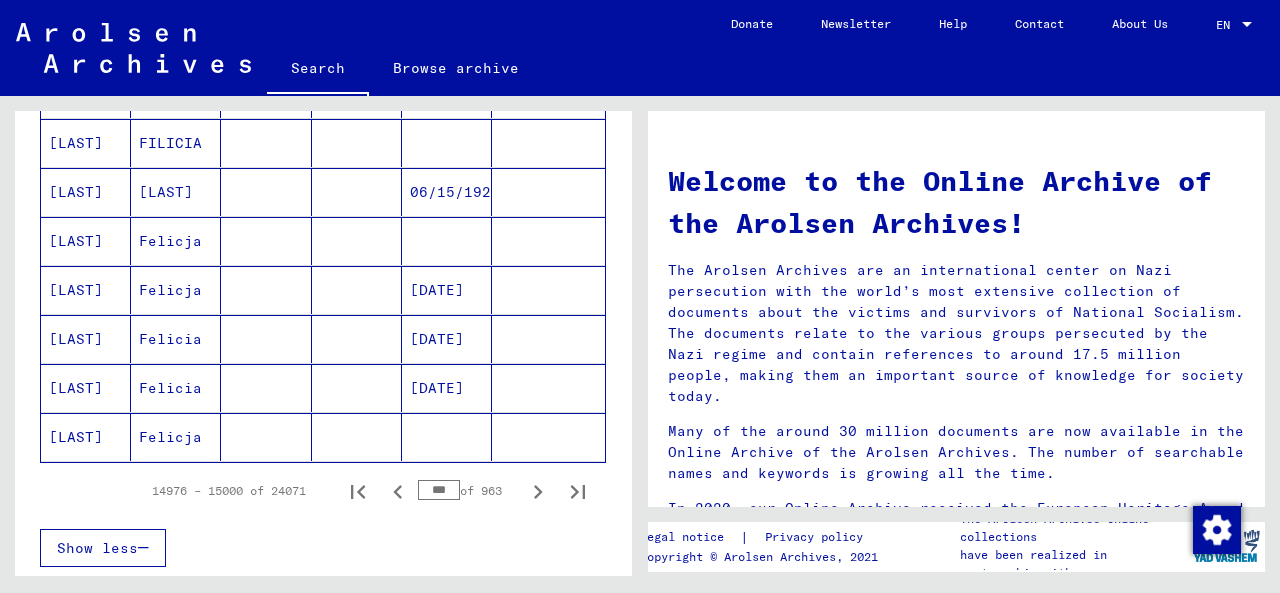 scroll, scrollTop: 1300, scrollLeft: 0, axis: vertical 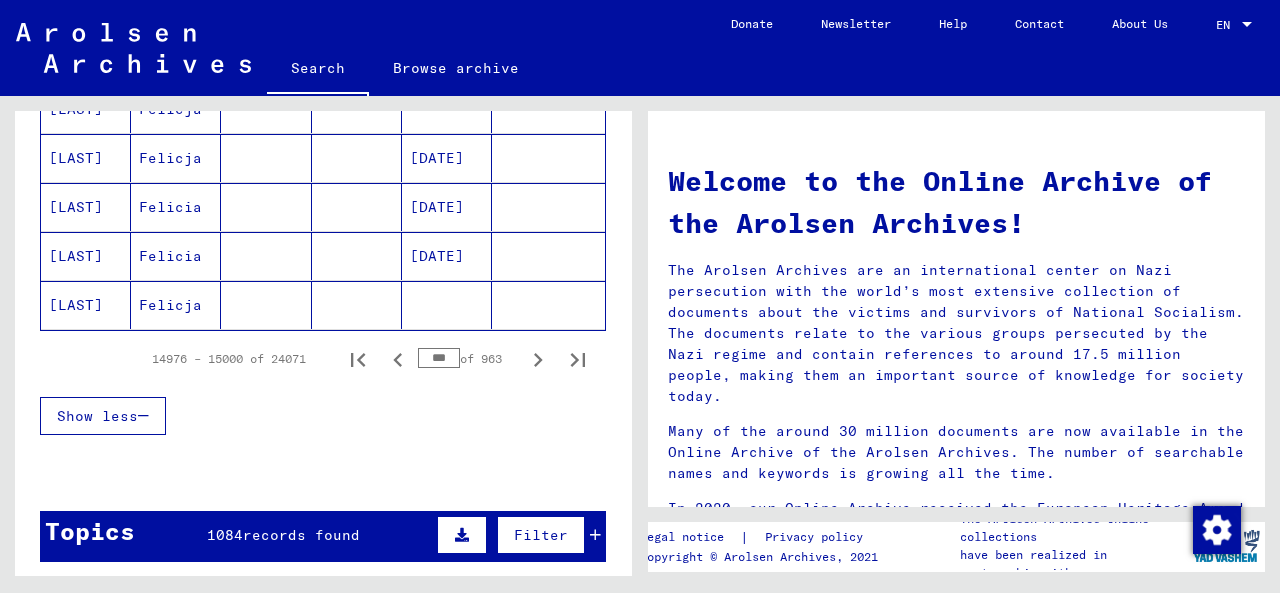 click on "***" at bounding box center (439, 358) 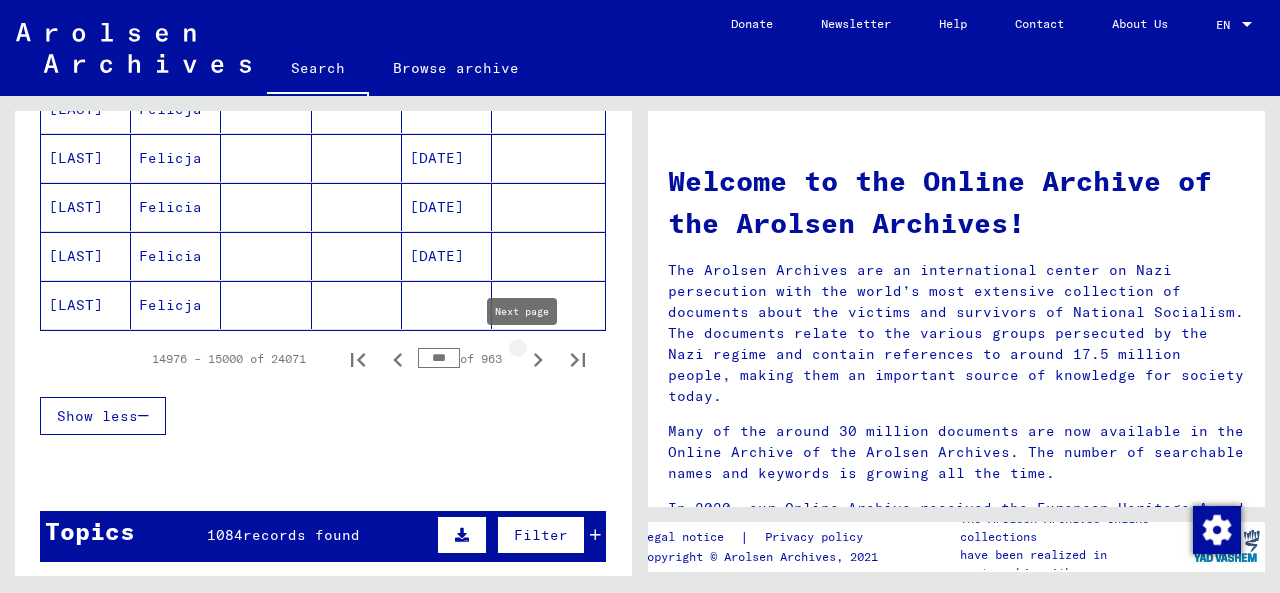 click 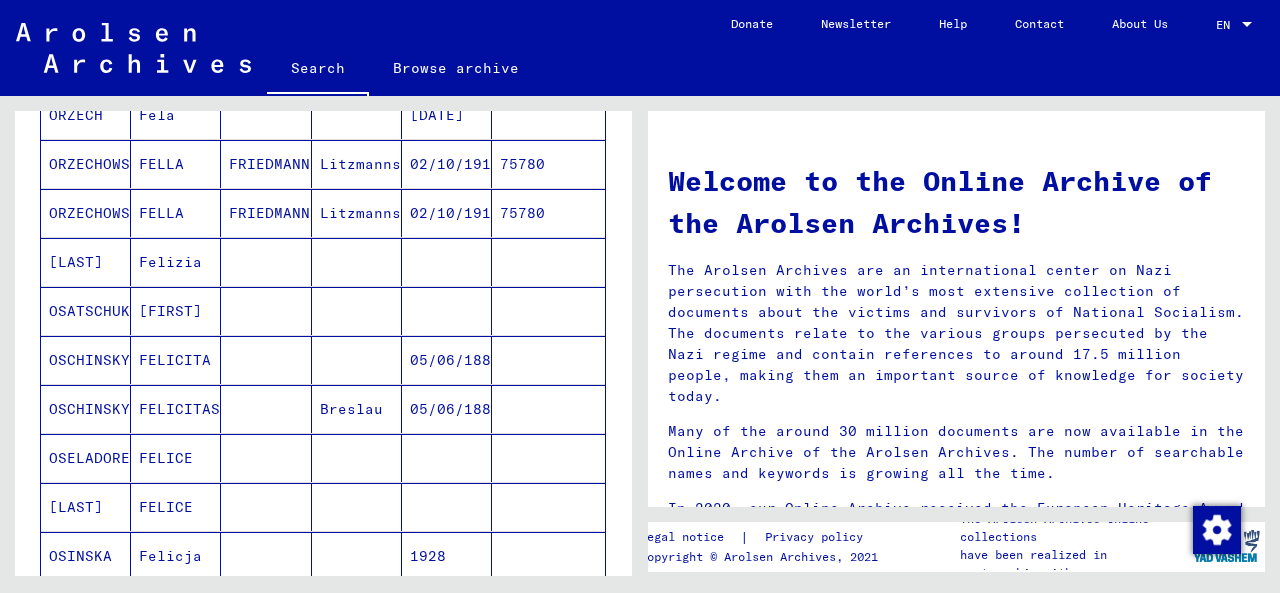 scroll, scrollTop: 1200, scrollLeft: 0, axis: vertical 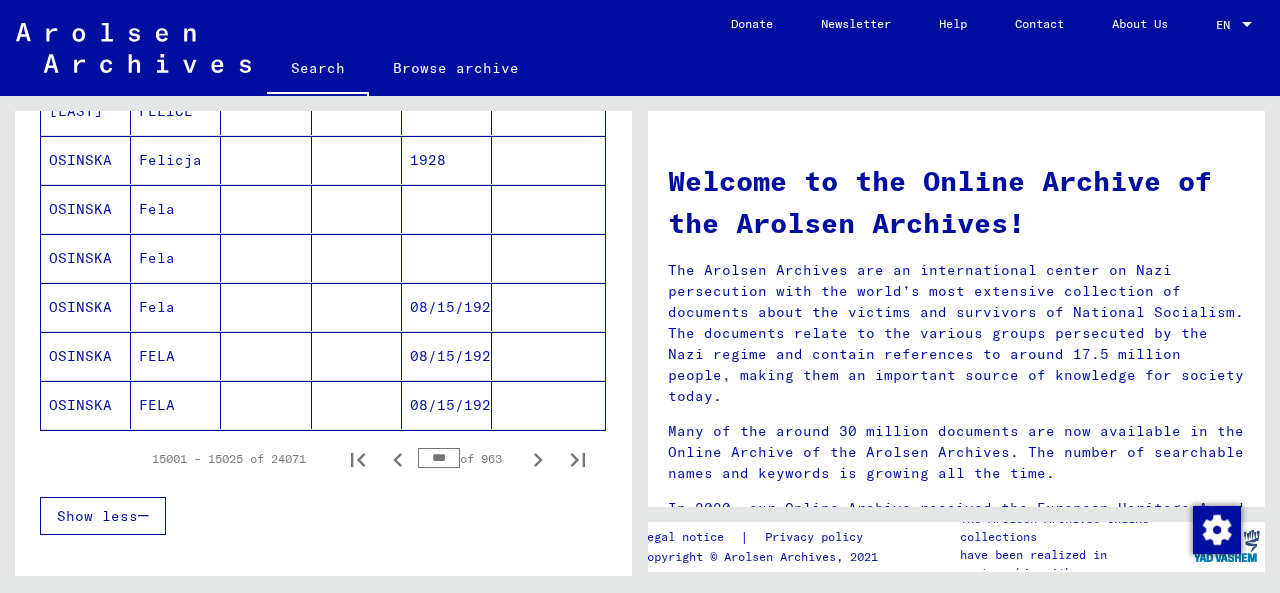 drag, startPoint x: 412, startPoint y: 460, endPoint x: 467, endPoint y: 460, distance: 55 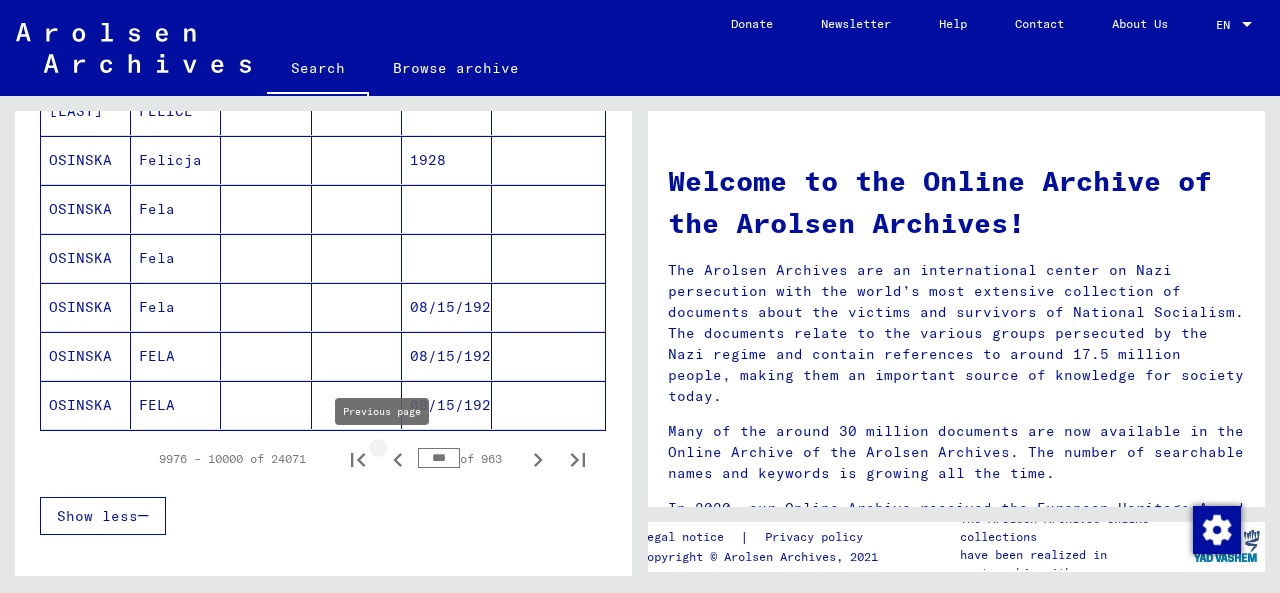 click 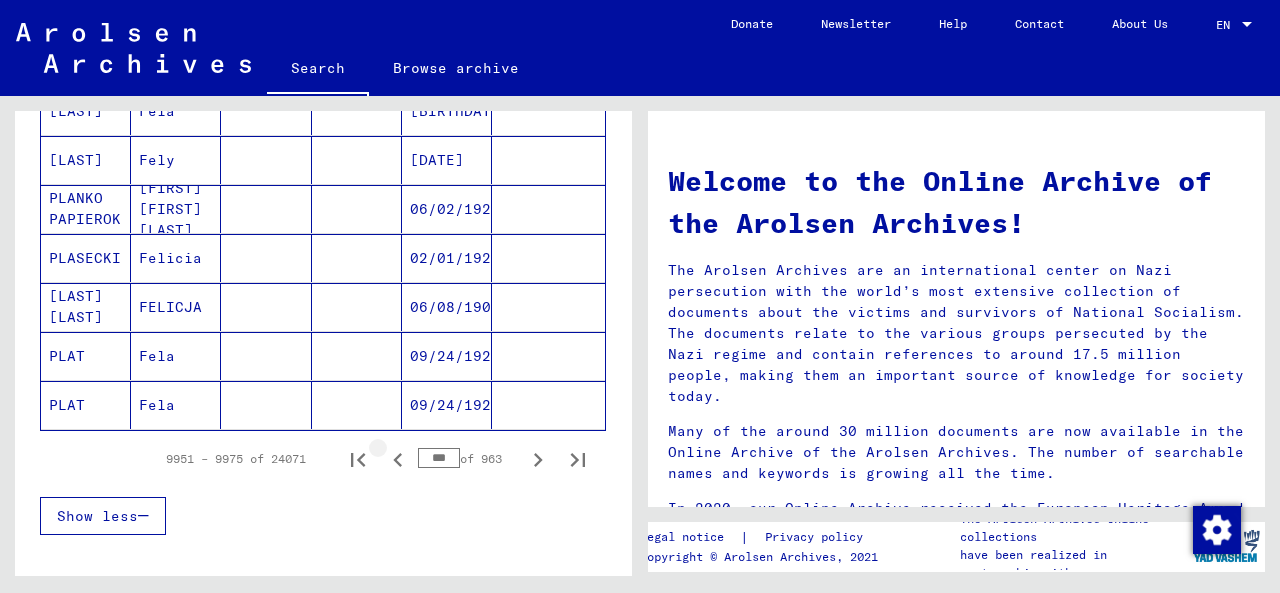 click 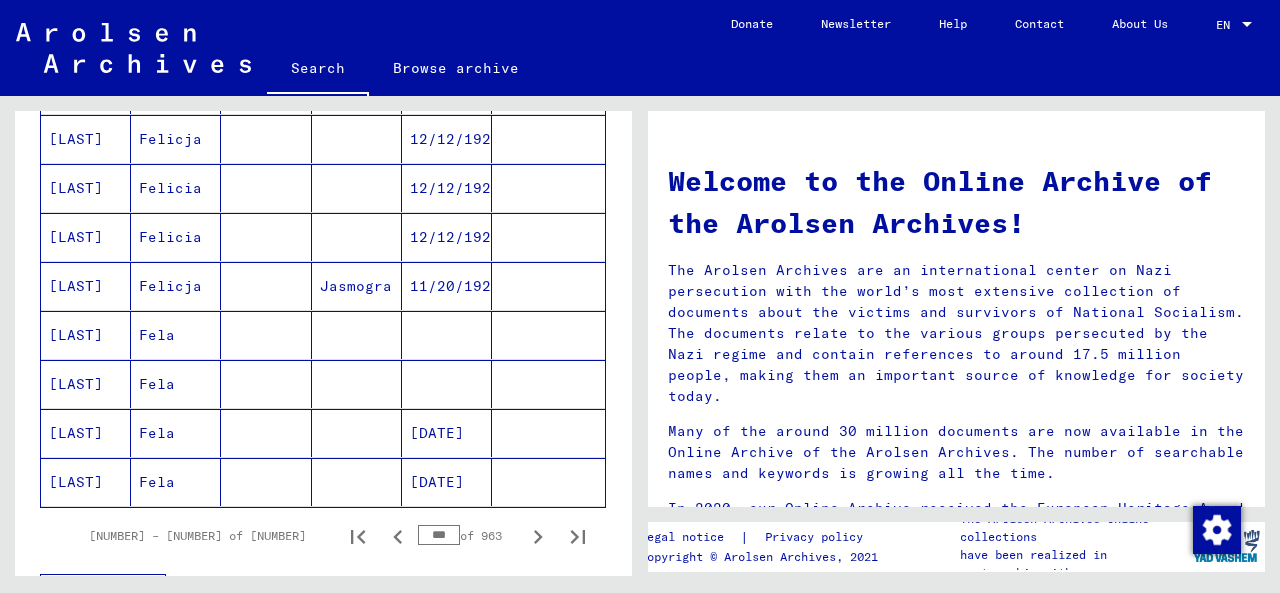 scroll, scrollTop: 1300, scrollLeft: 0, axis: vertical 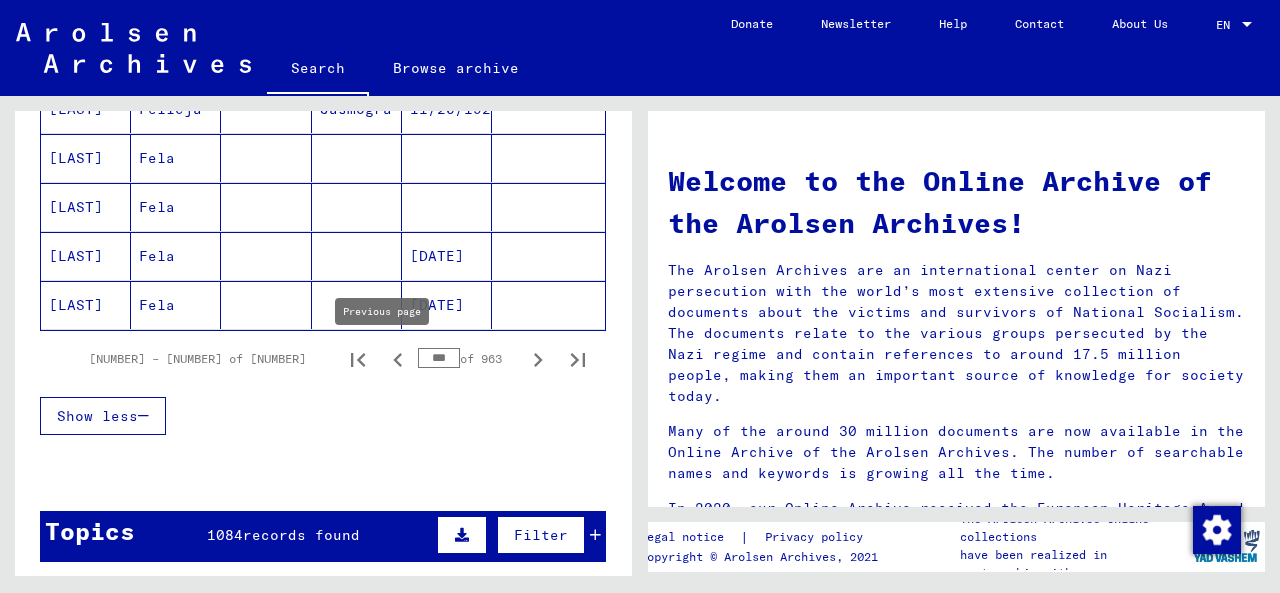 click 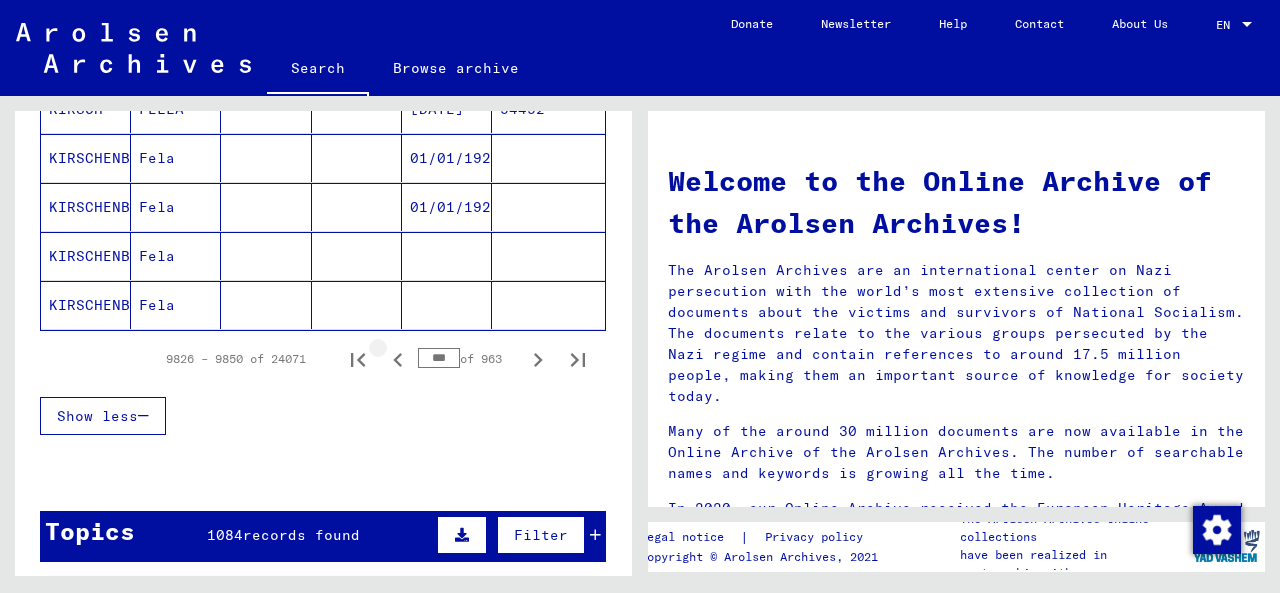 click 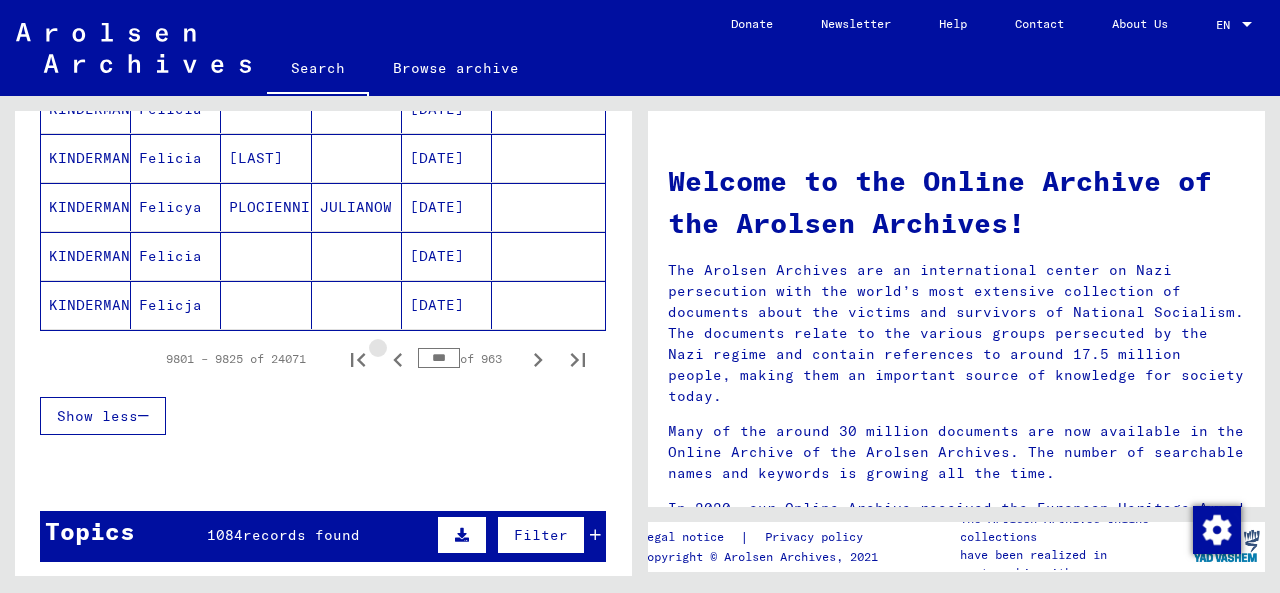 click 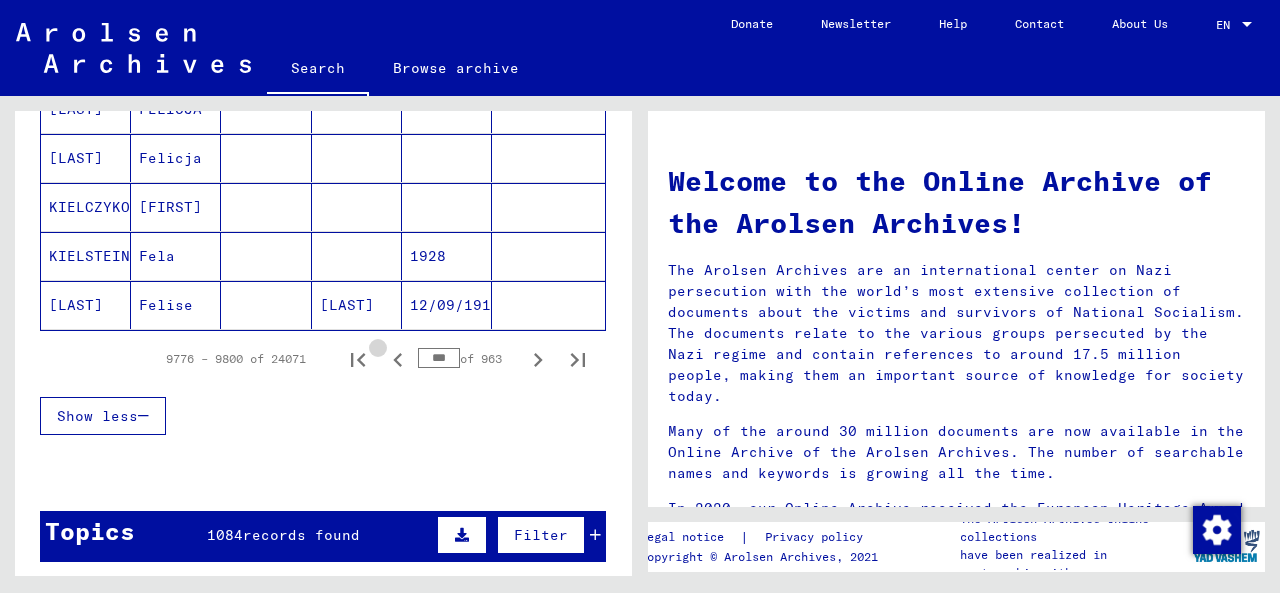 click 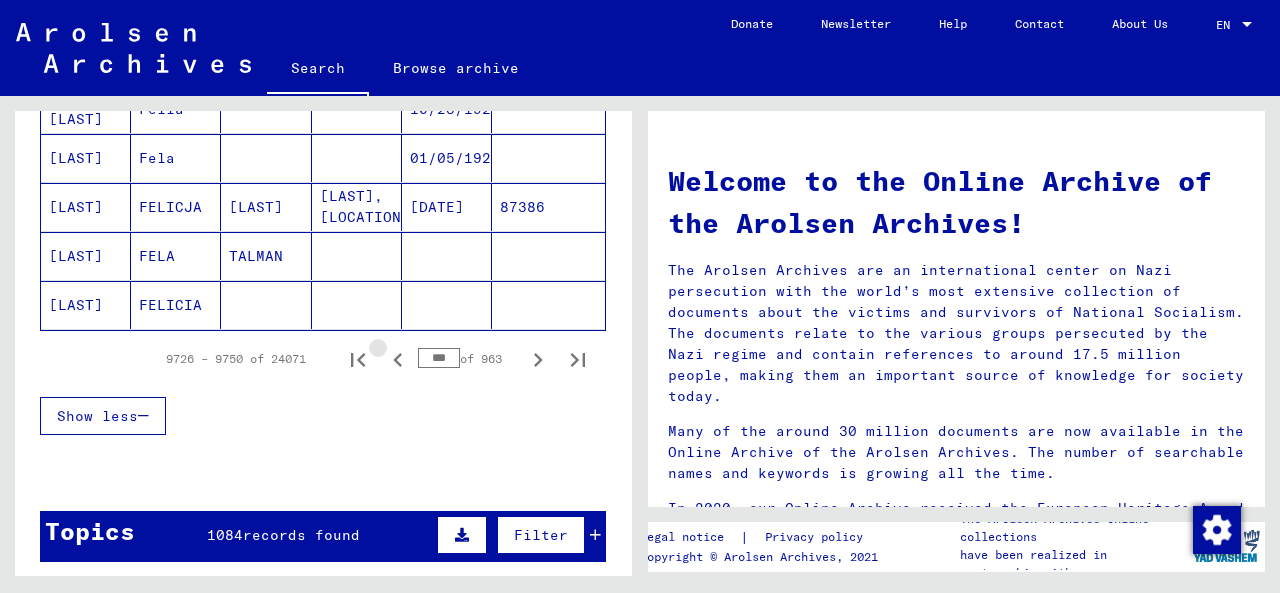 click 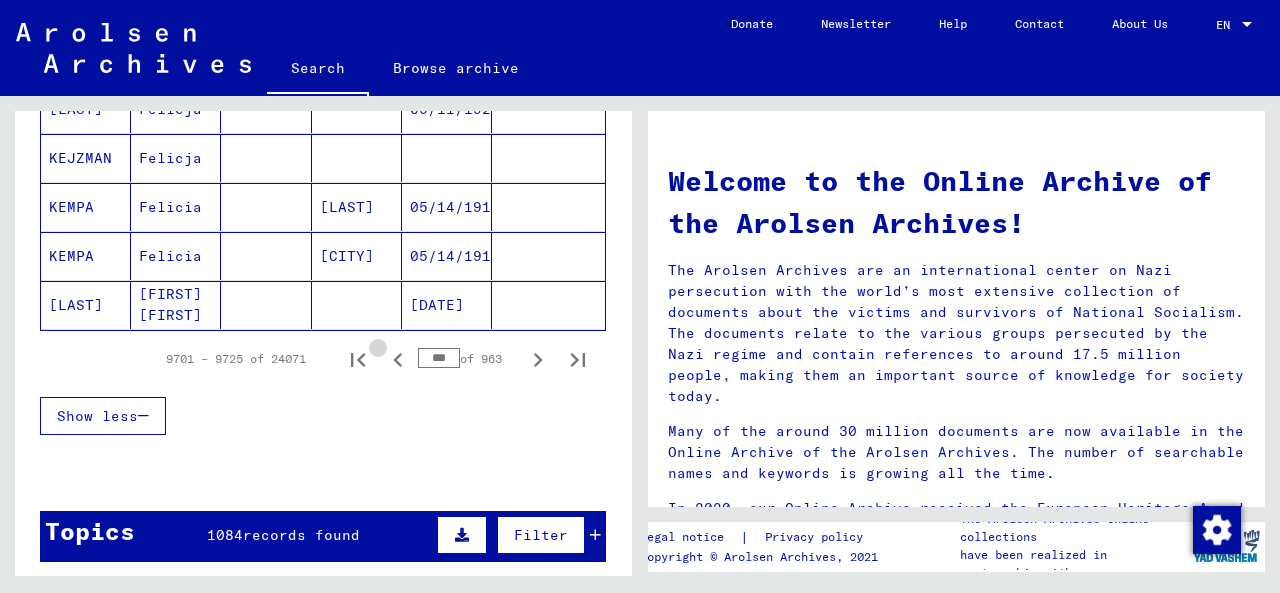 click 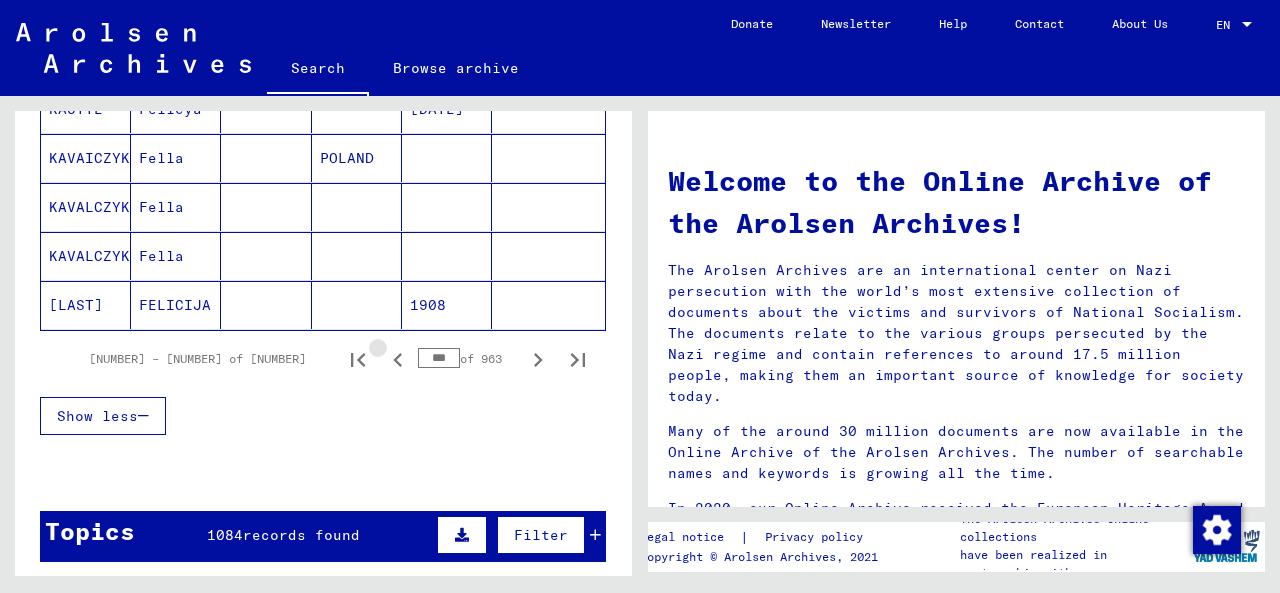click 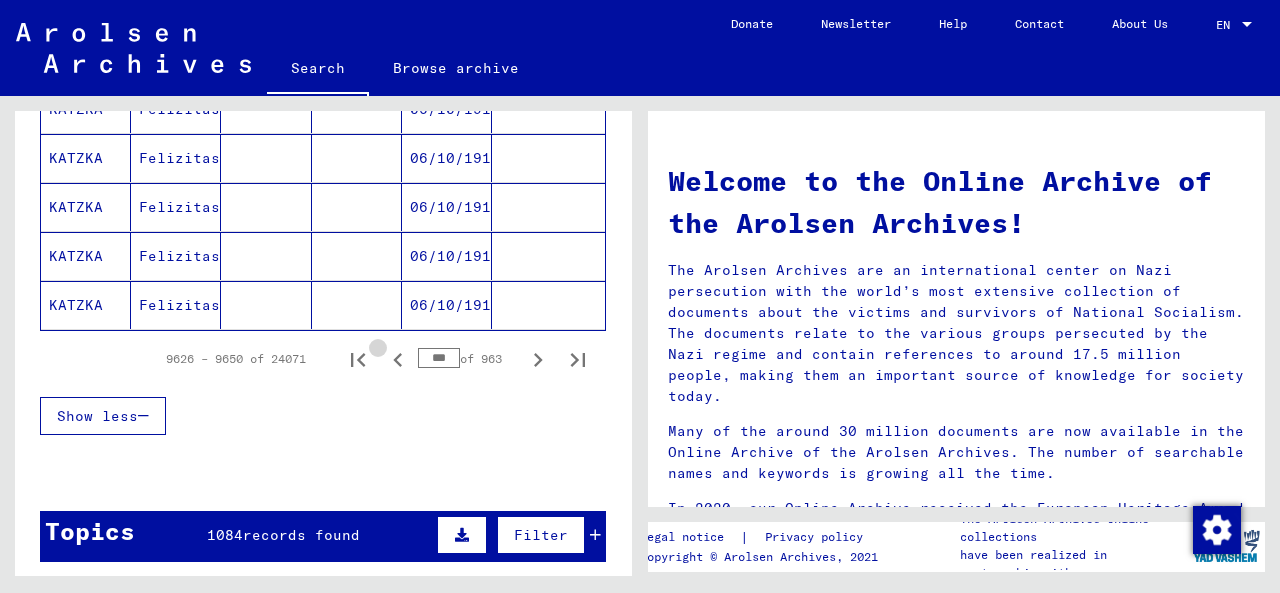 click 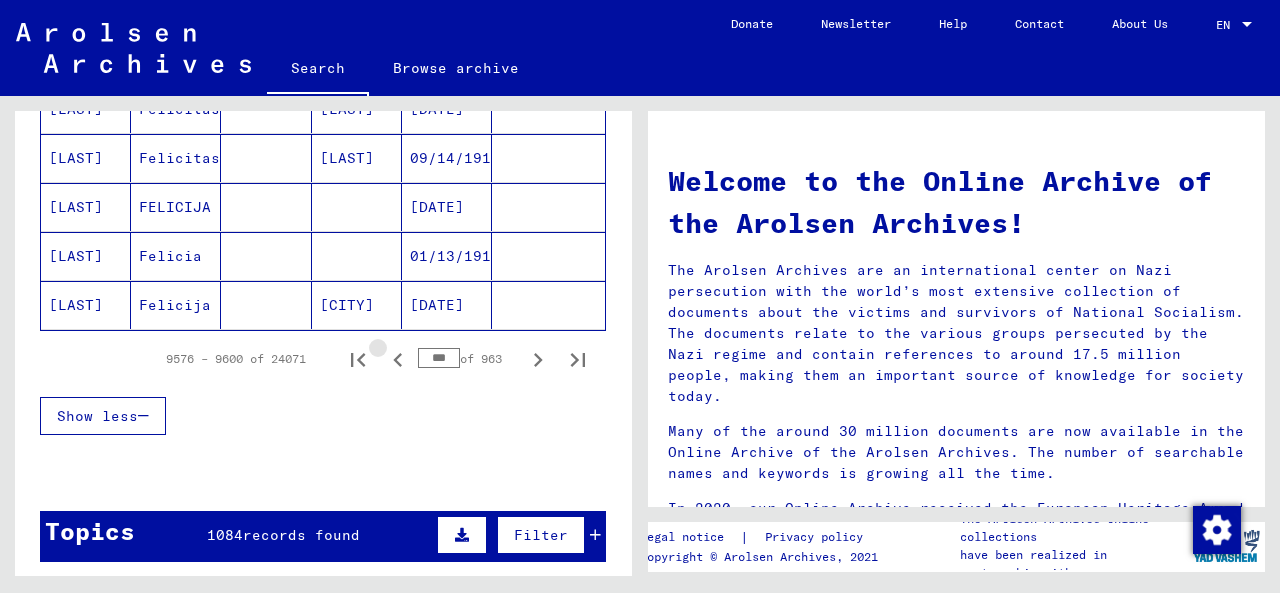 click 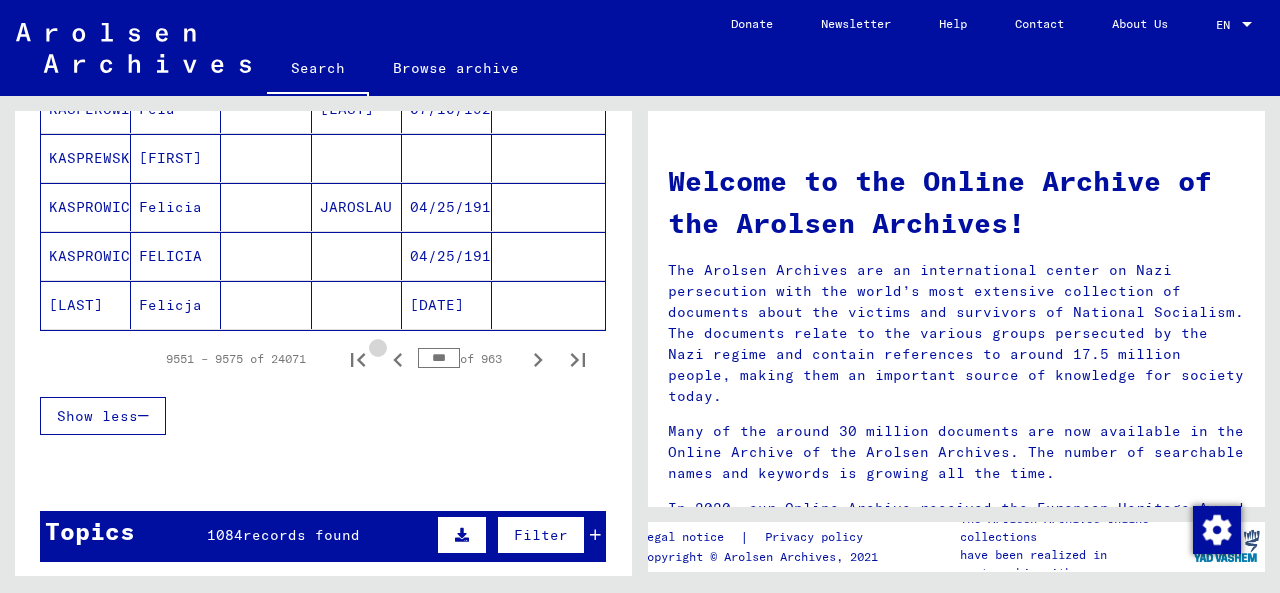 click 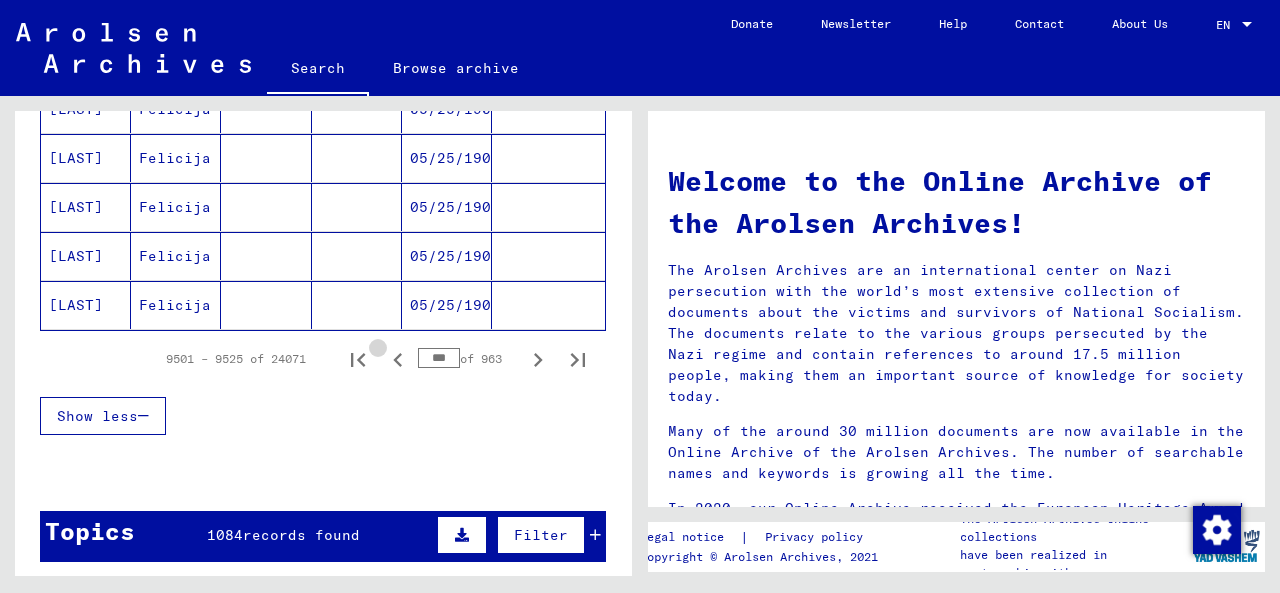 click 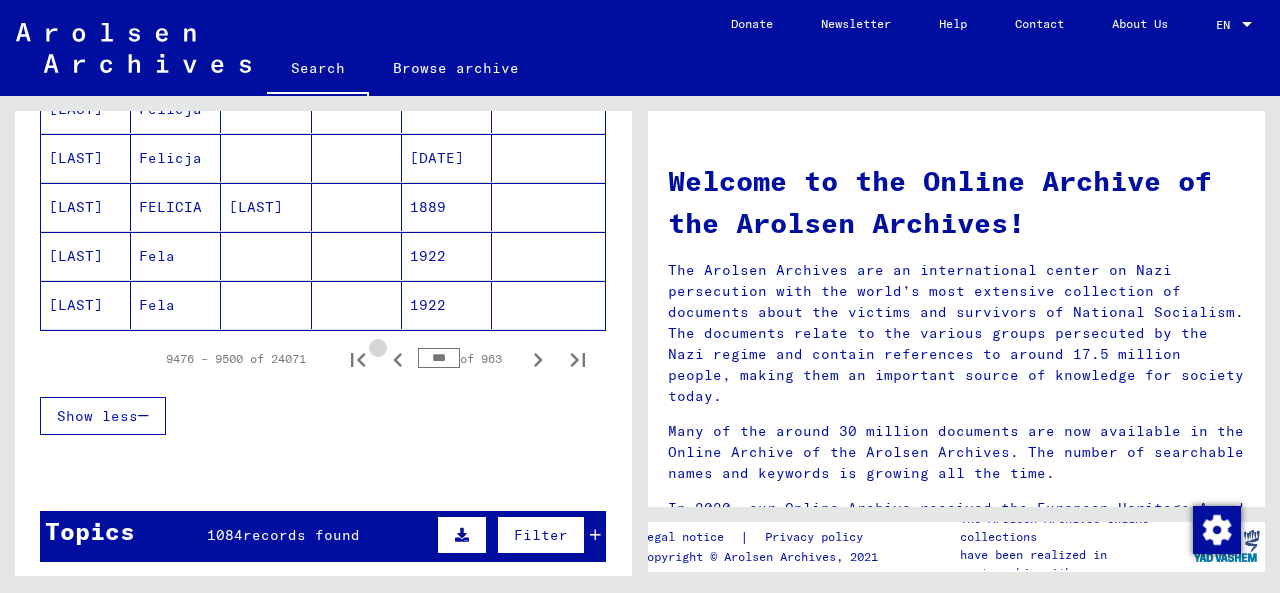 click 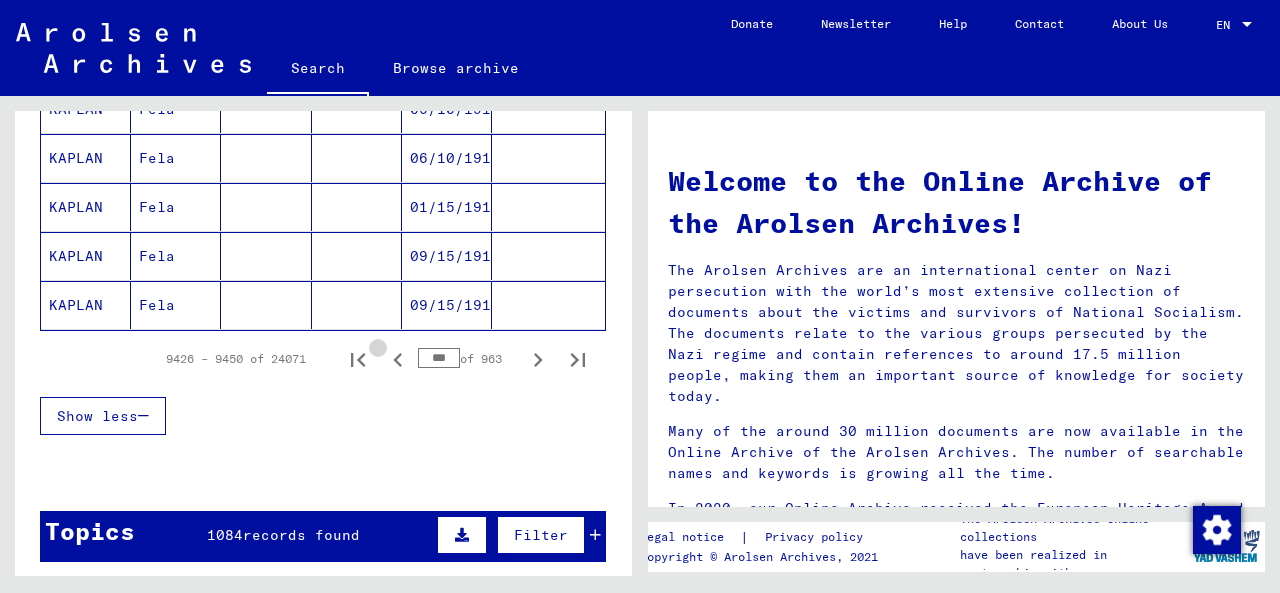 click 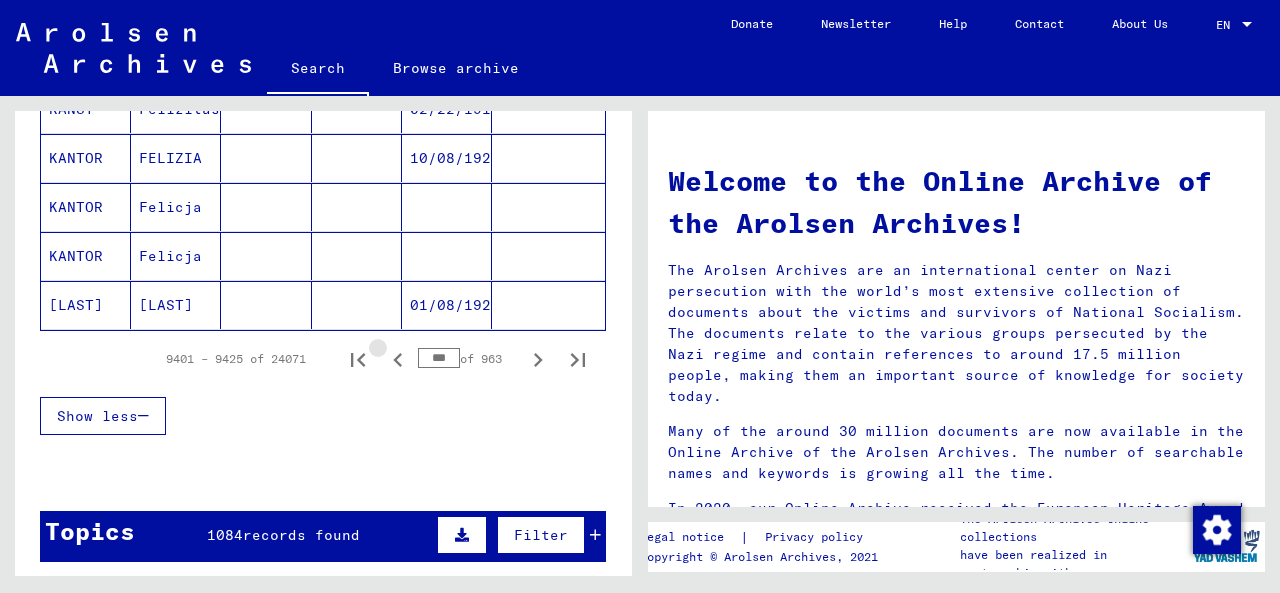 click 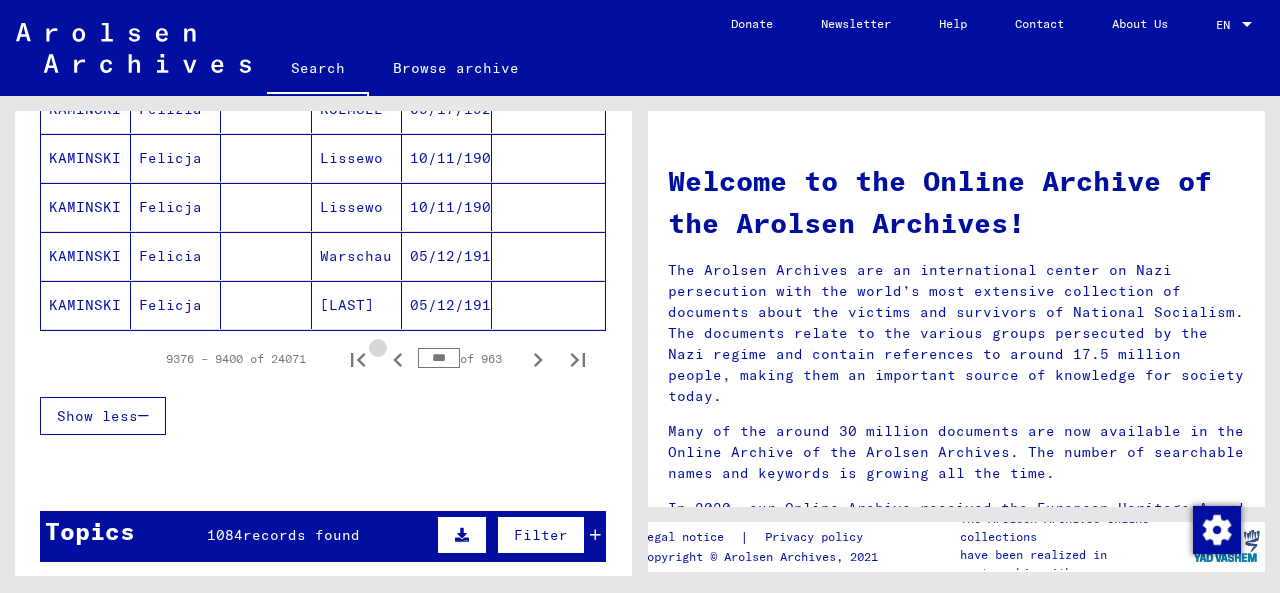 click 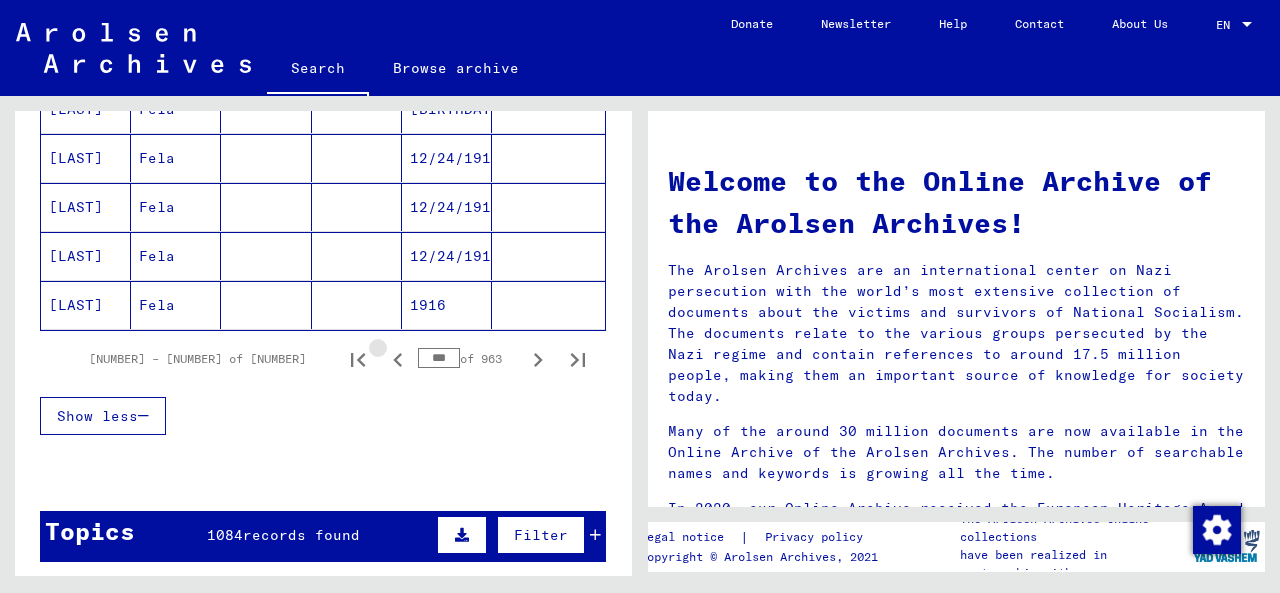 click 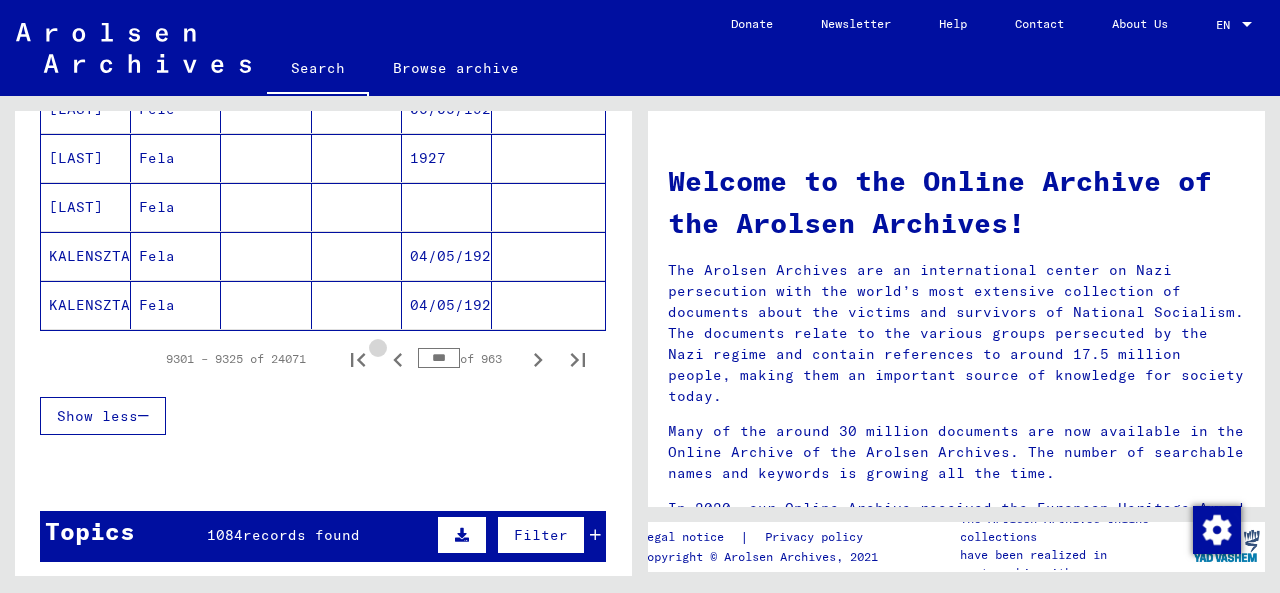 click 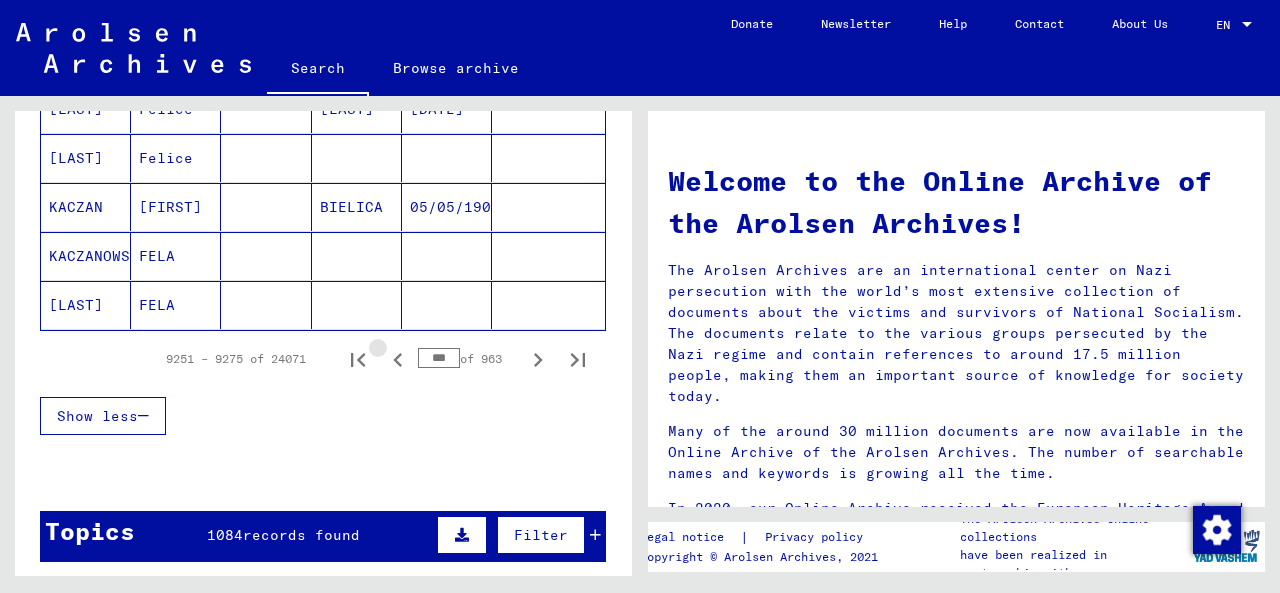 click 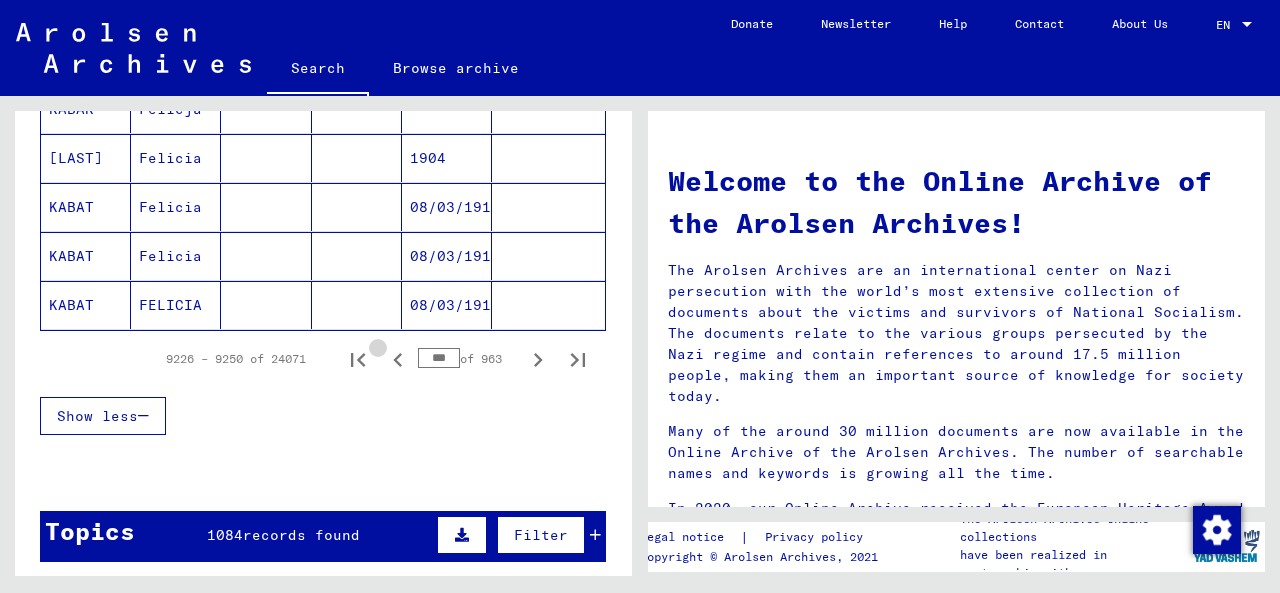 click 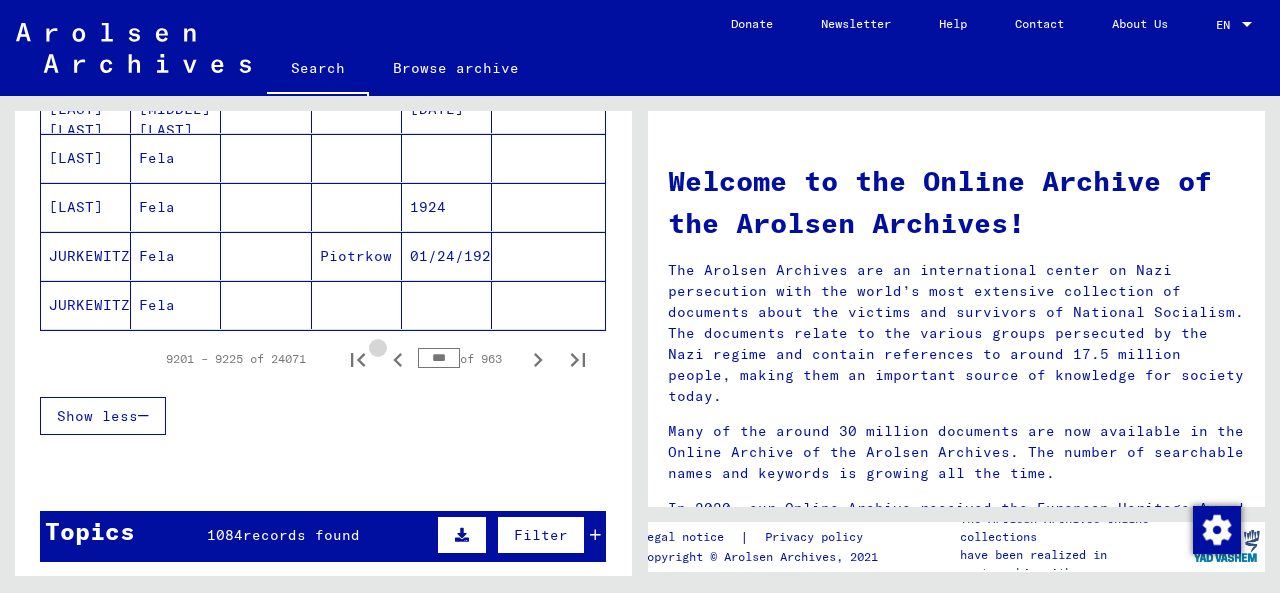 click 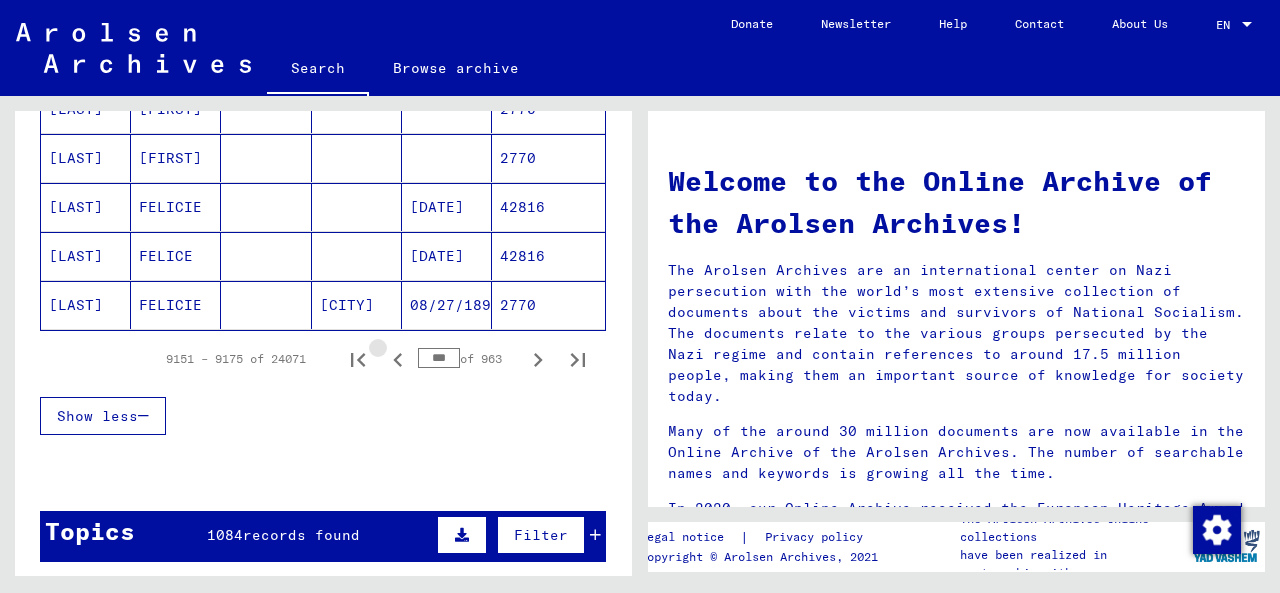 click 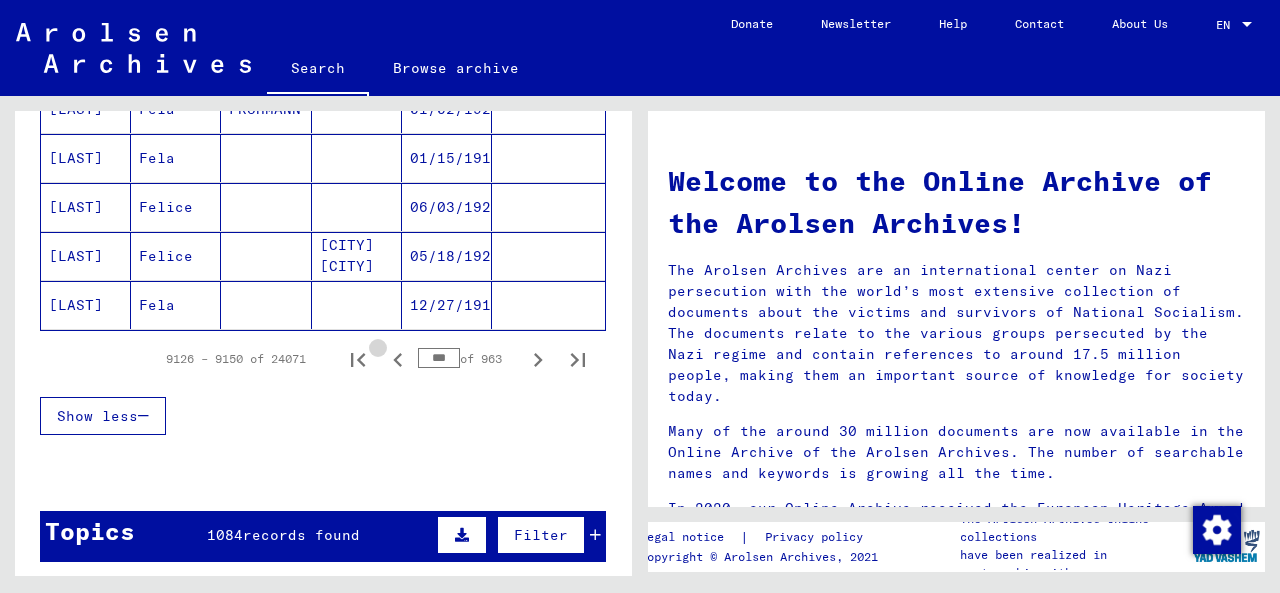 click 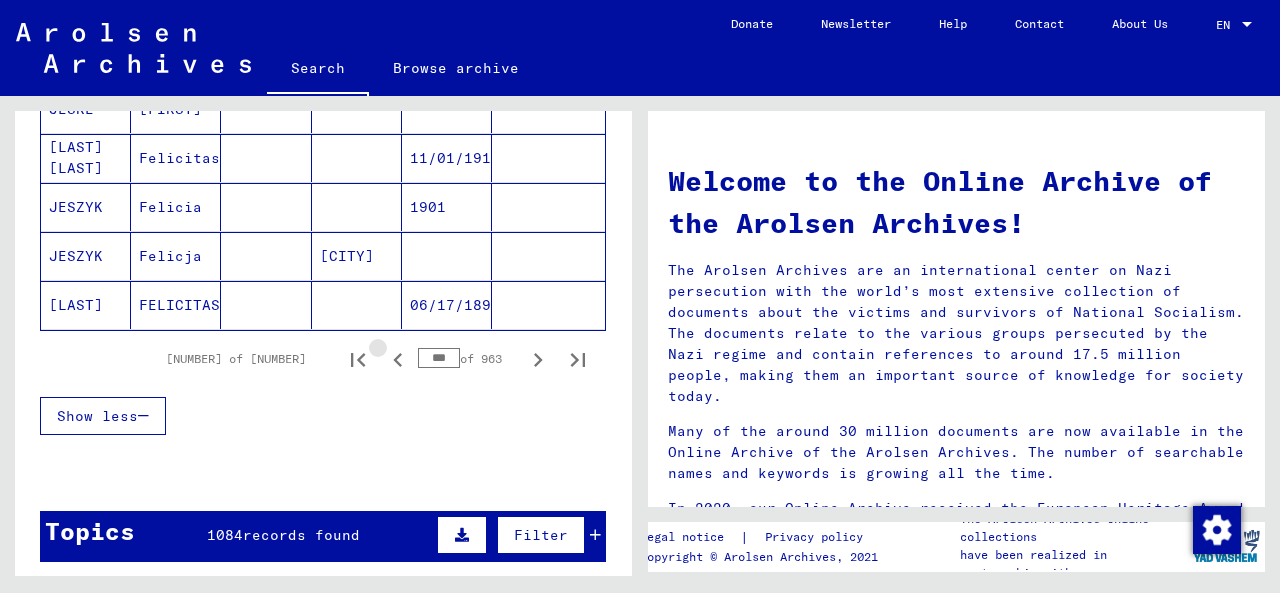 click 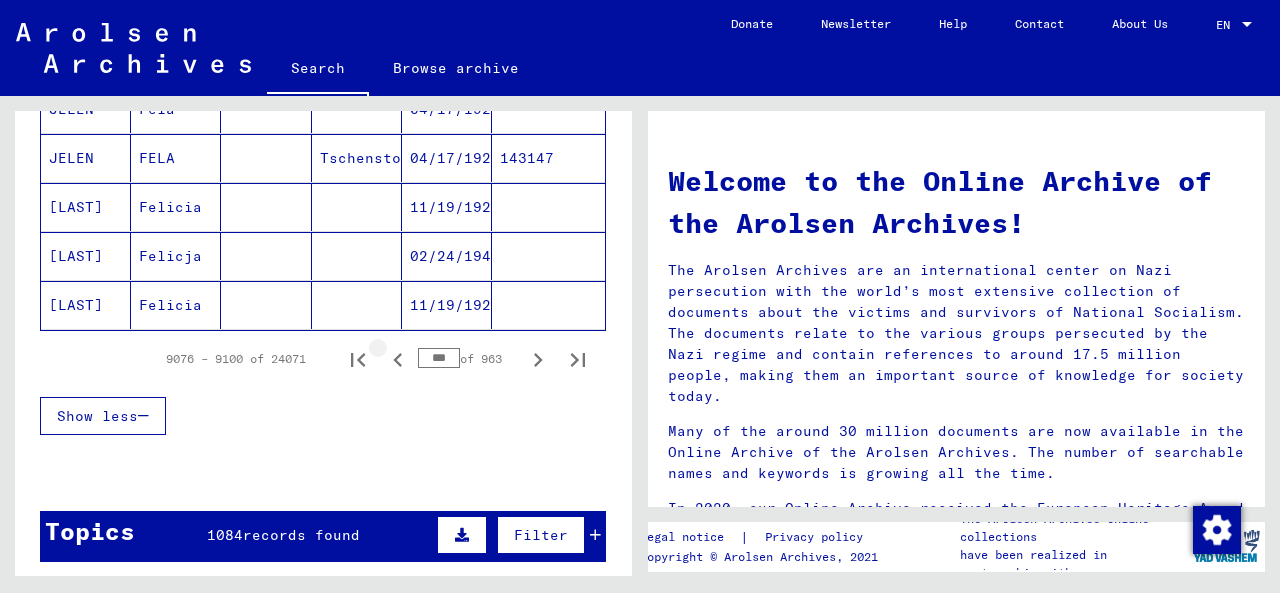click 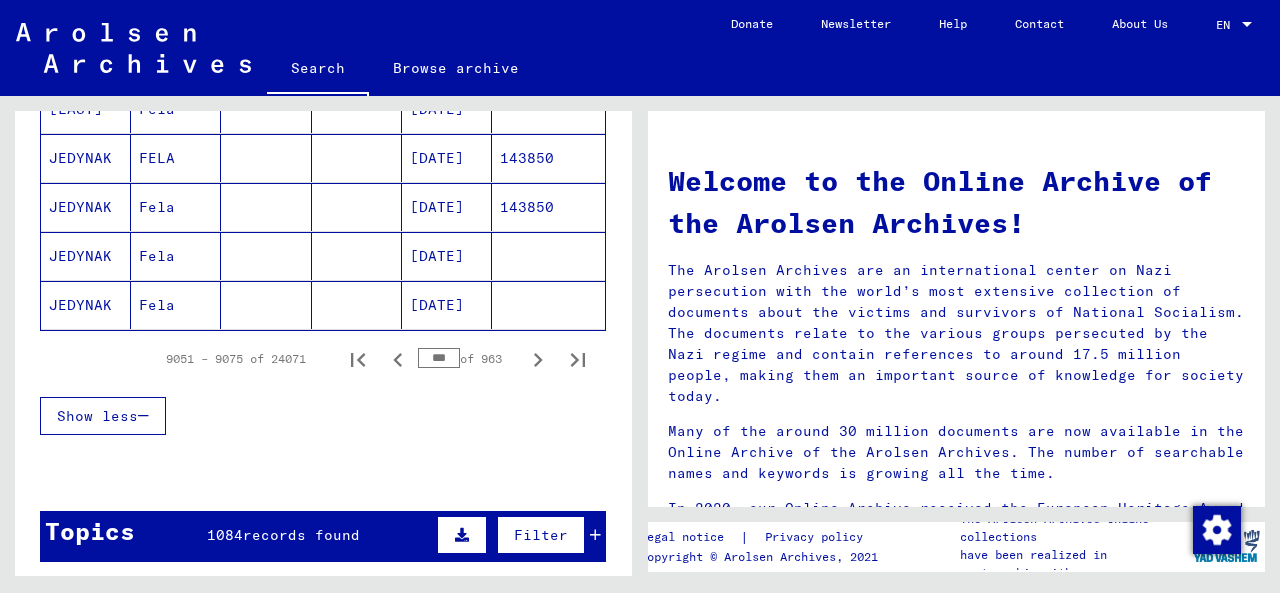click 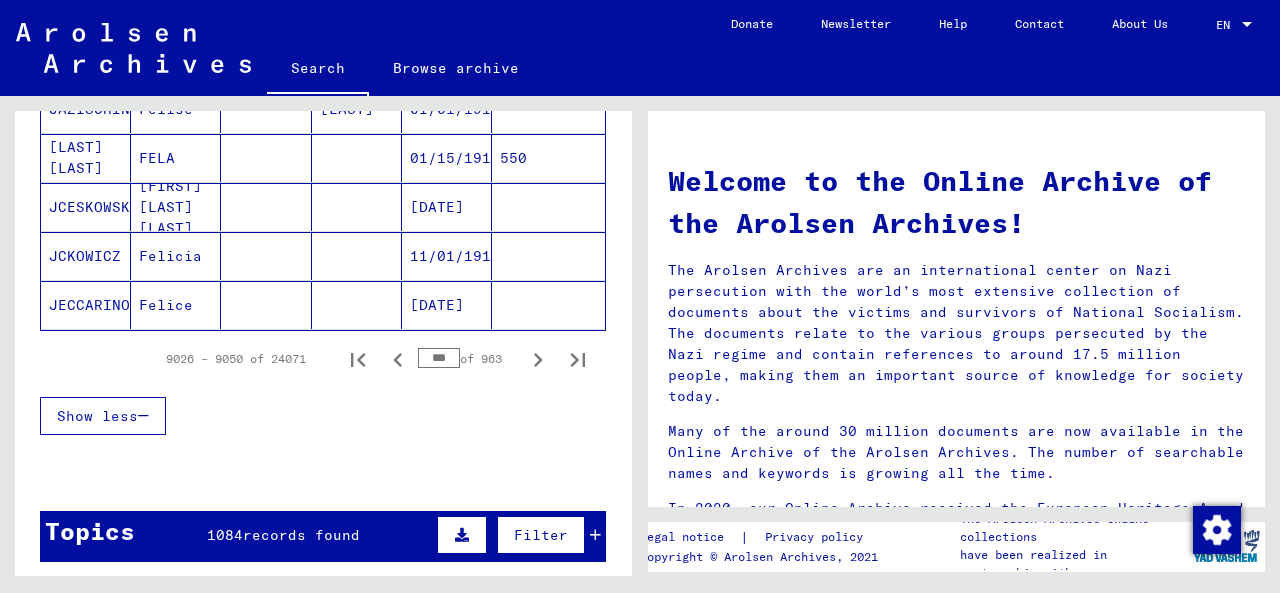 click 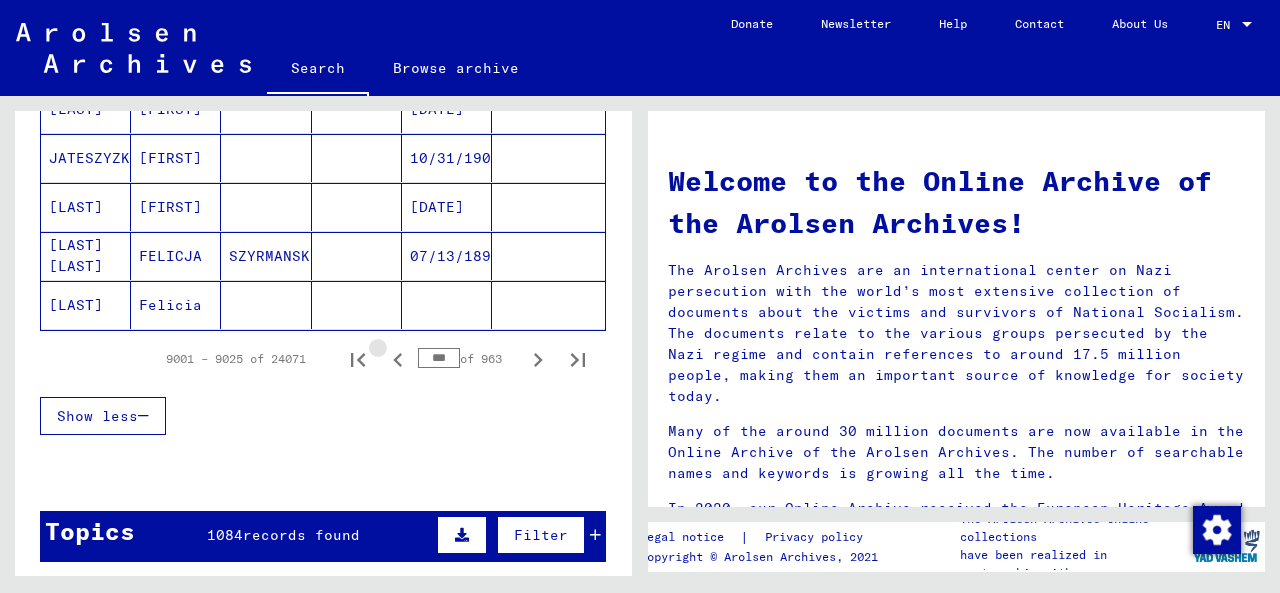 click 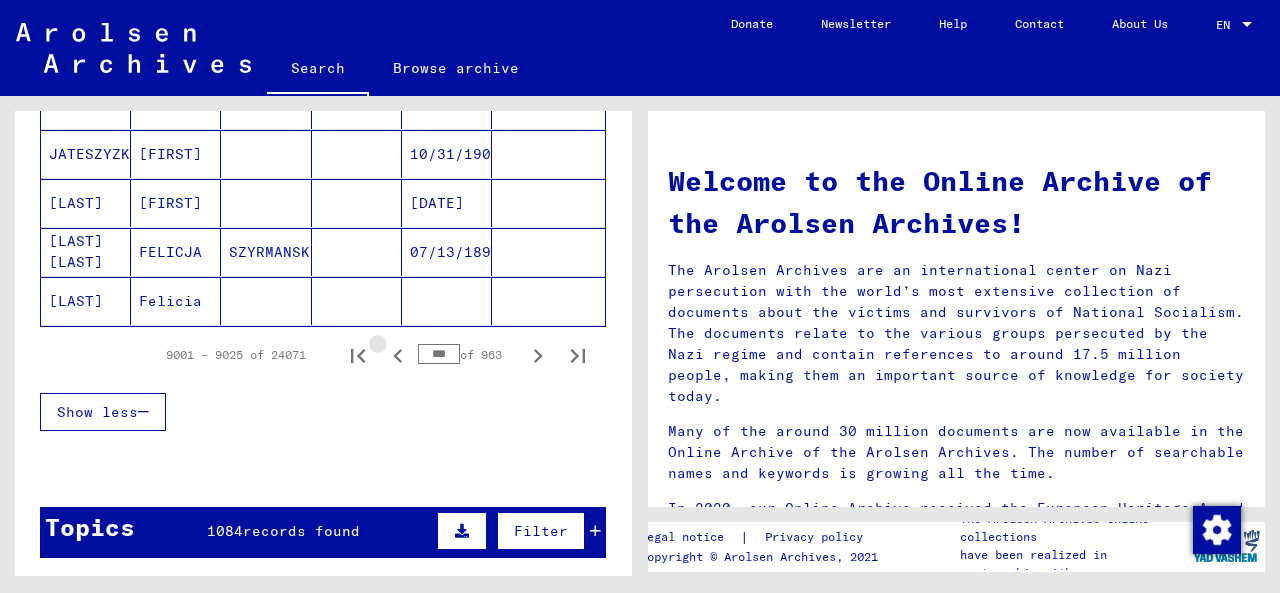 click 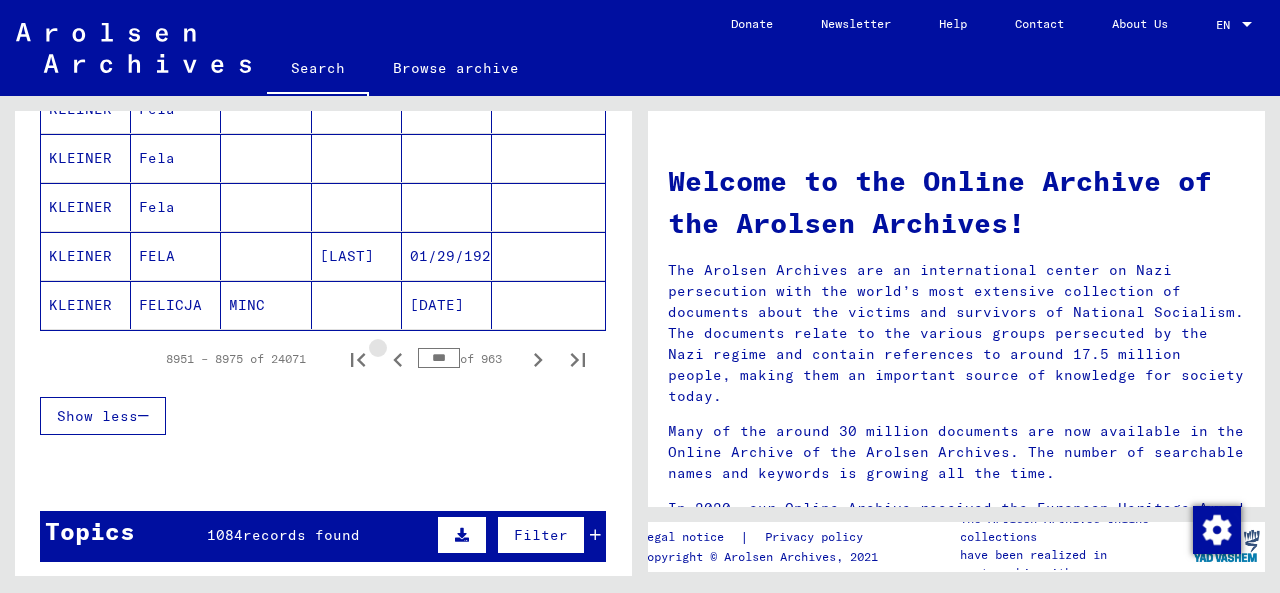 click 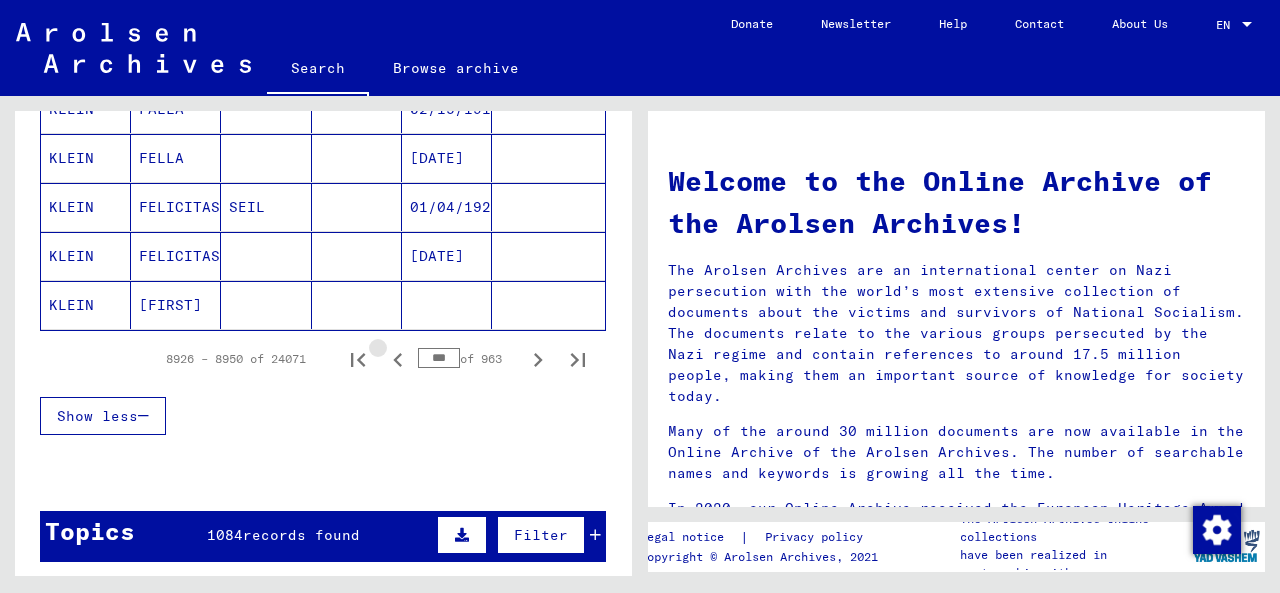 click 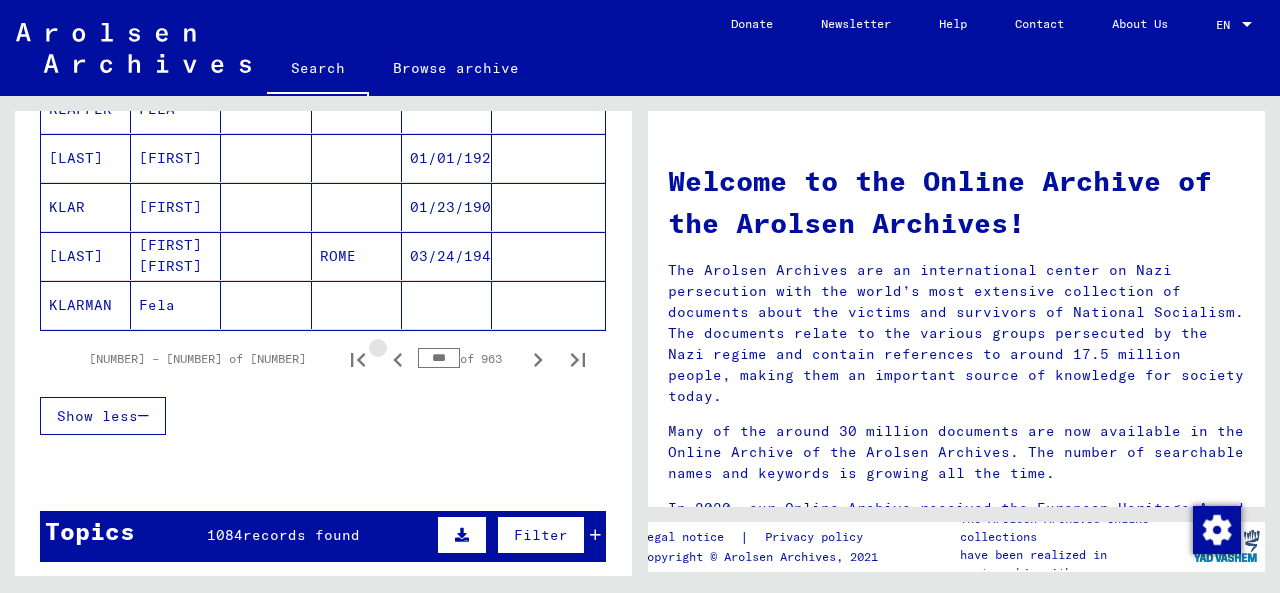 click 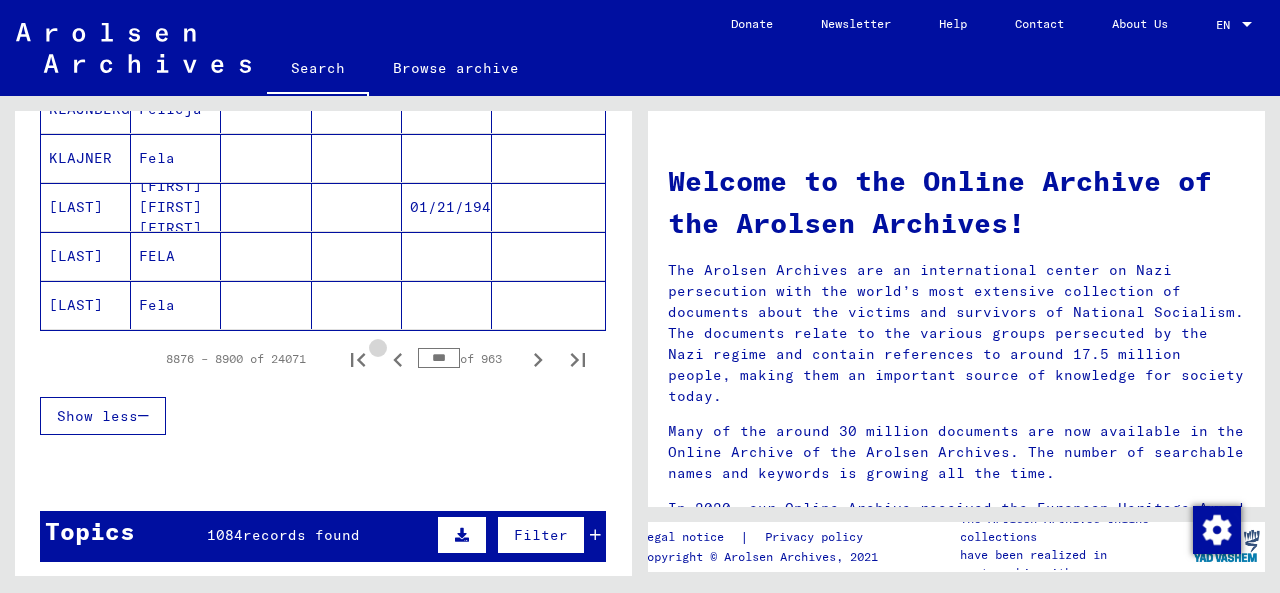 click 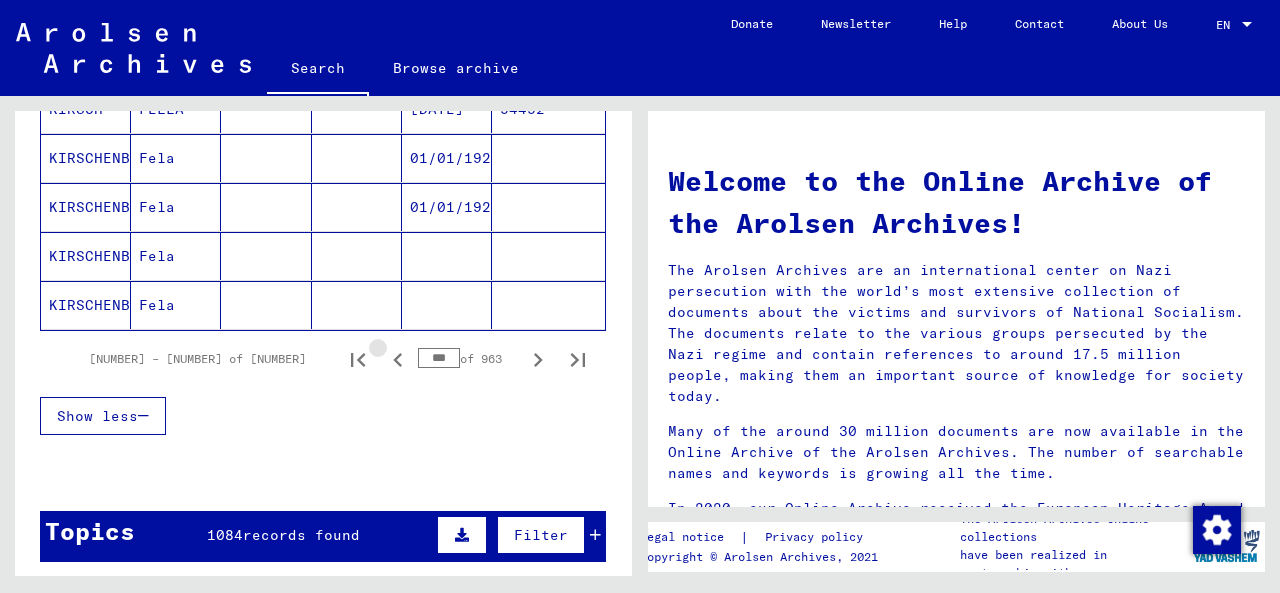click 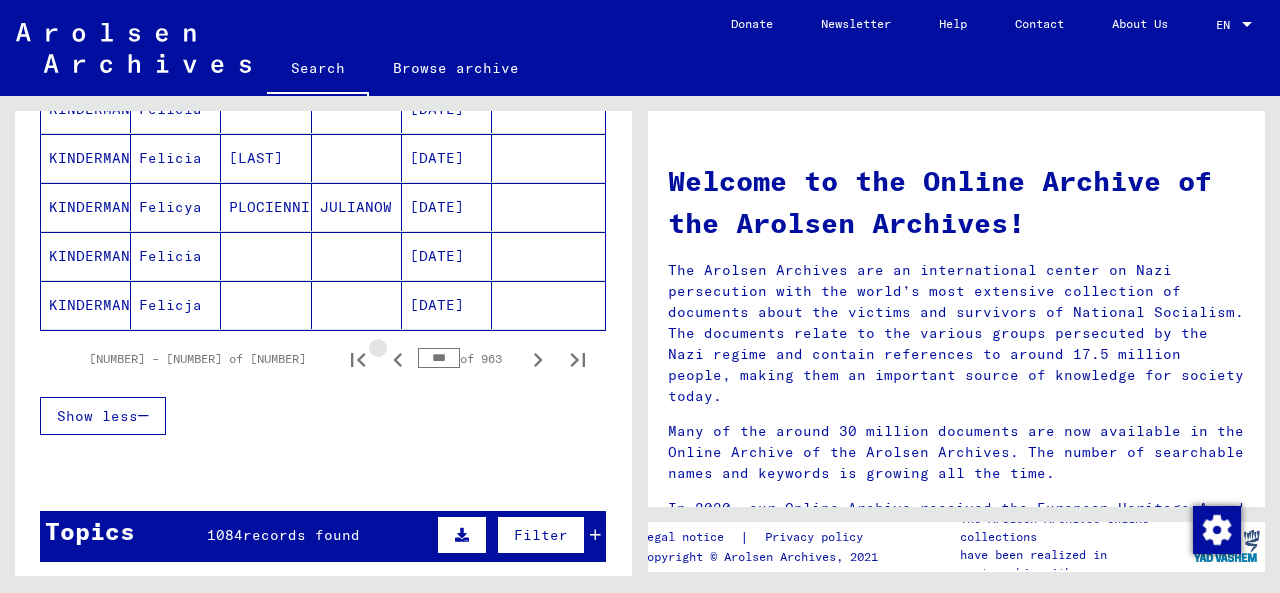 click 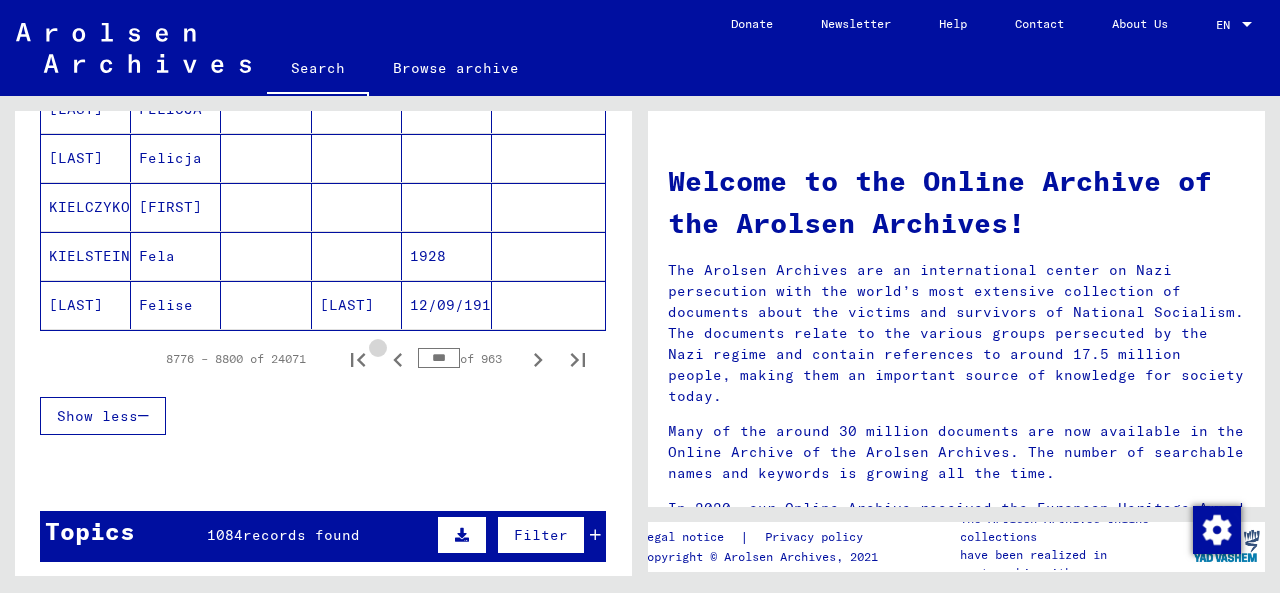click 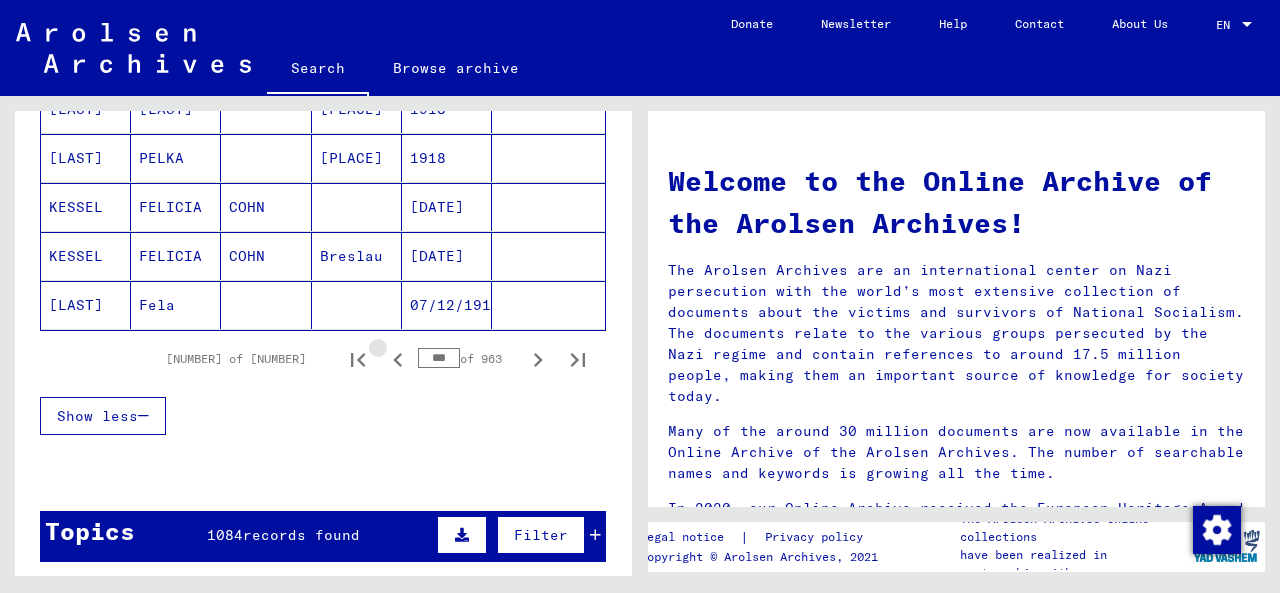 click 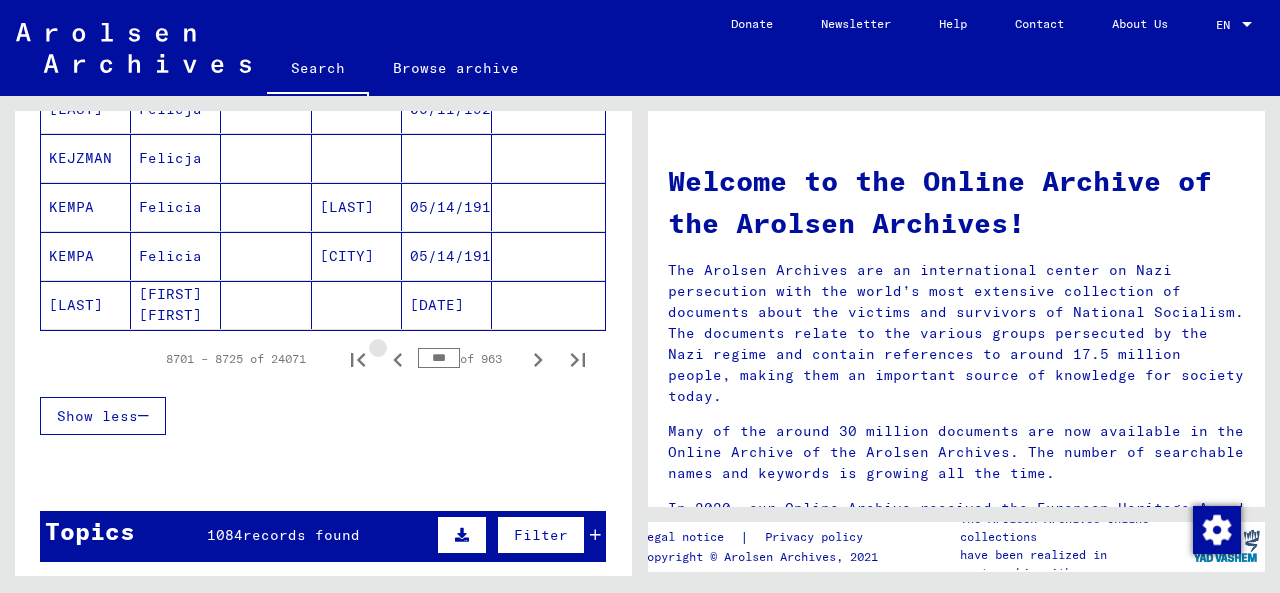 click 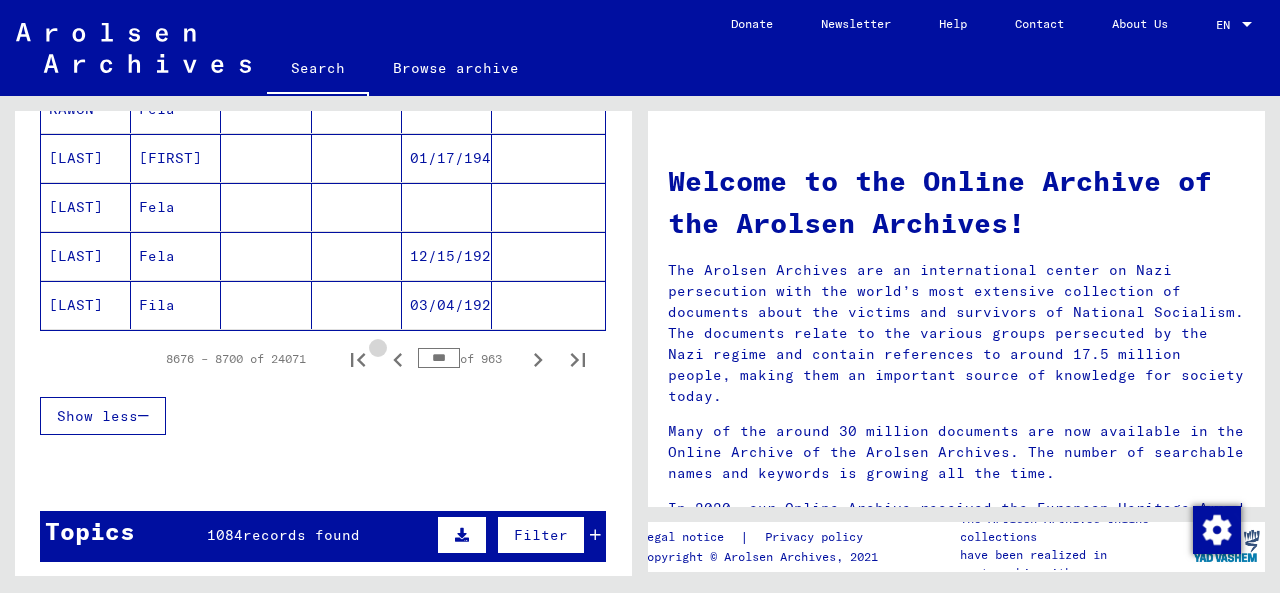 click 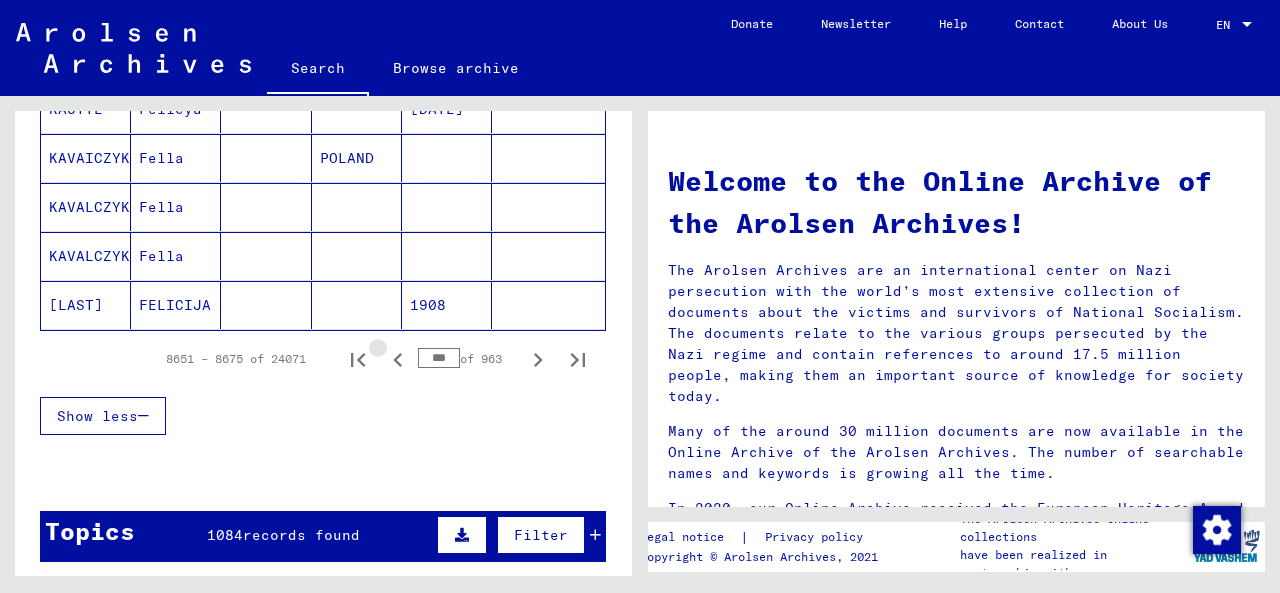 click 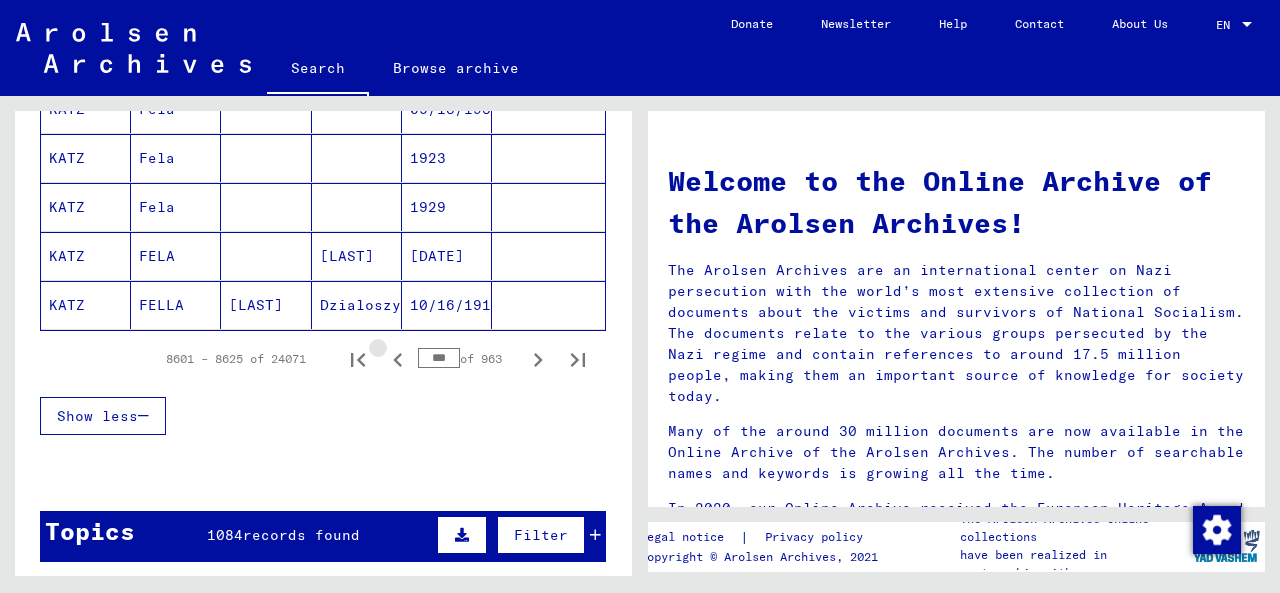 click 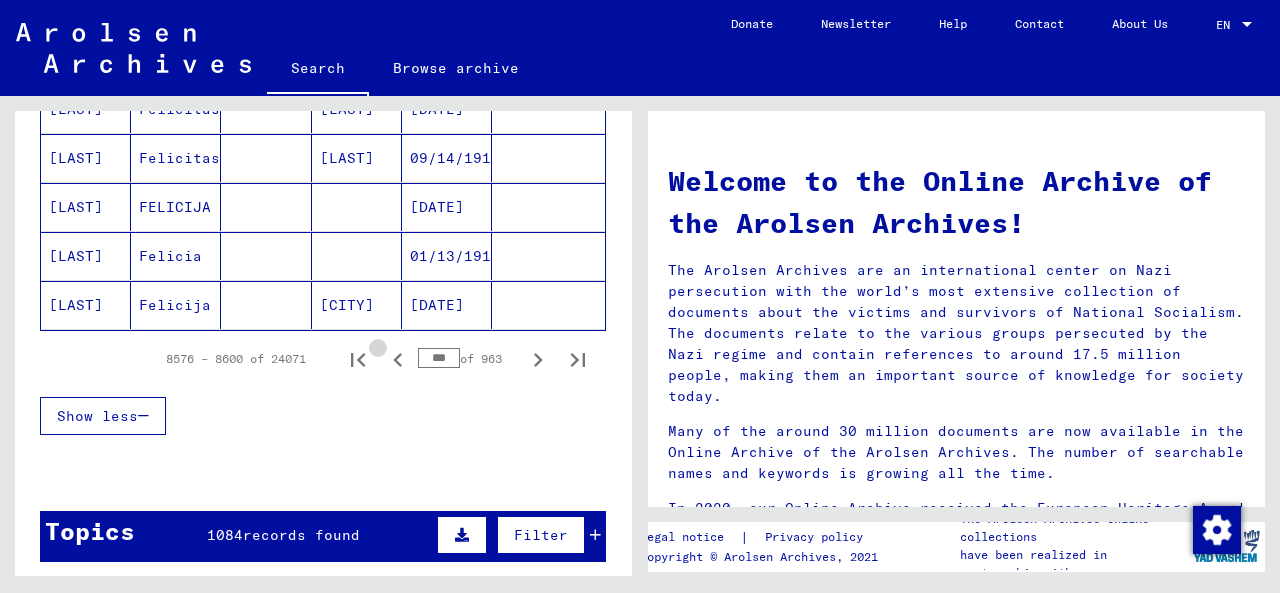 click 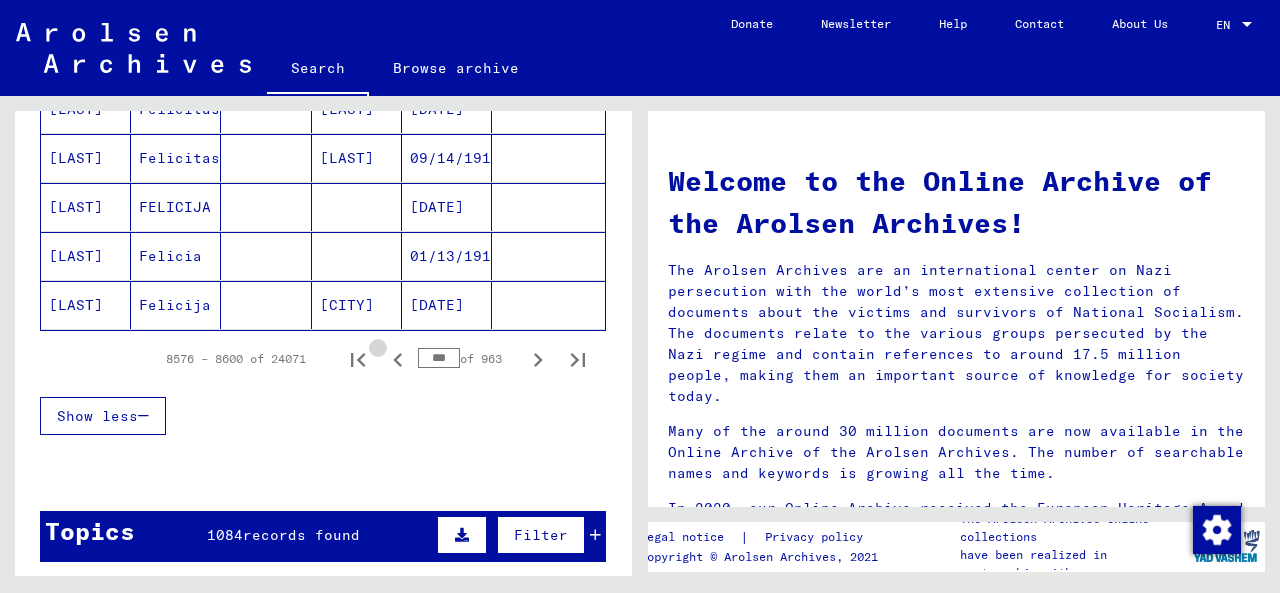 click 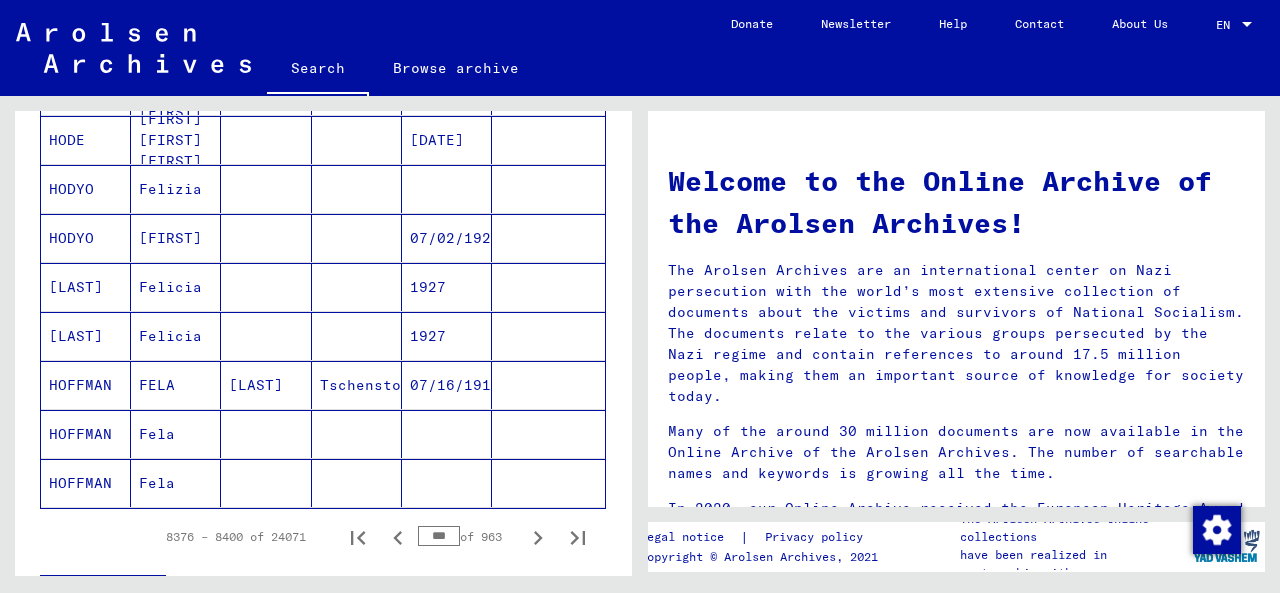 scroll, scrollTop: 1100, scrollLeft: 0, axis: vertical 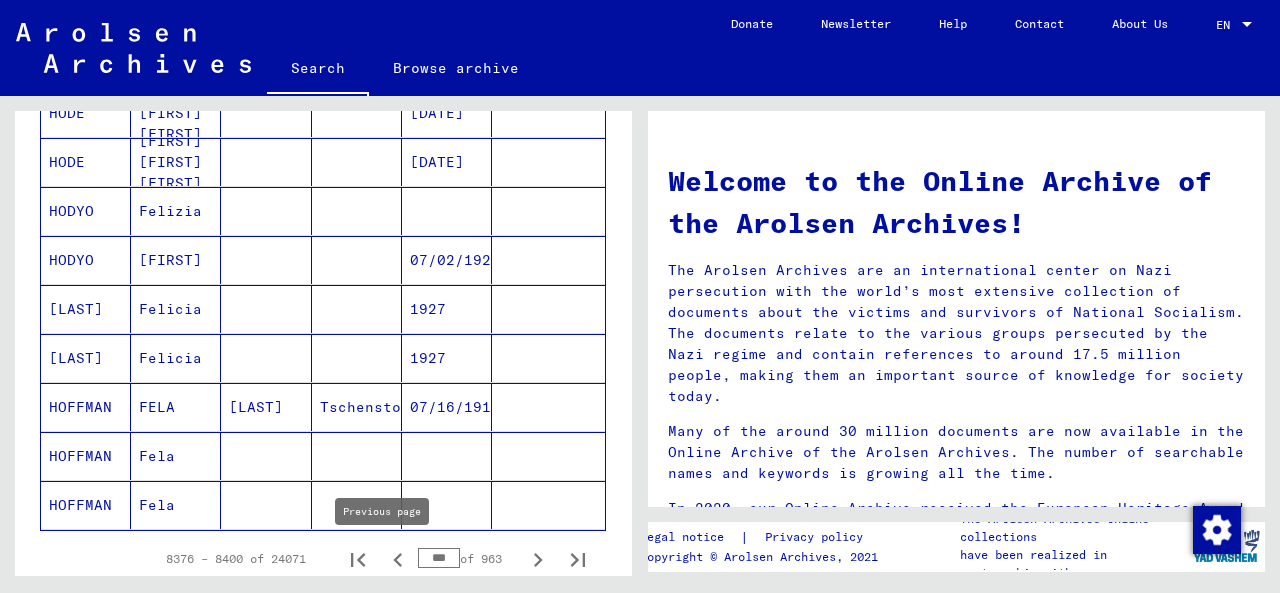 click 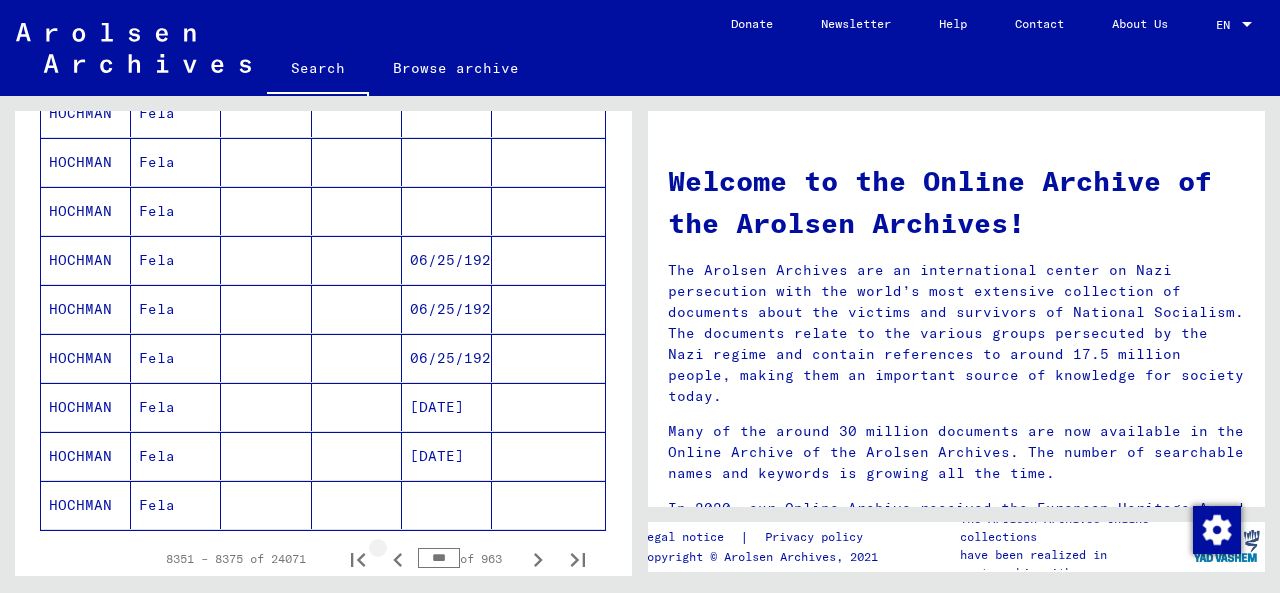 click 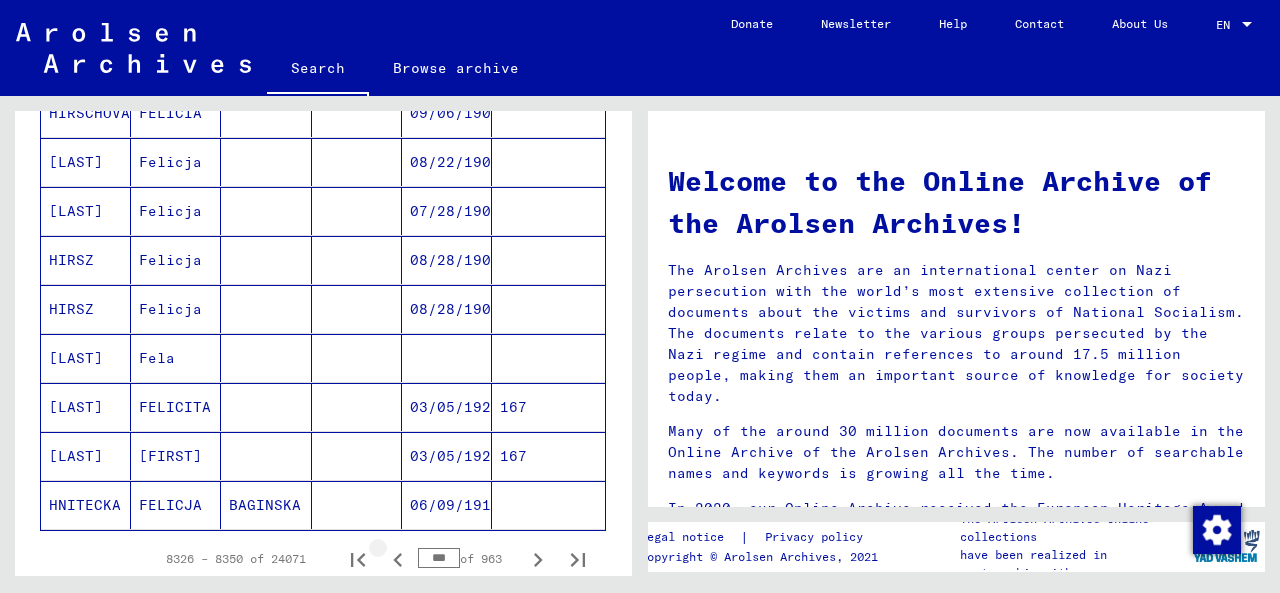 click 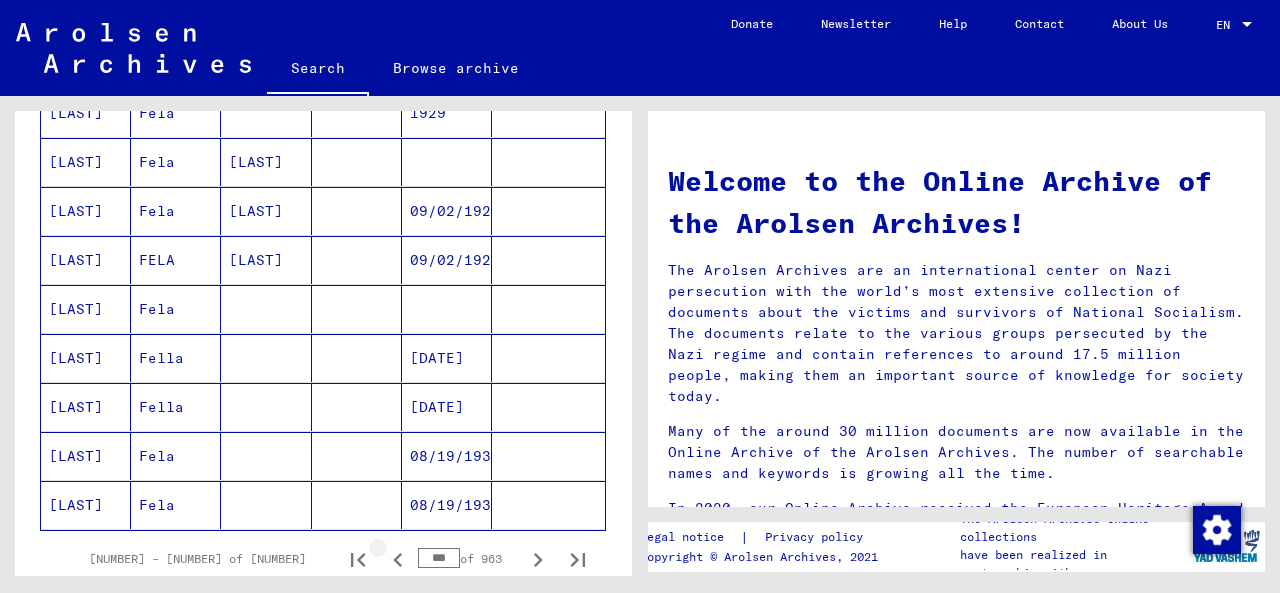 click 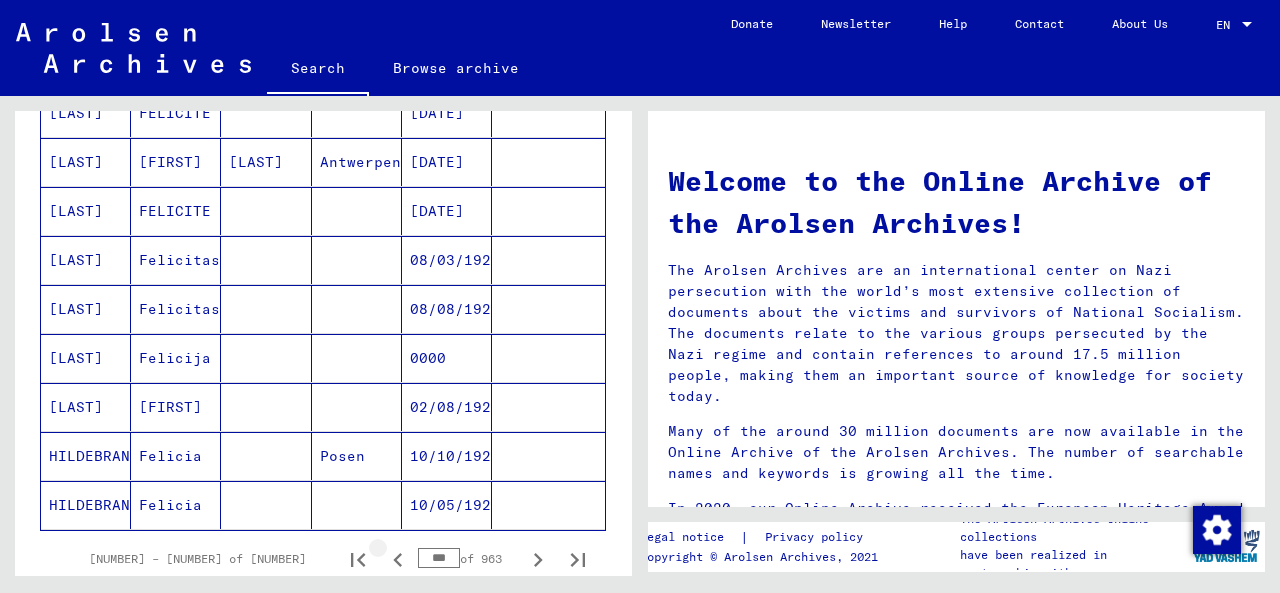 click 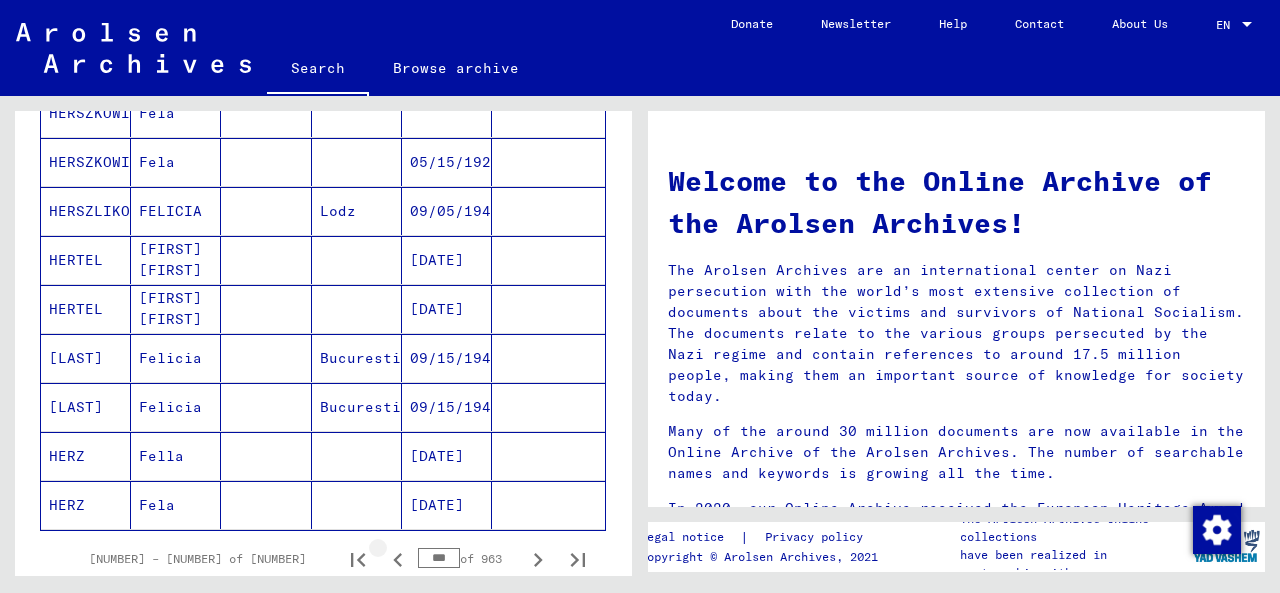 click 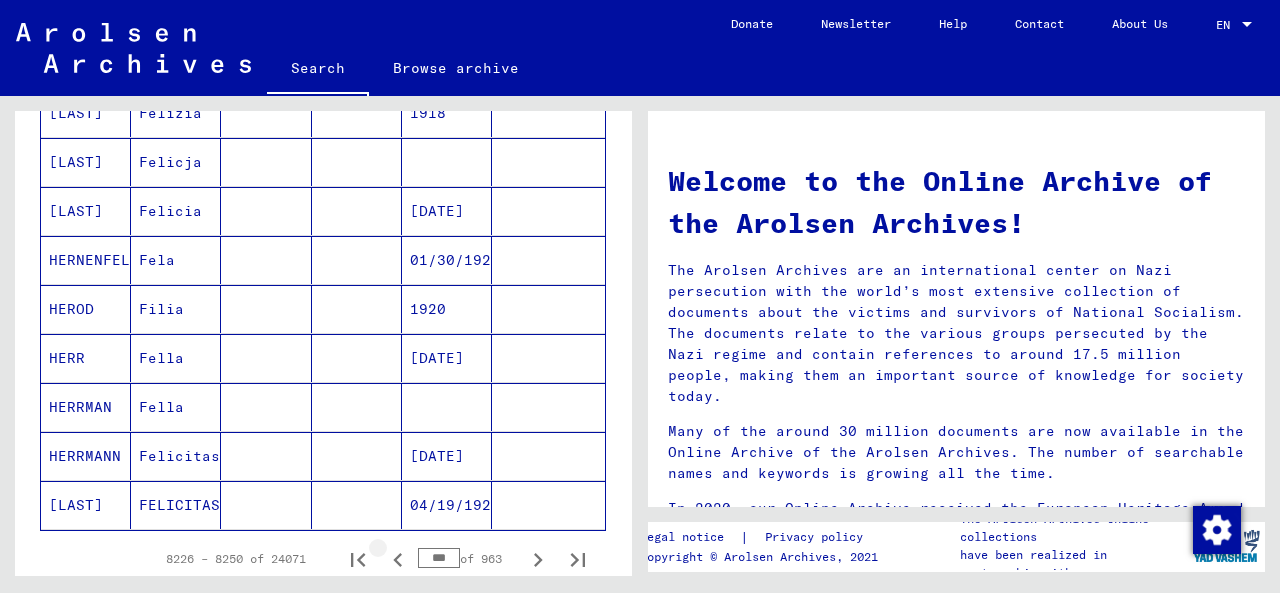 click 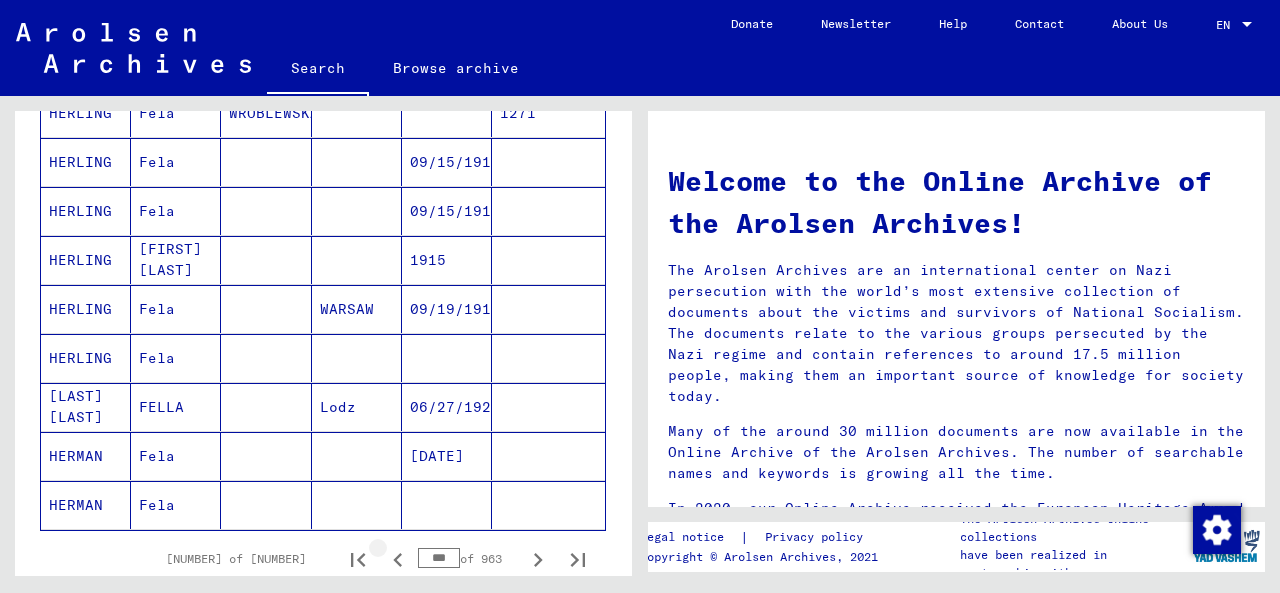 click 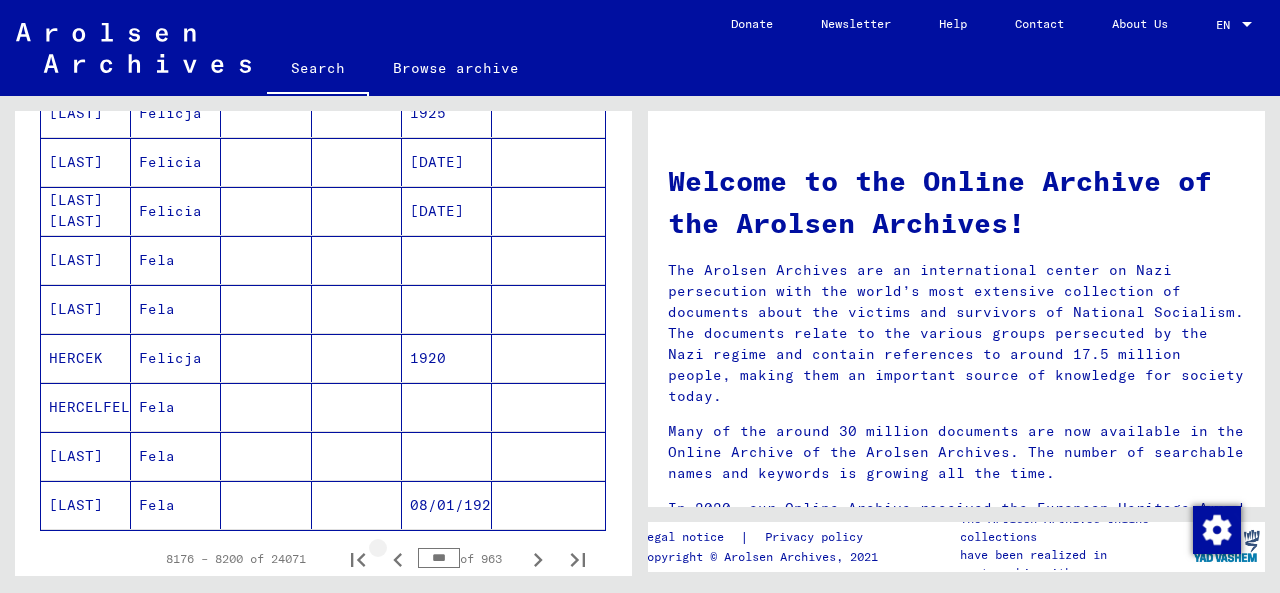click 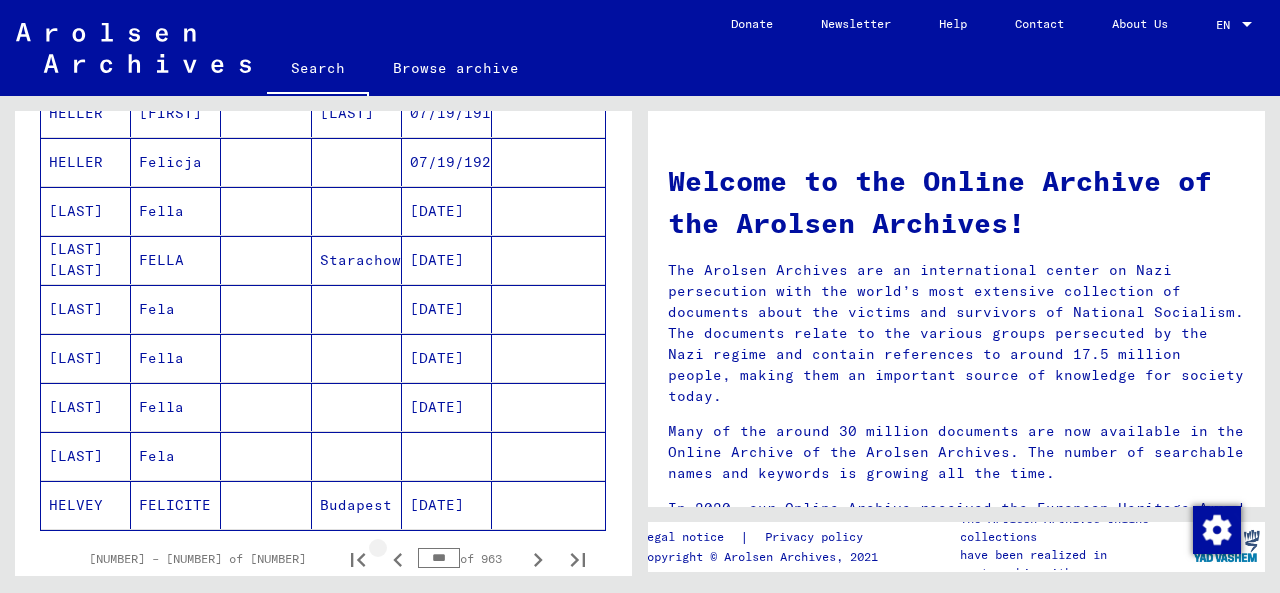 click 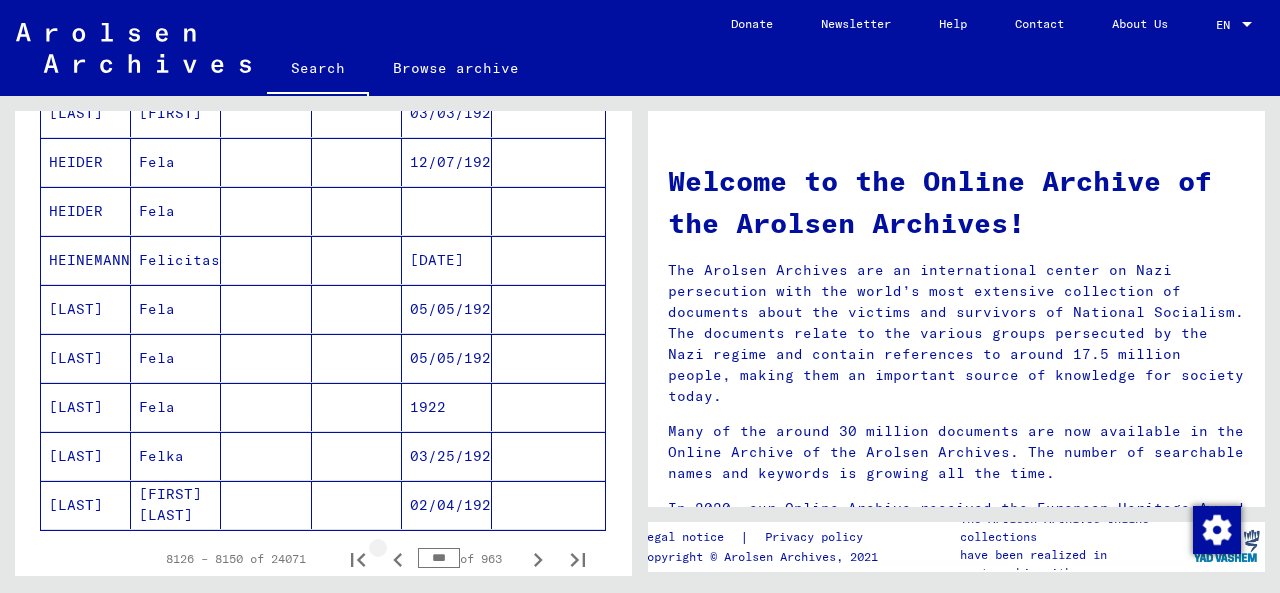 click 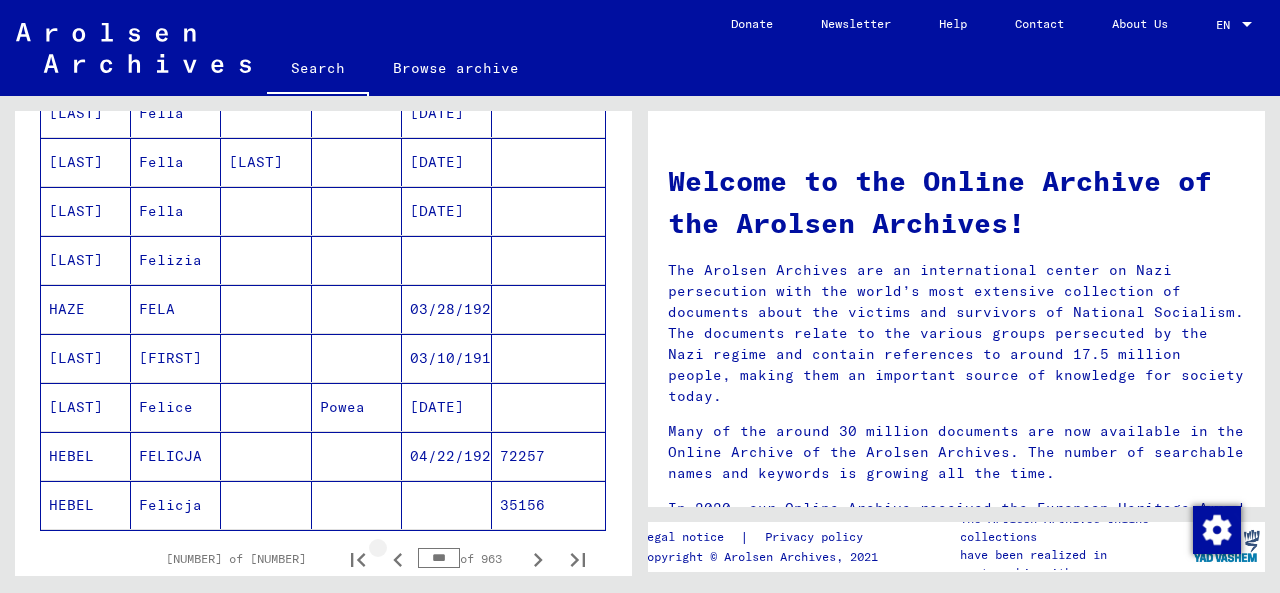 click 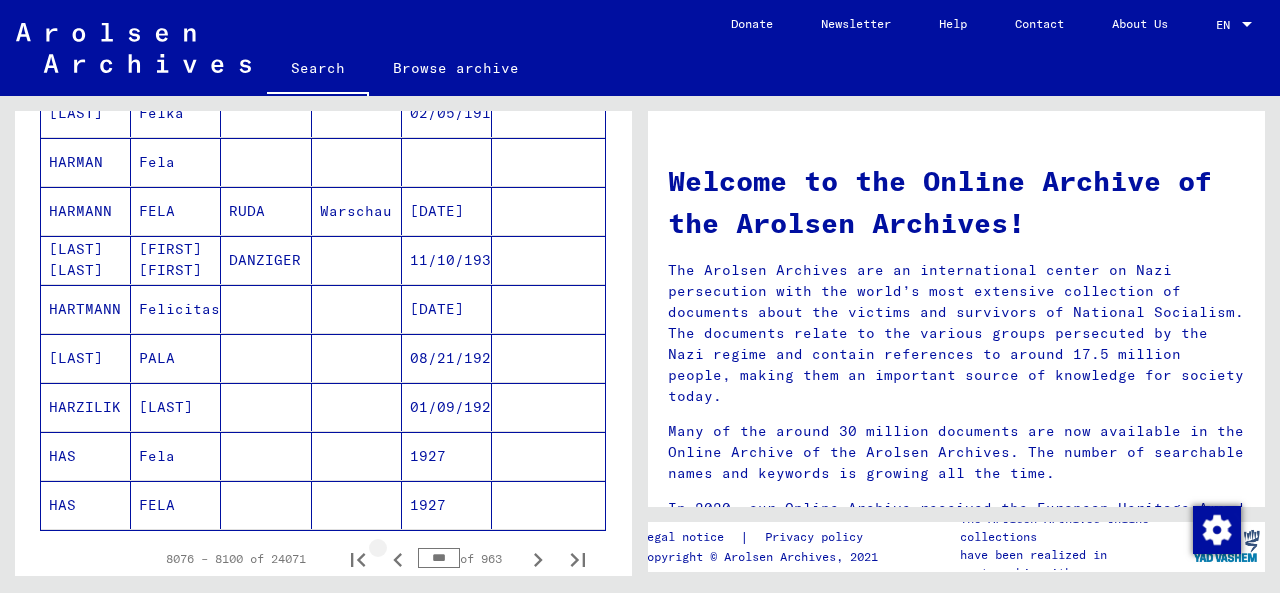 click 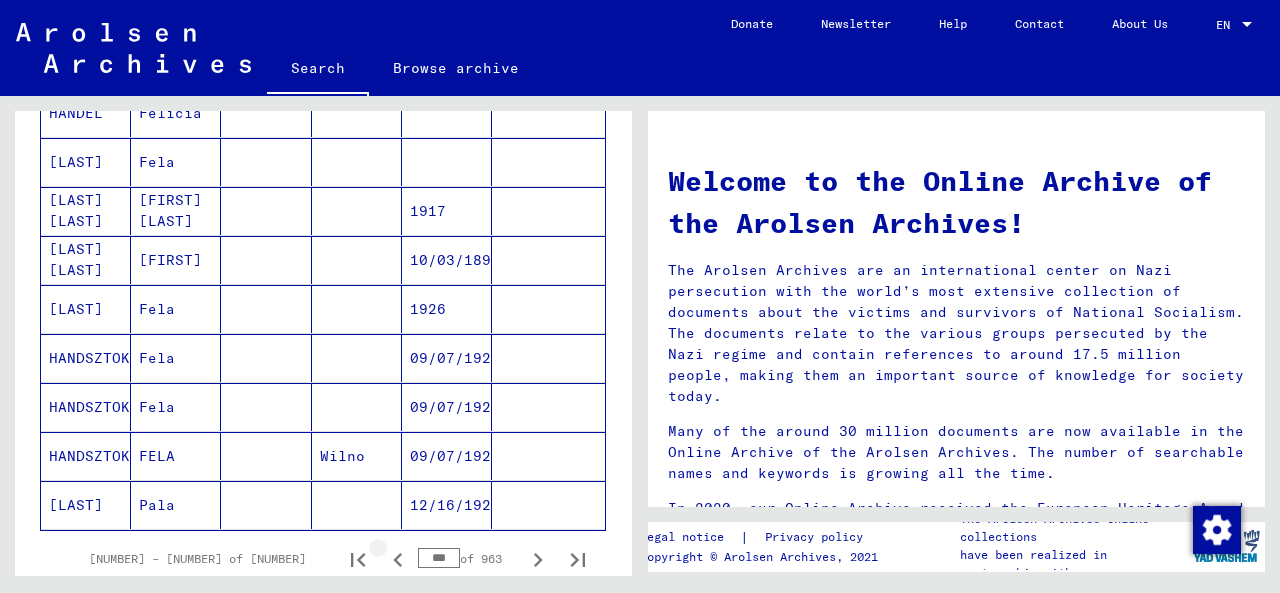 click 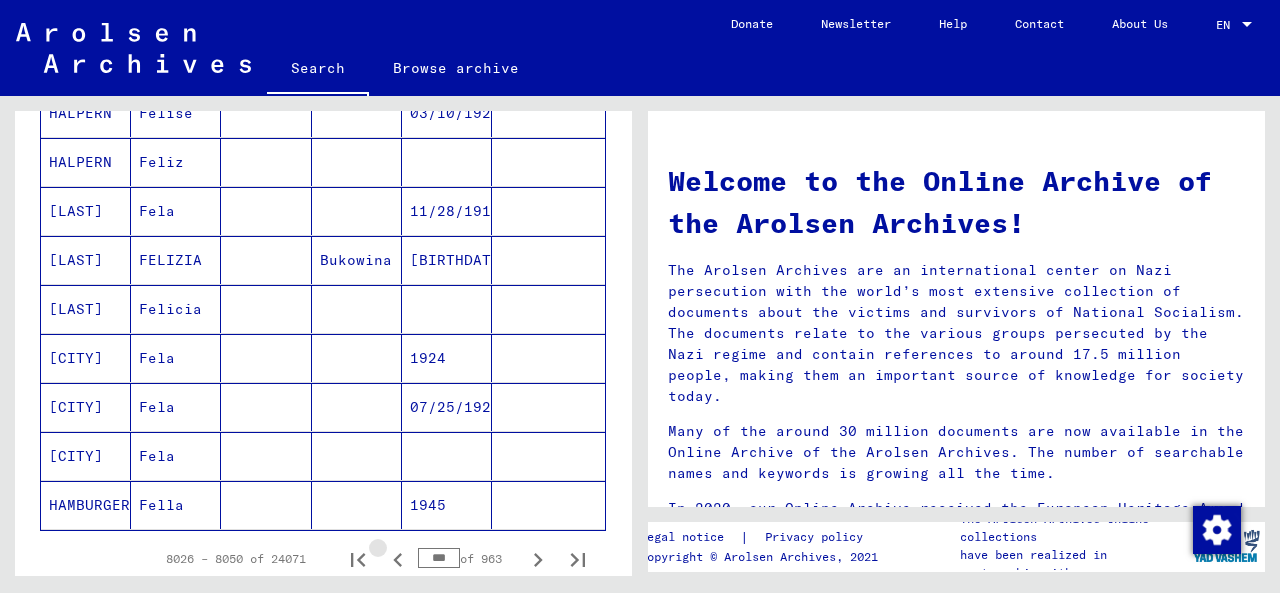 click 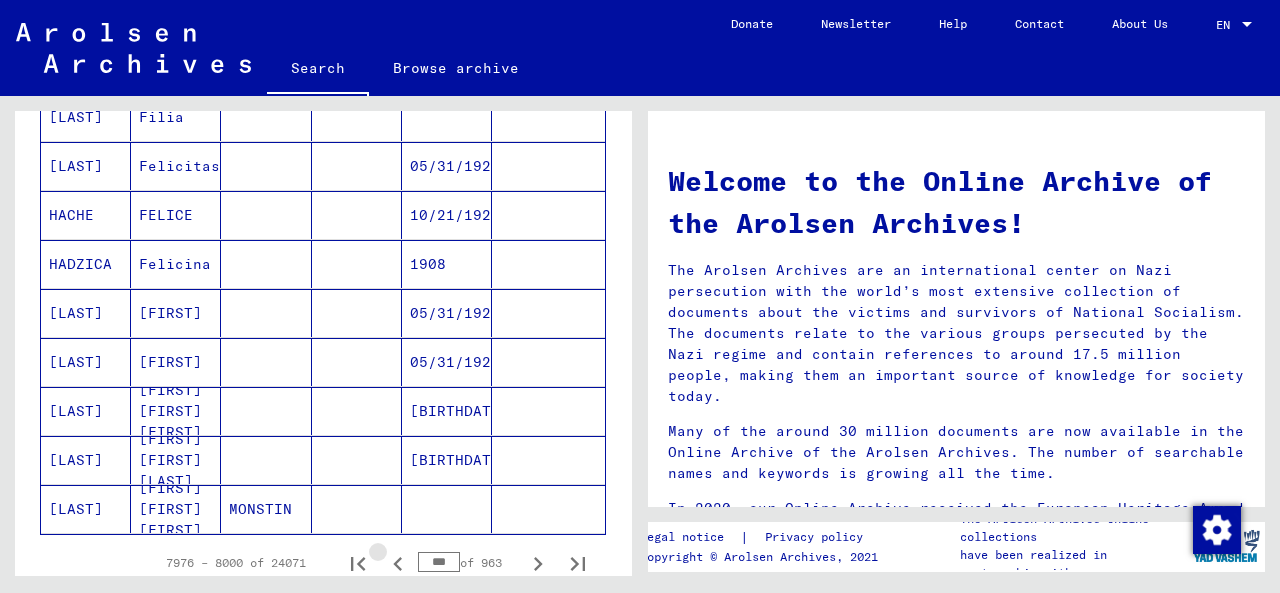 scroll, scrollTop: 1104, scrollLeft: 0, axis: vertical 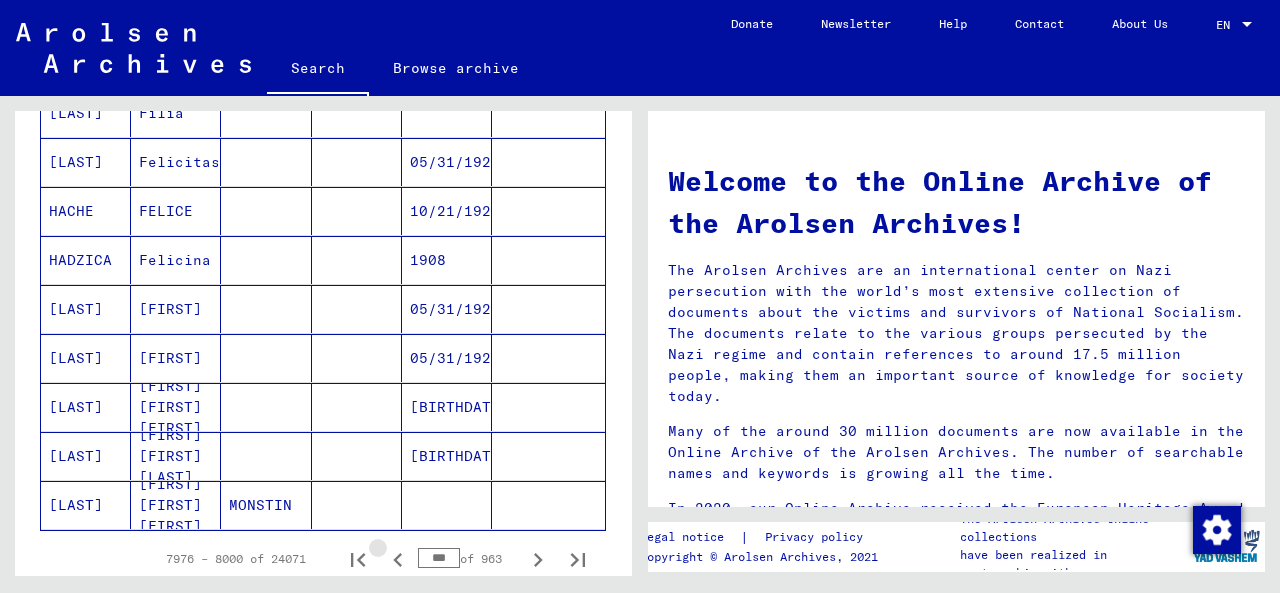 click 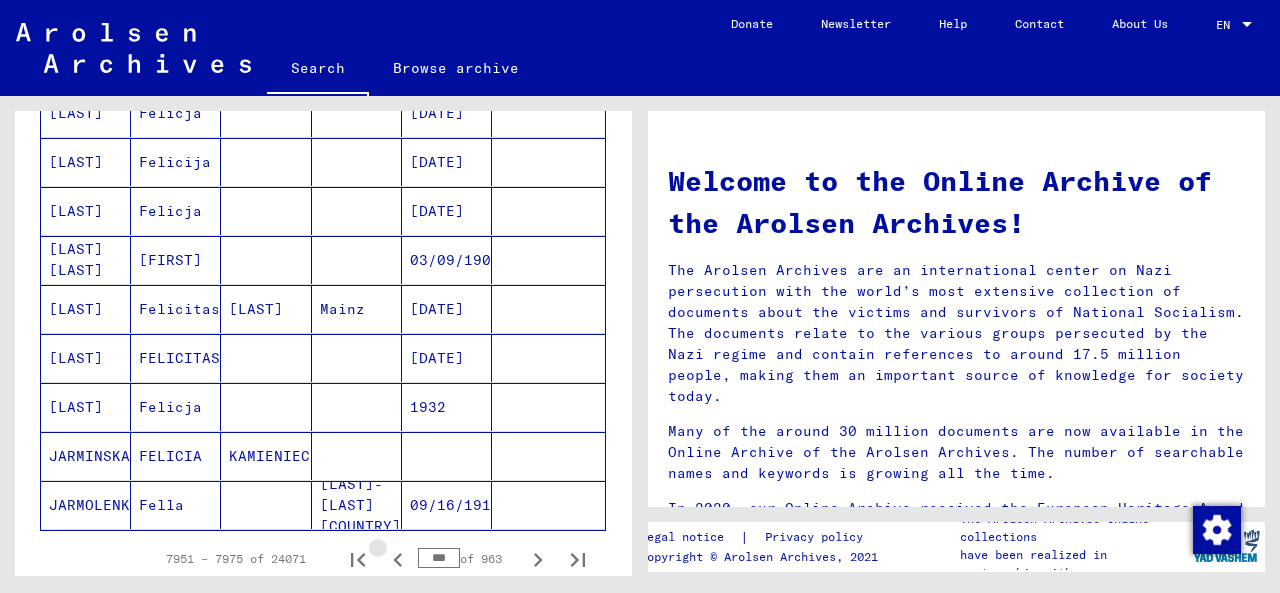 click 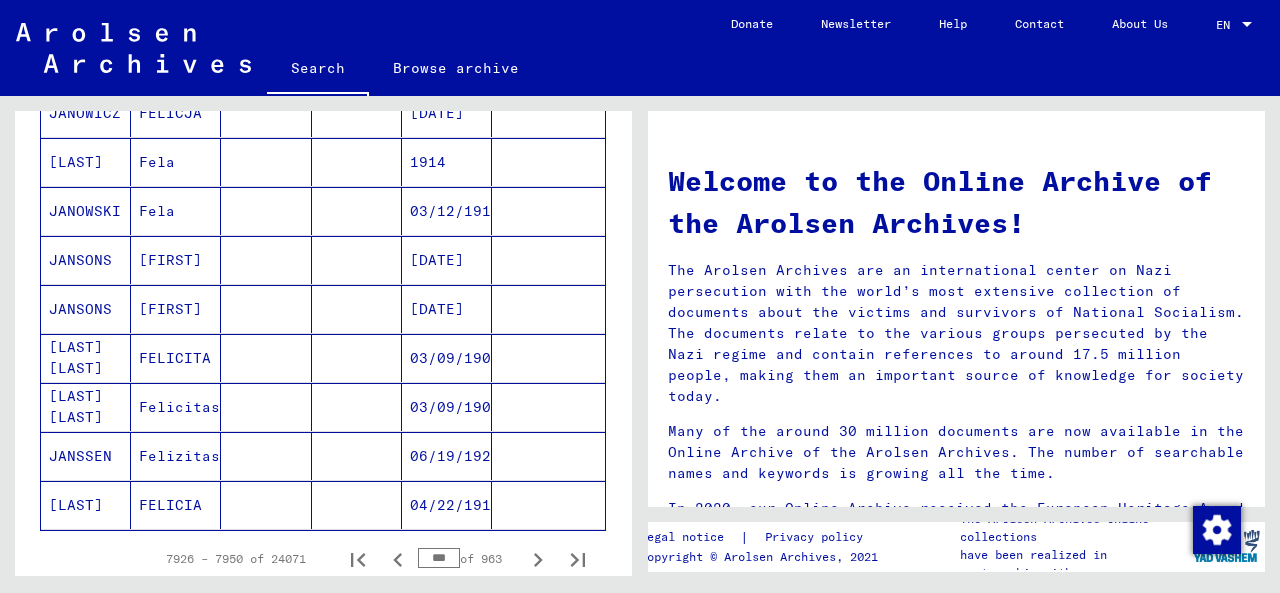 click 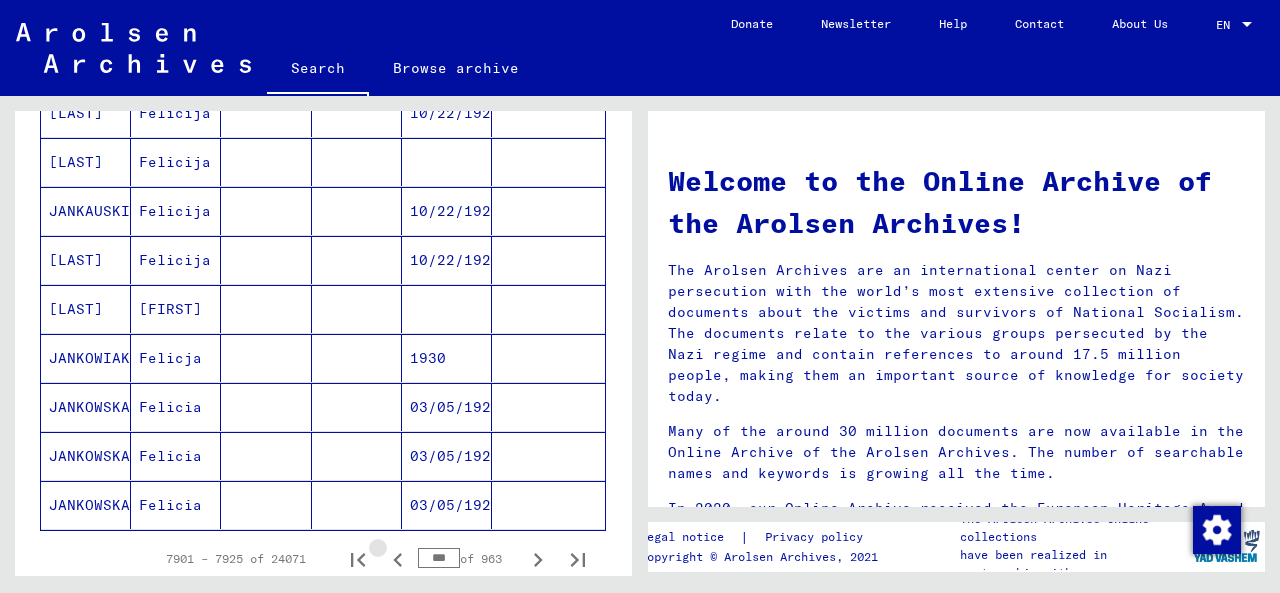 click 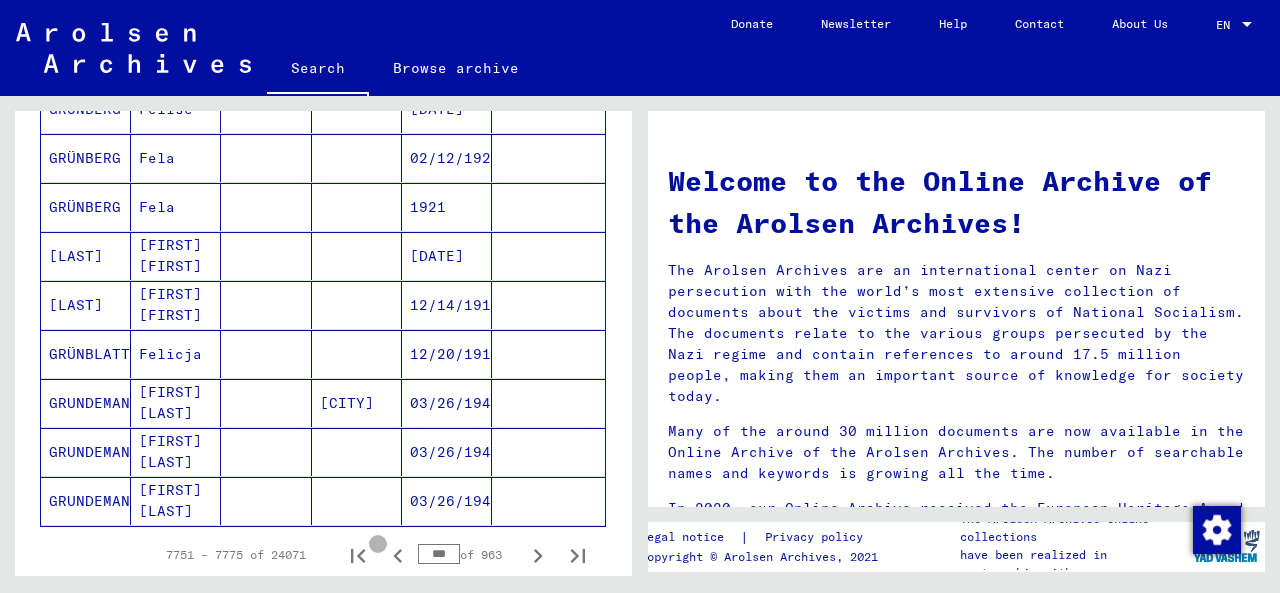 scroll, scrollTop: 1300, scrollLeft: 0, axis: vertical 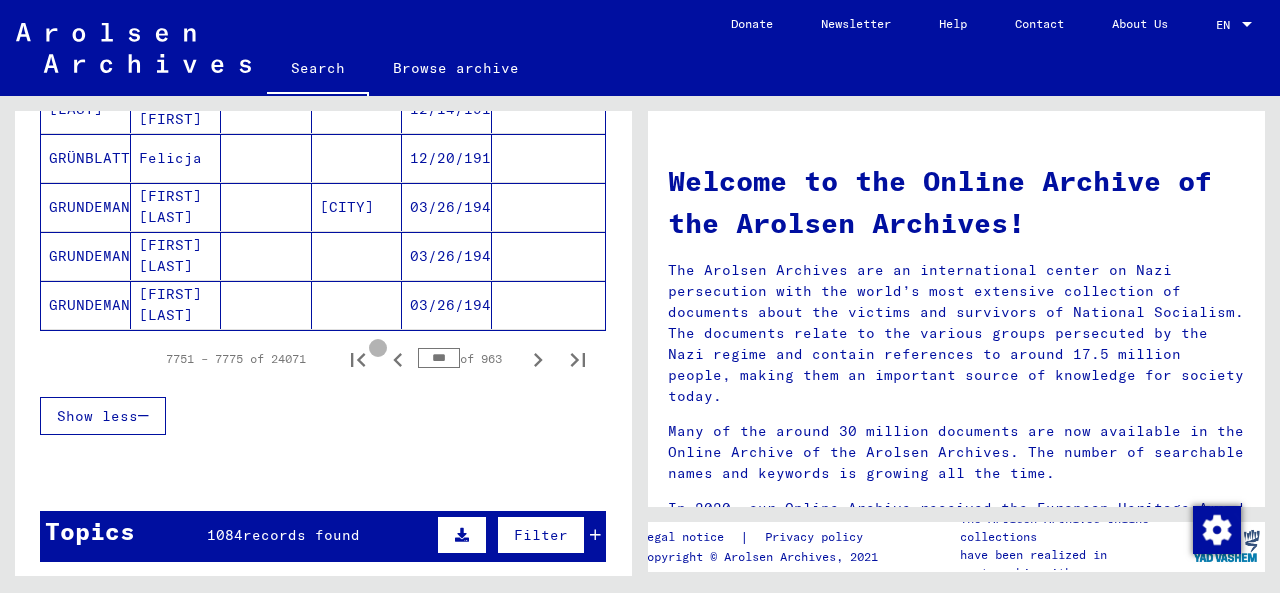 click 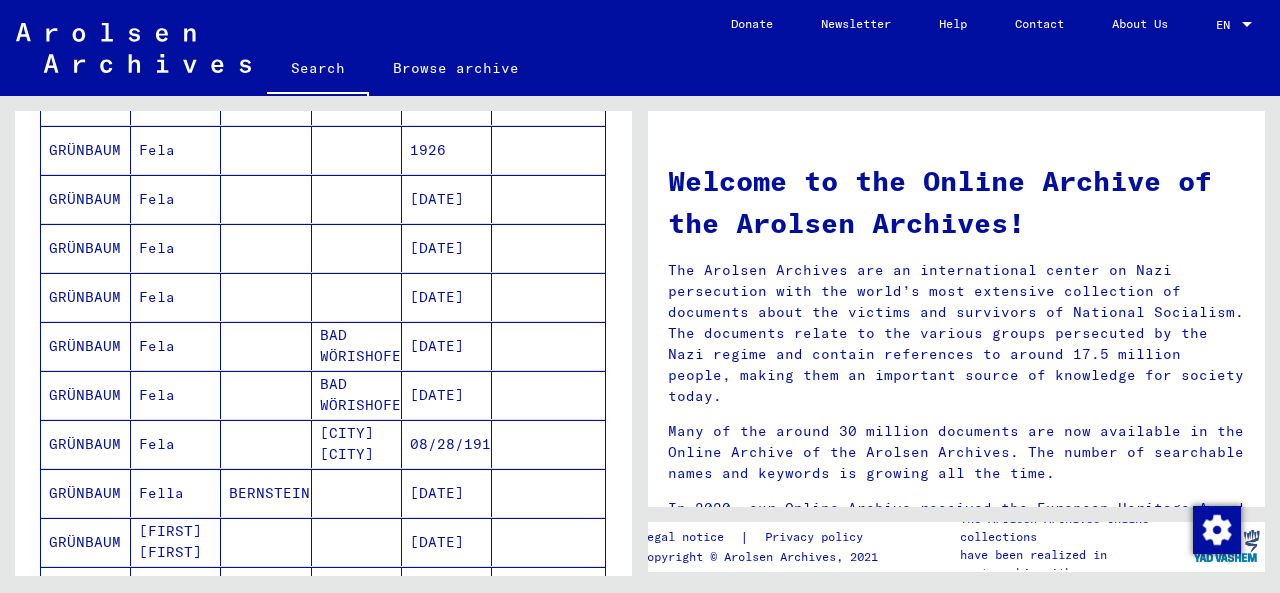 scroll, scrollTop: 1100, scrollLeft: 0, axis: vertical 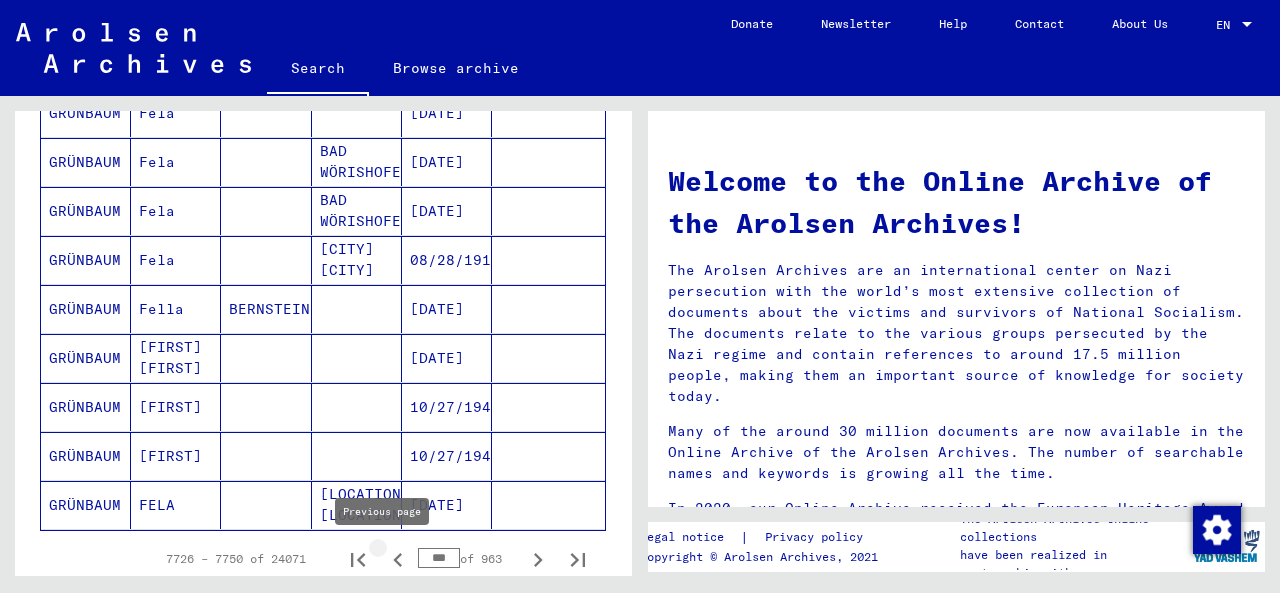 click 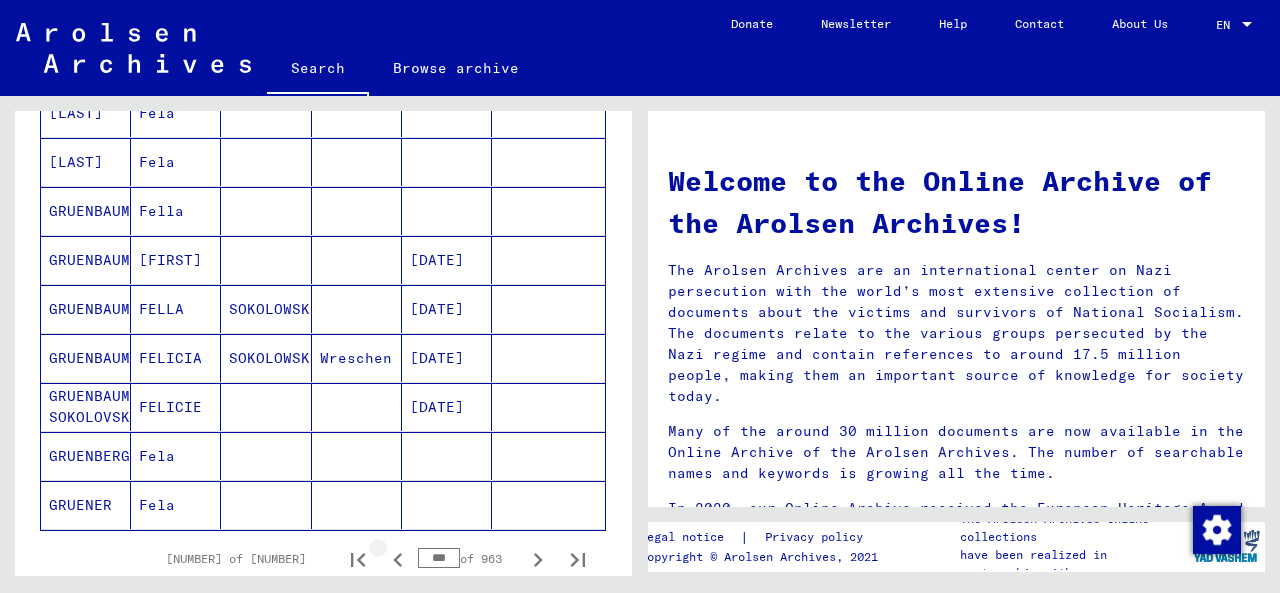 click 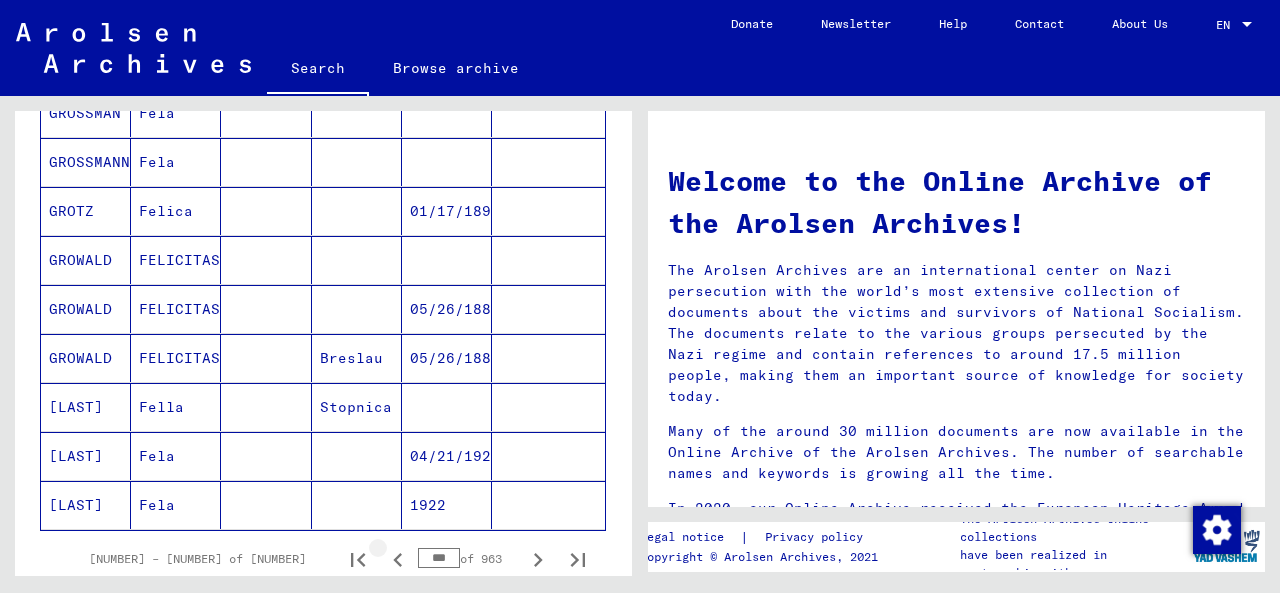 click 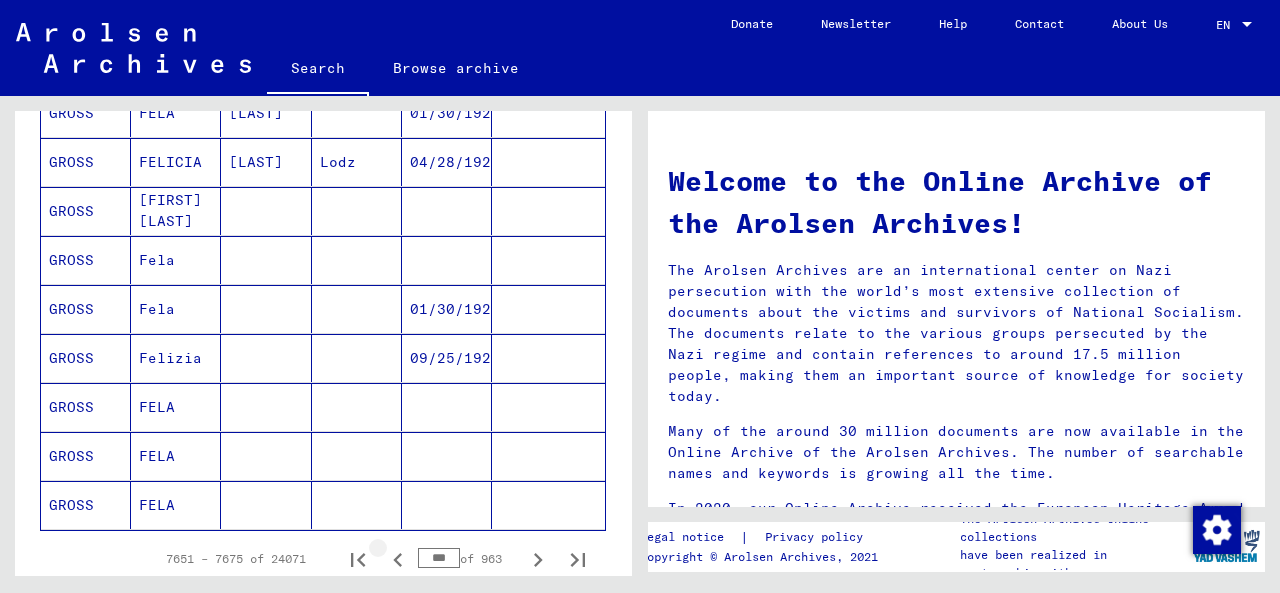 click 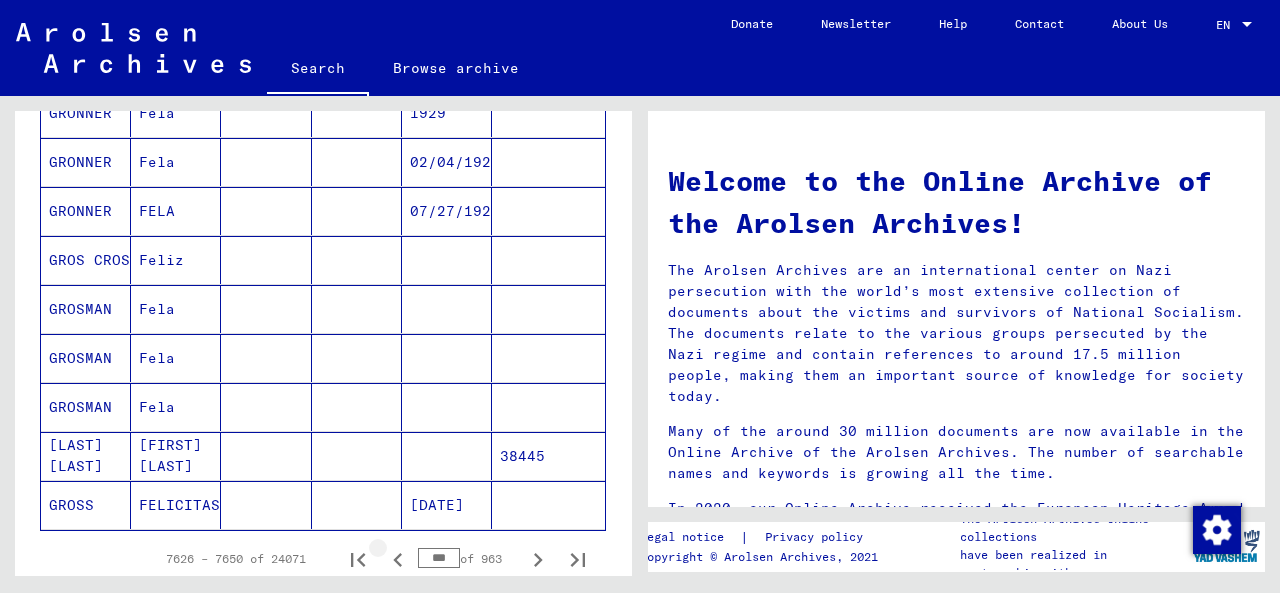 click 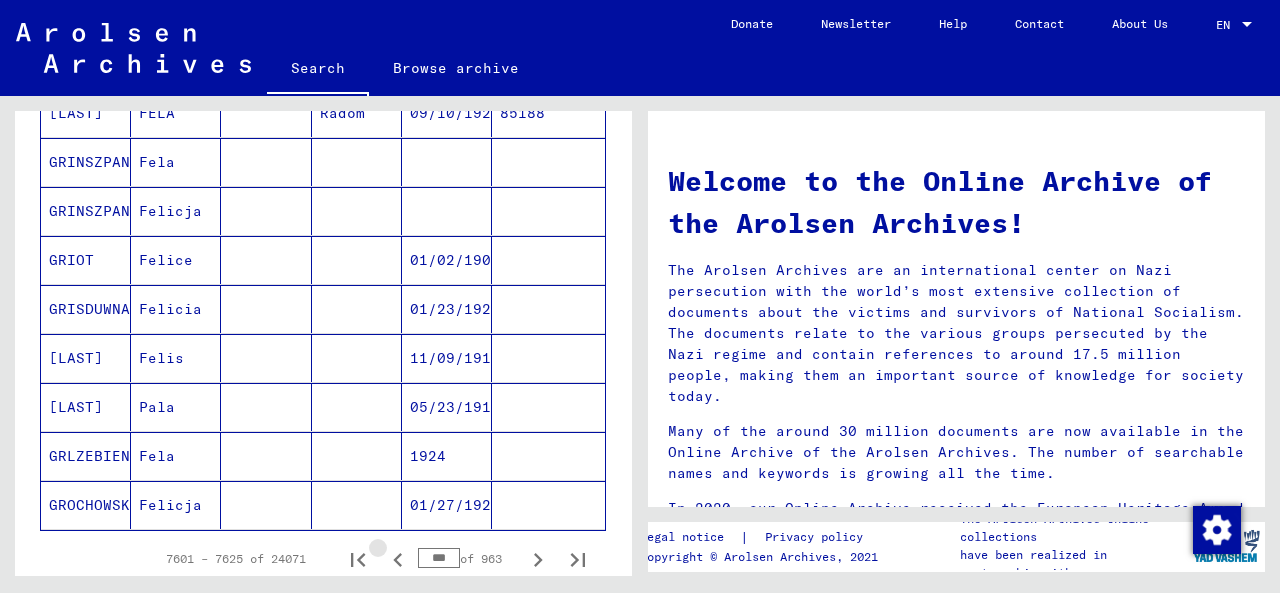 click 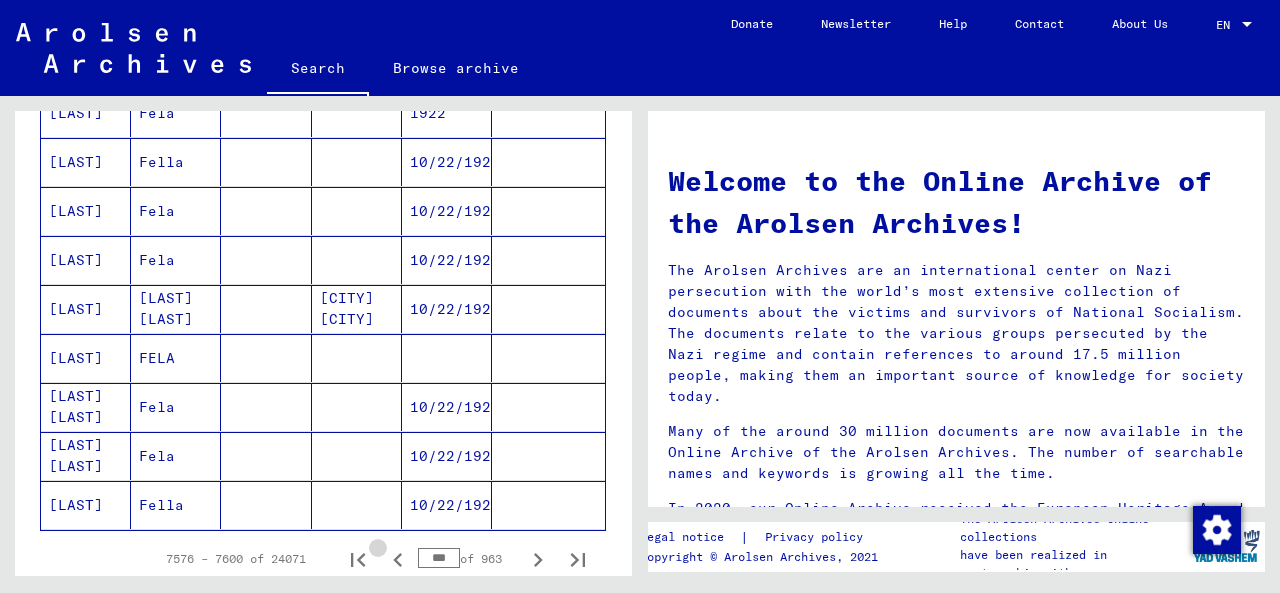 click 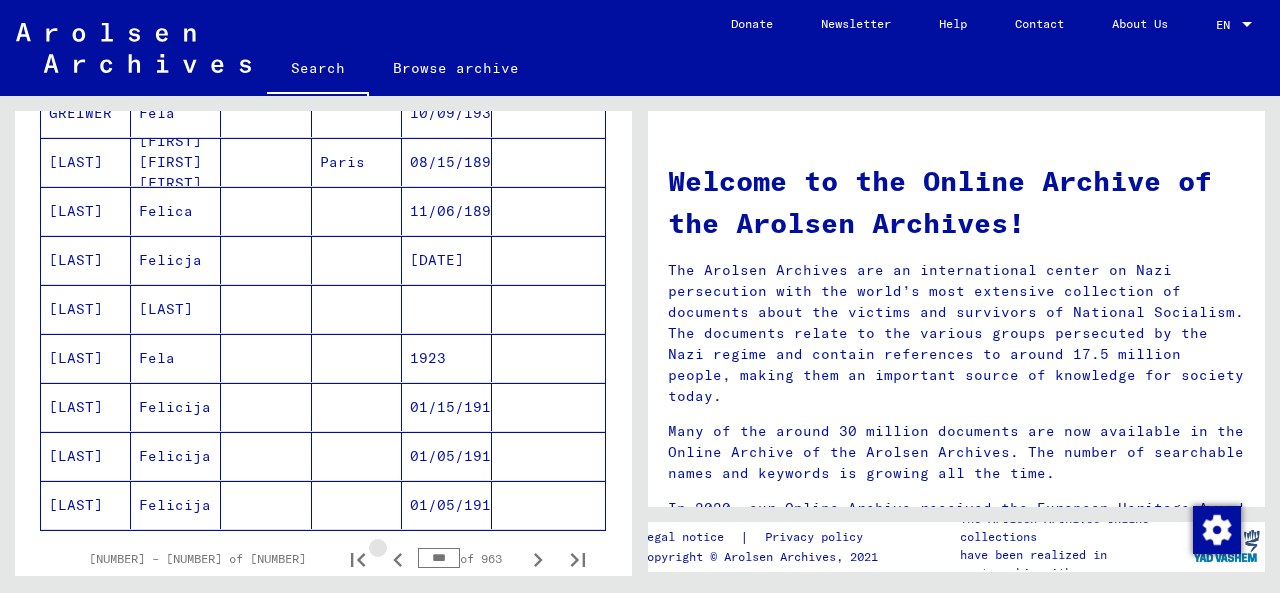 click 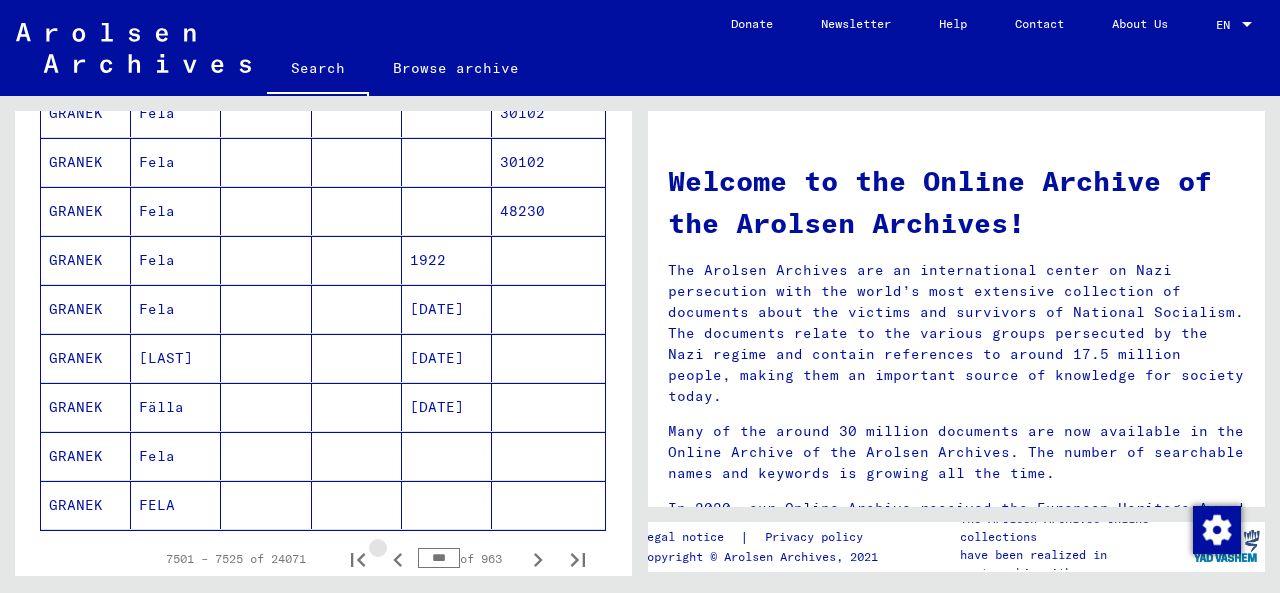 click 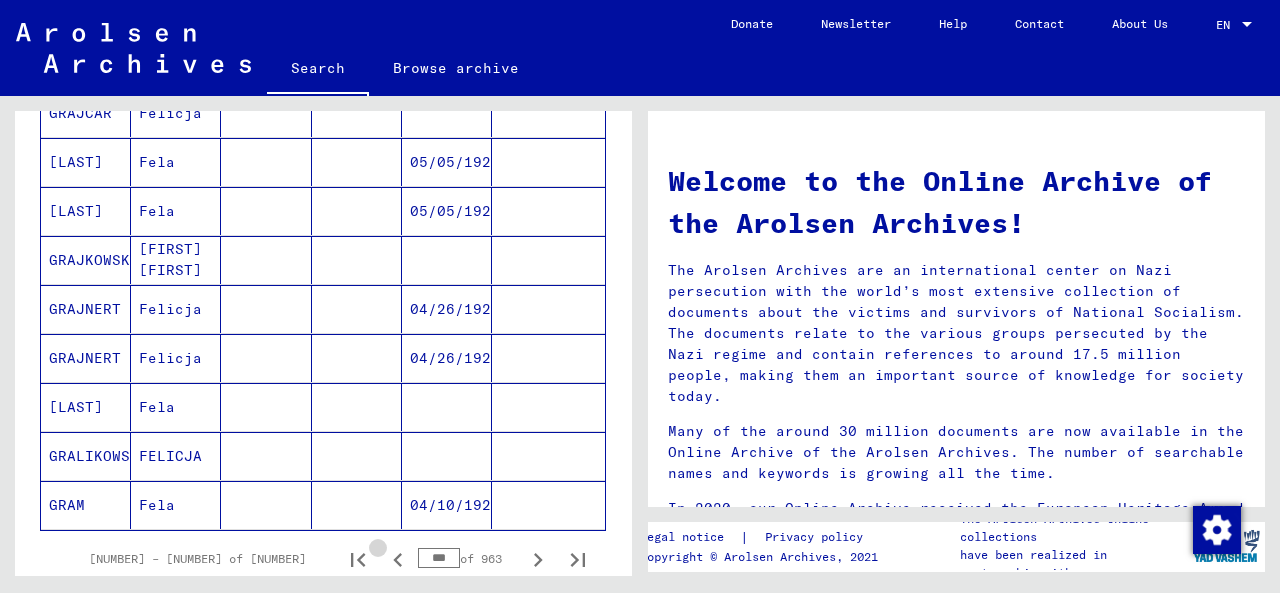 click 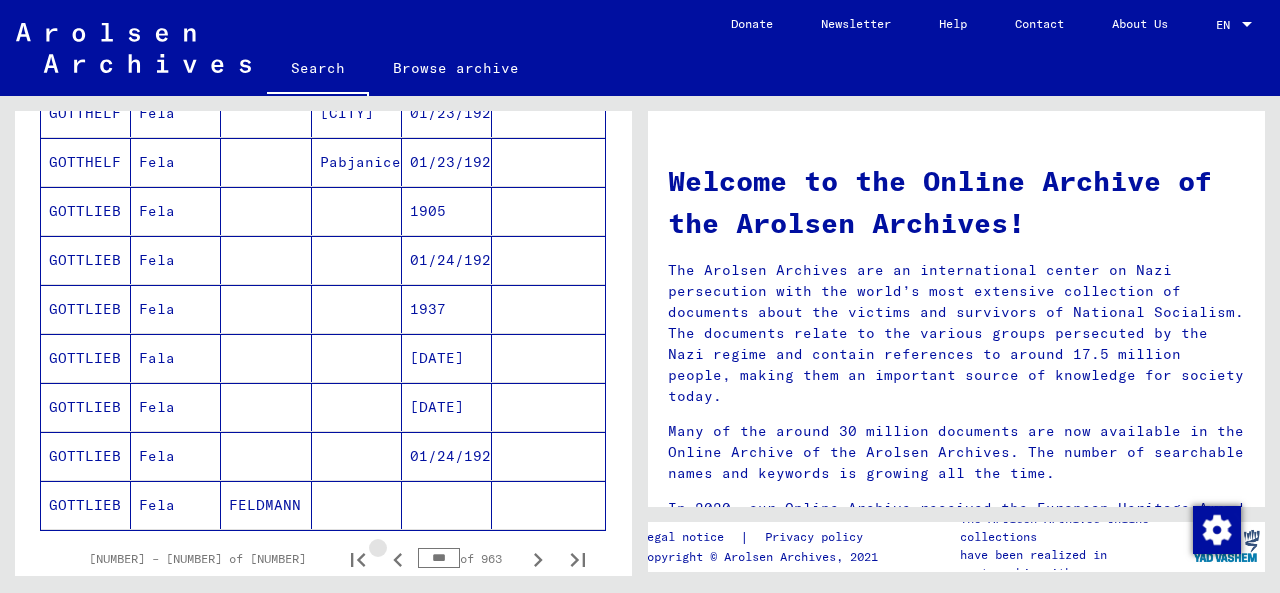 click 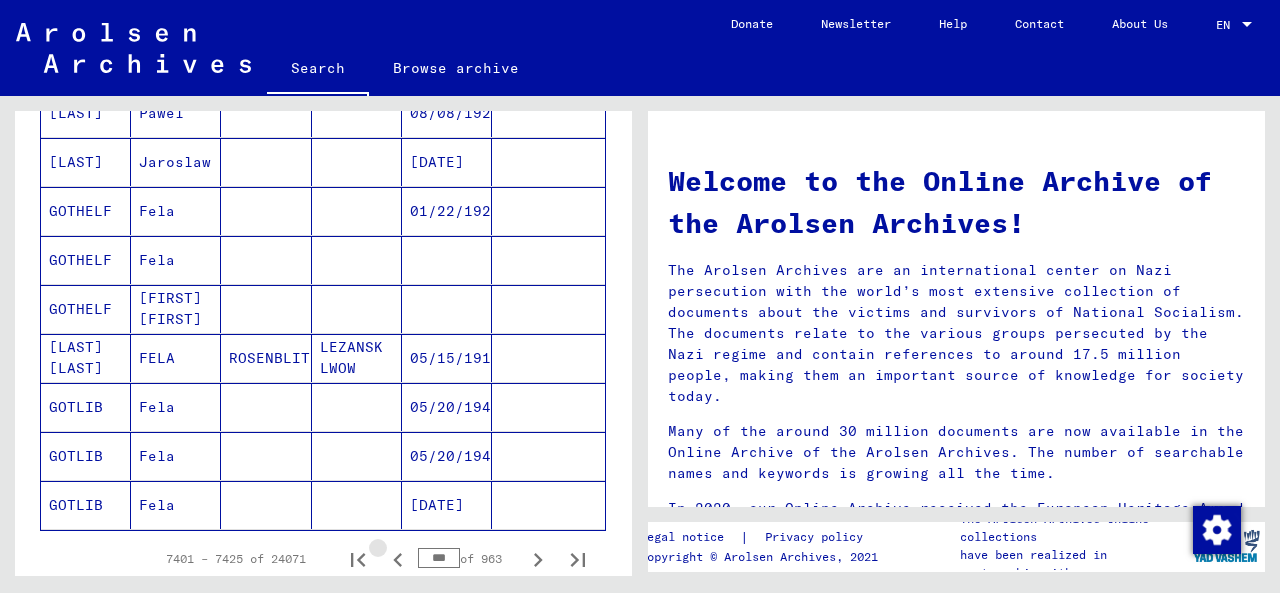 click 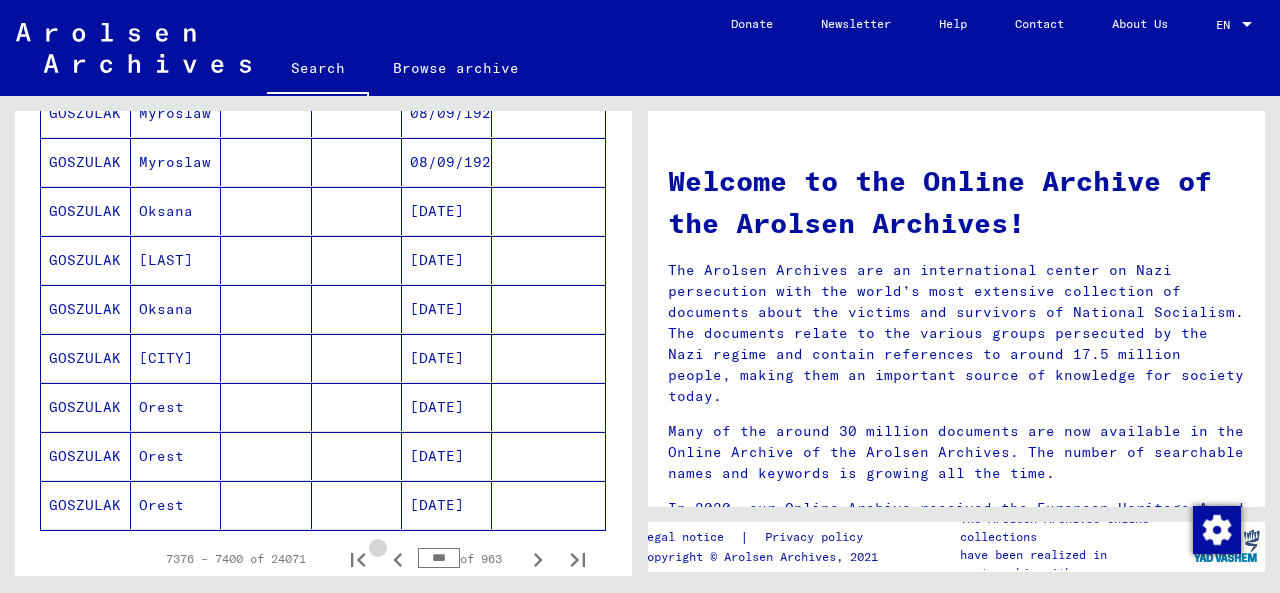 click 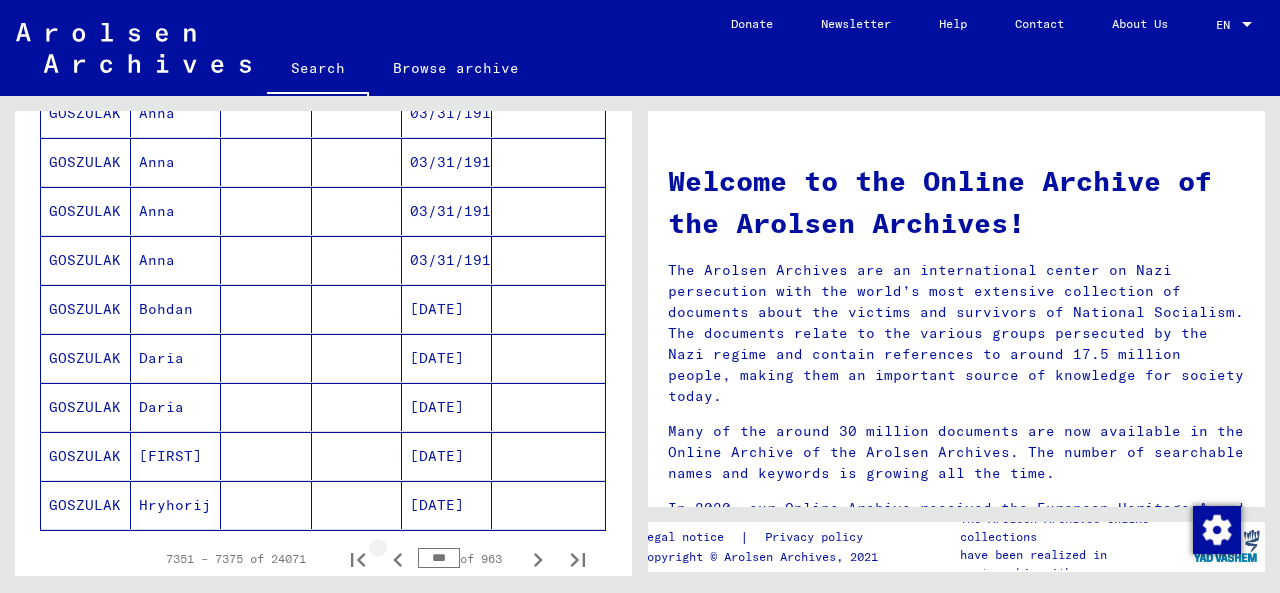 click 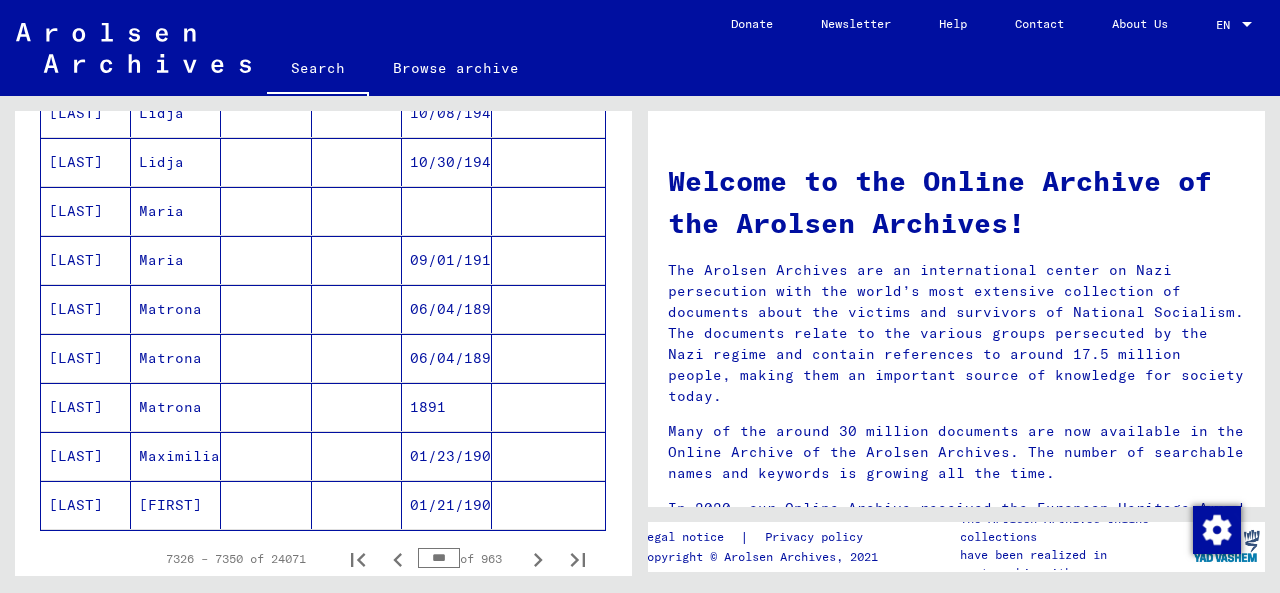 click 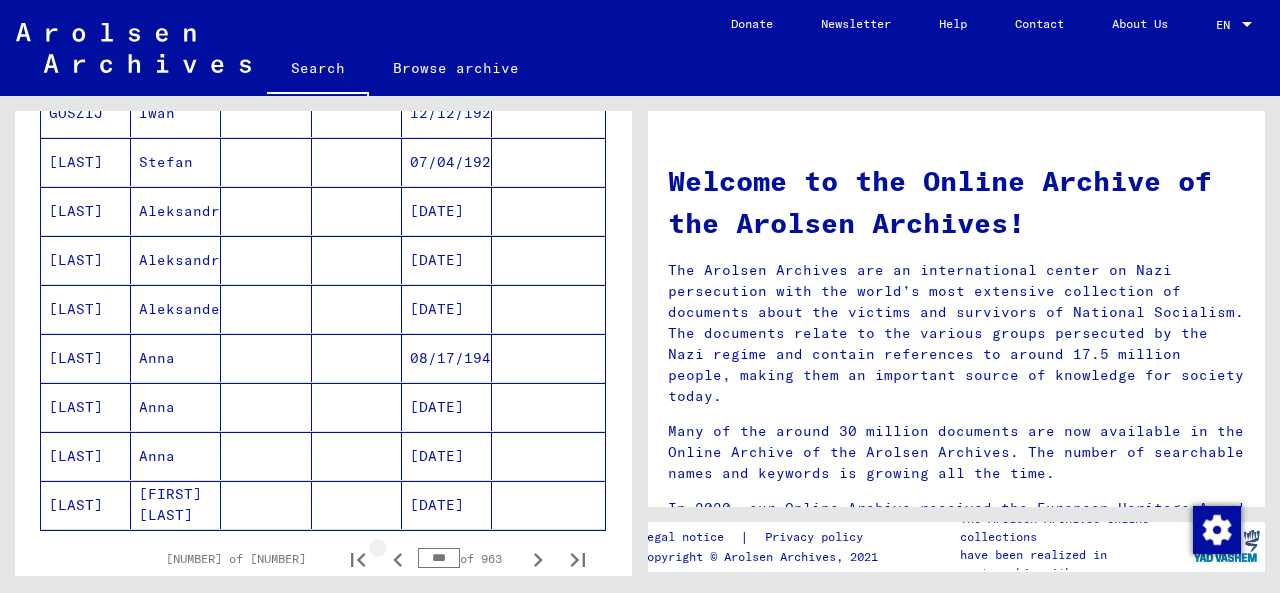 click 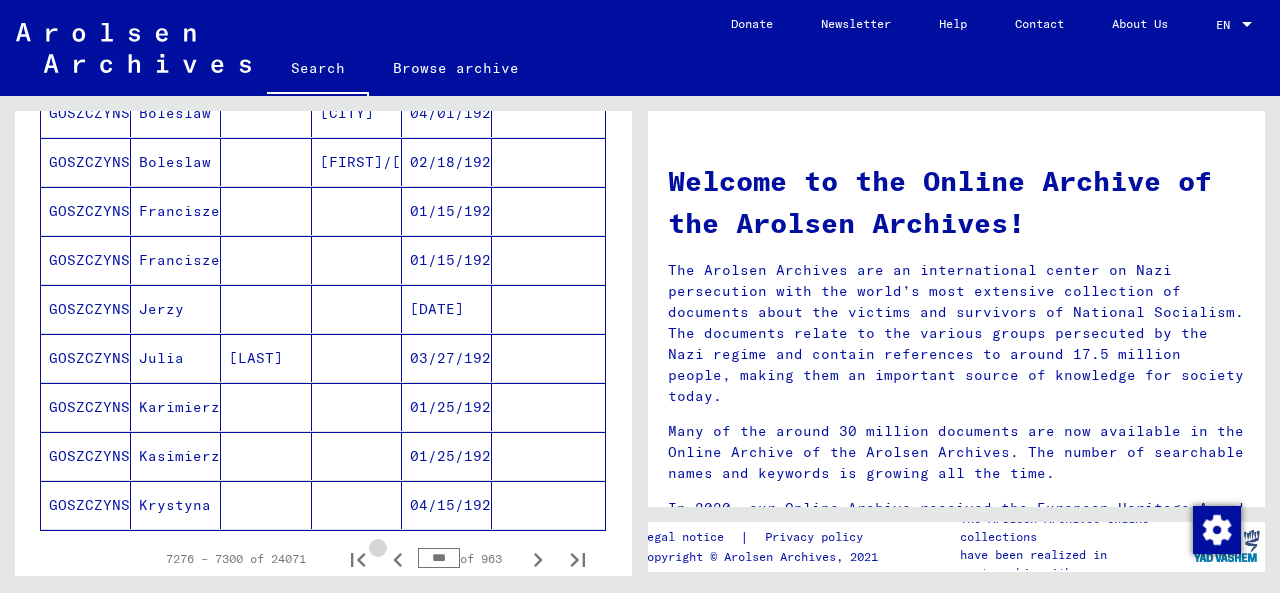 click 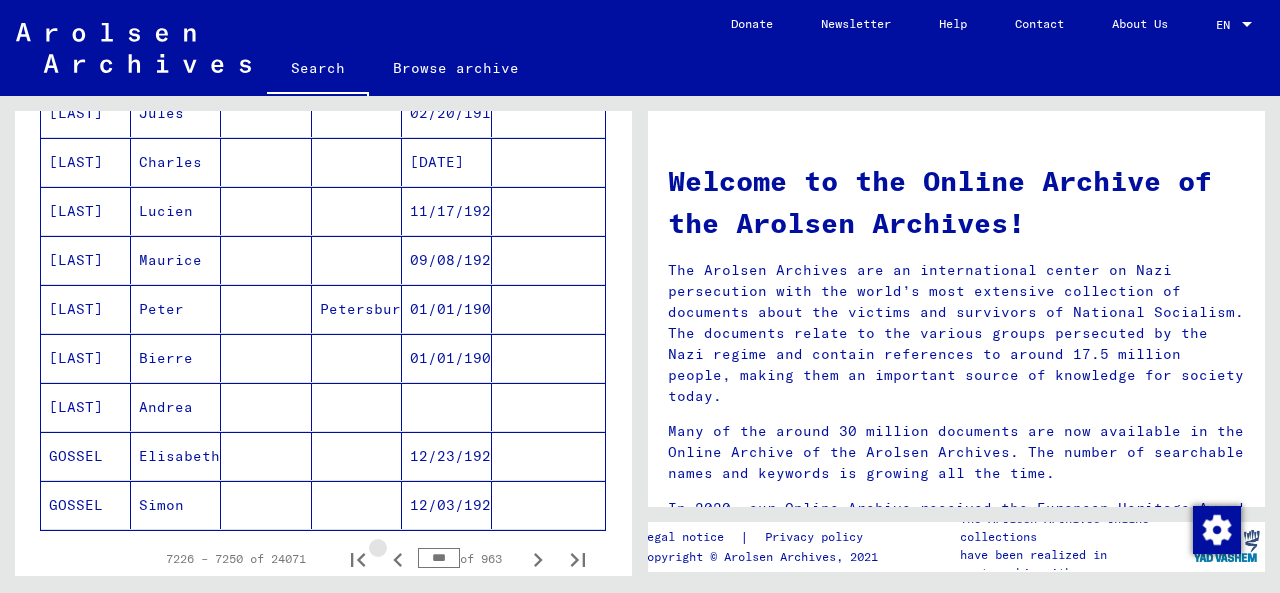 click 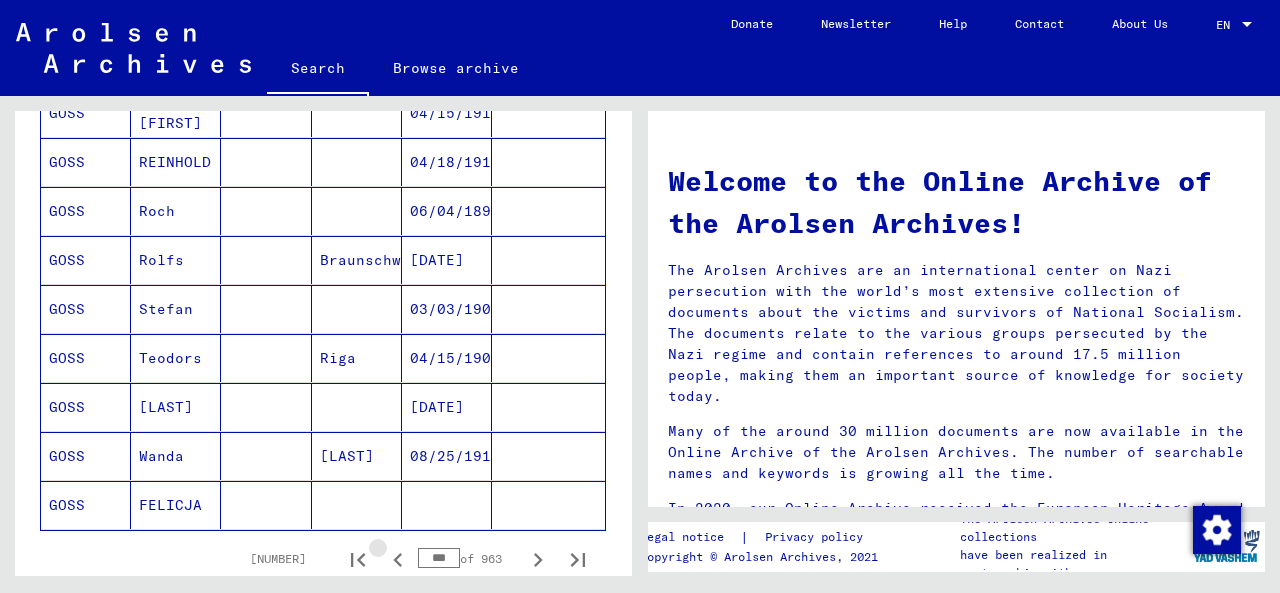 click 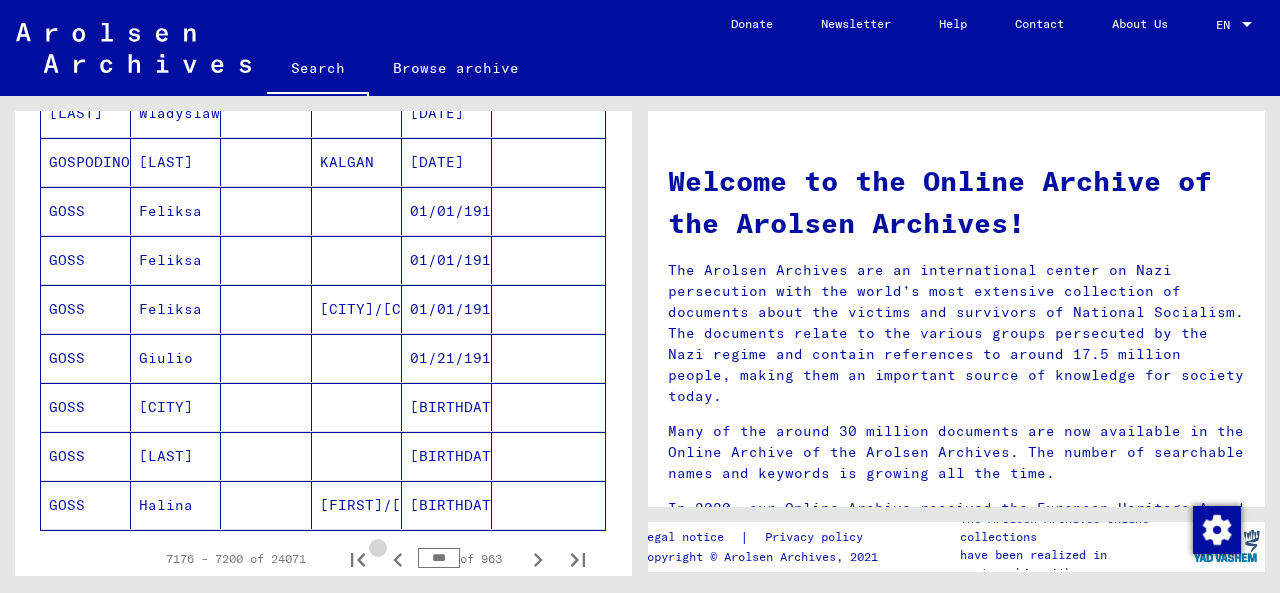 click 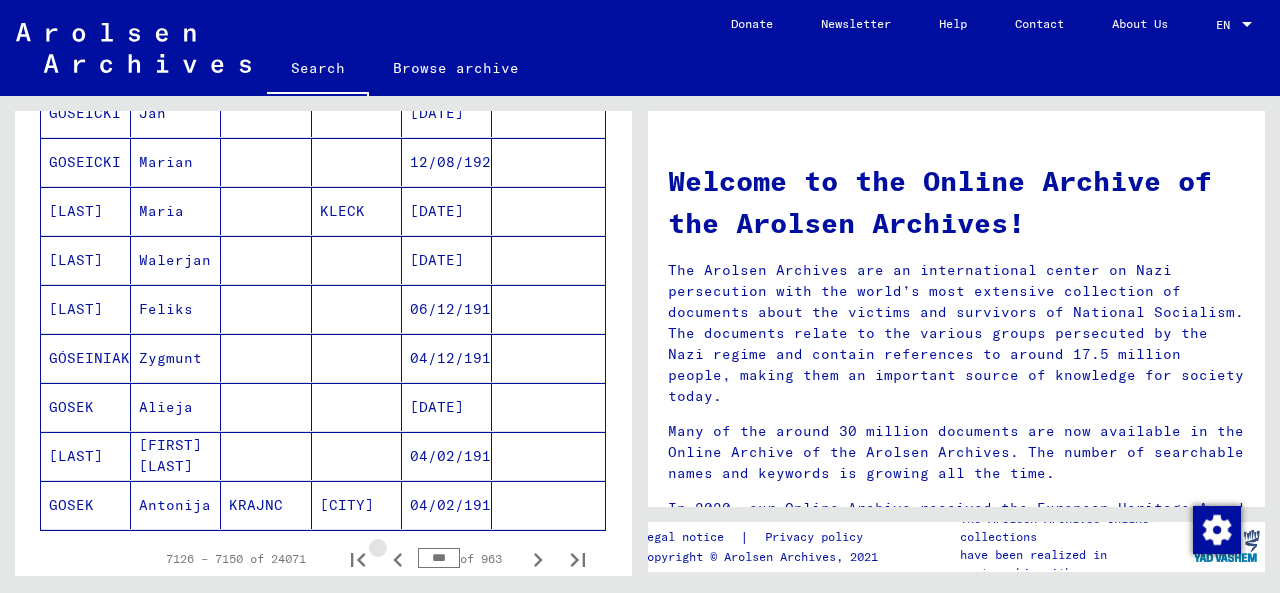 click 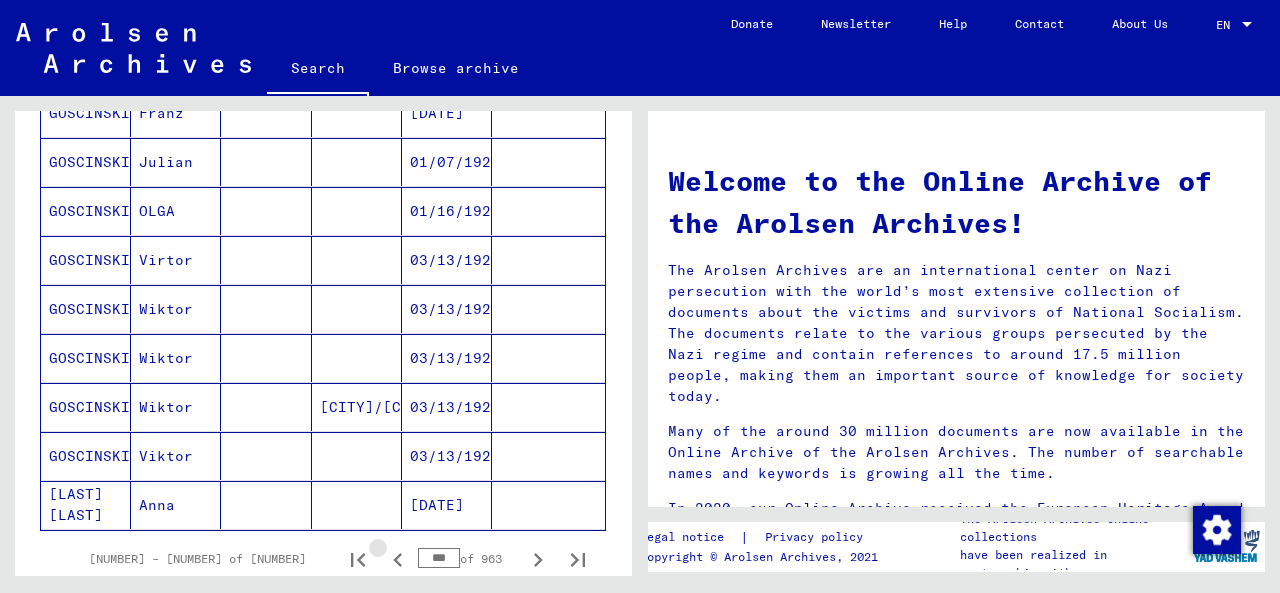 click 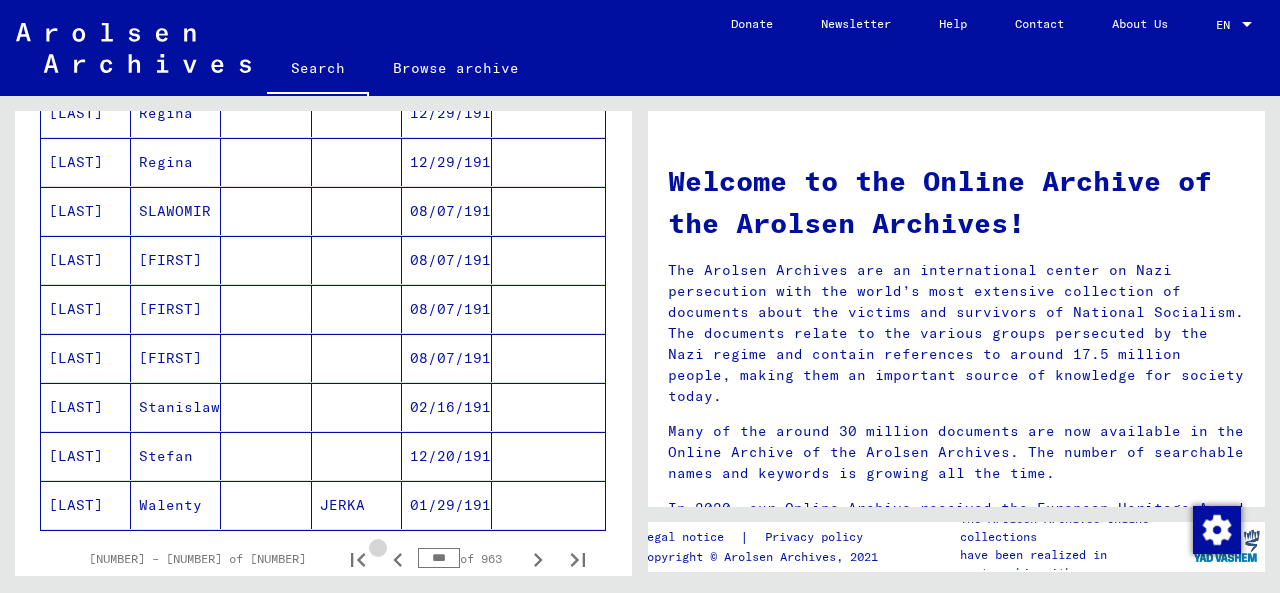 click 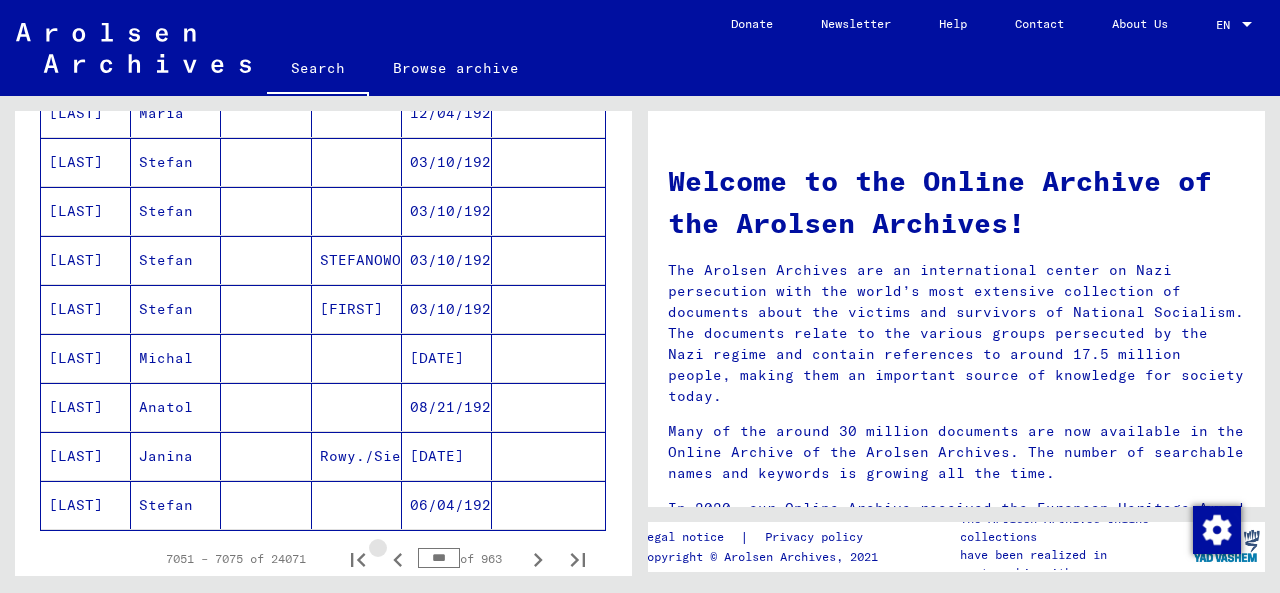 click 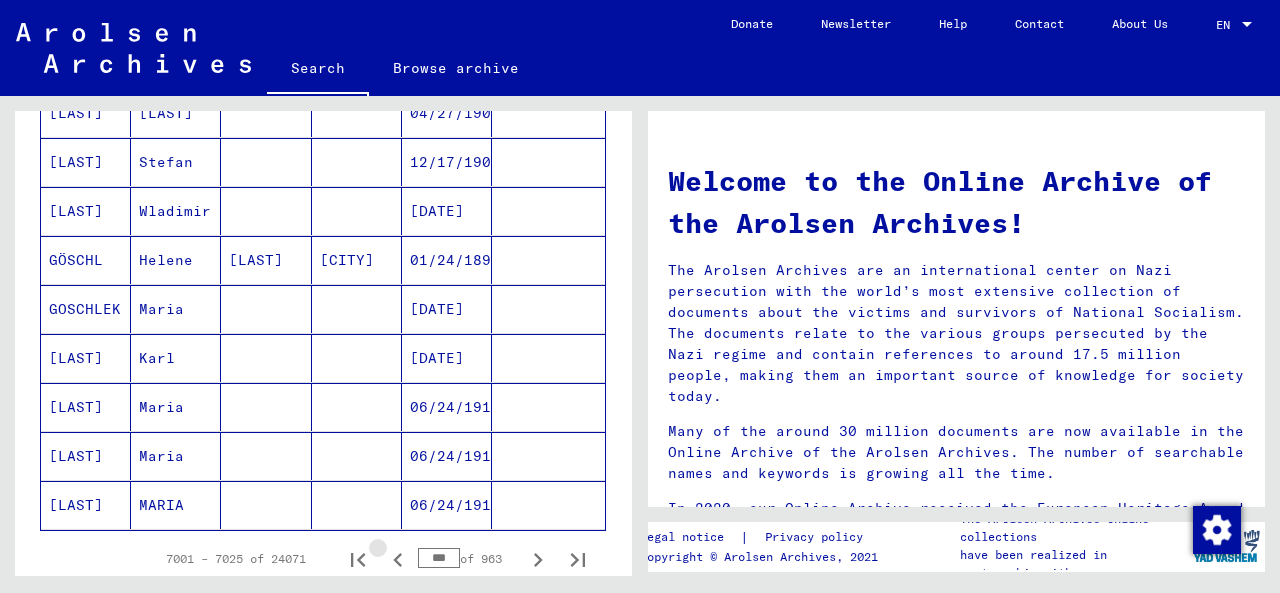 click 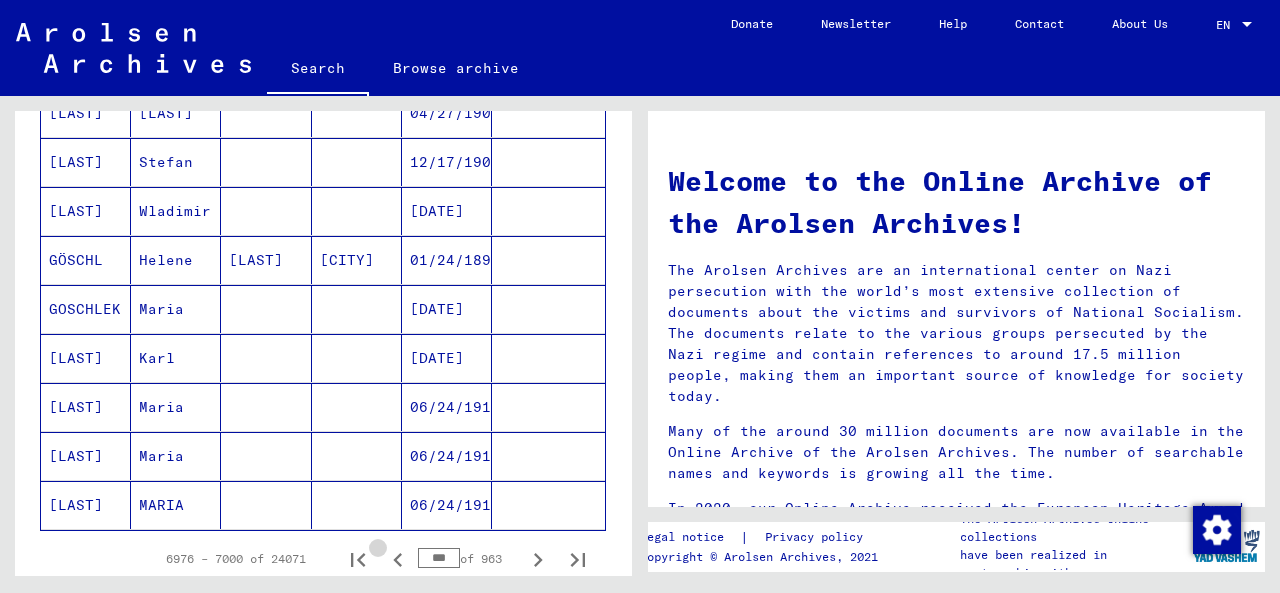 click 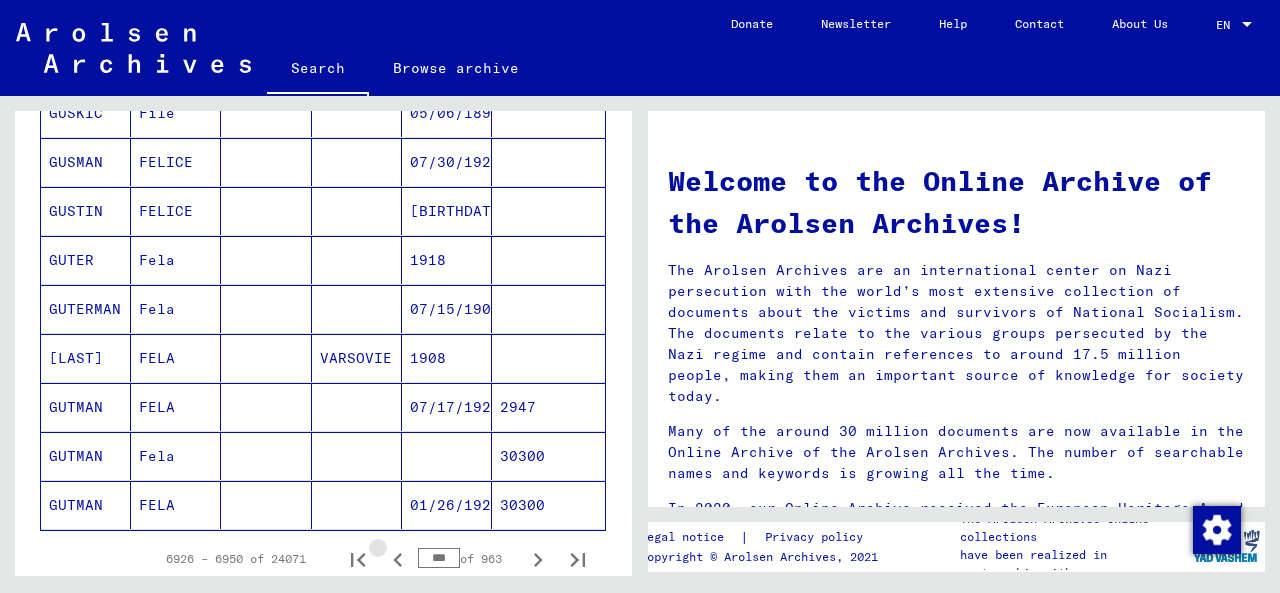 click 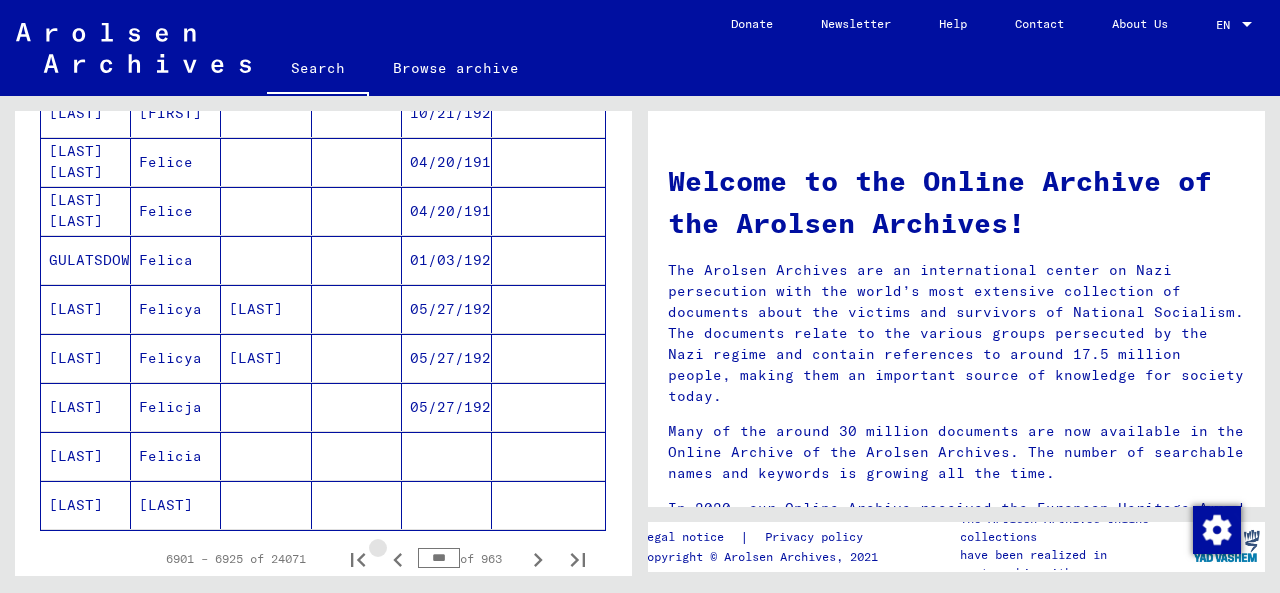 click 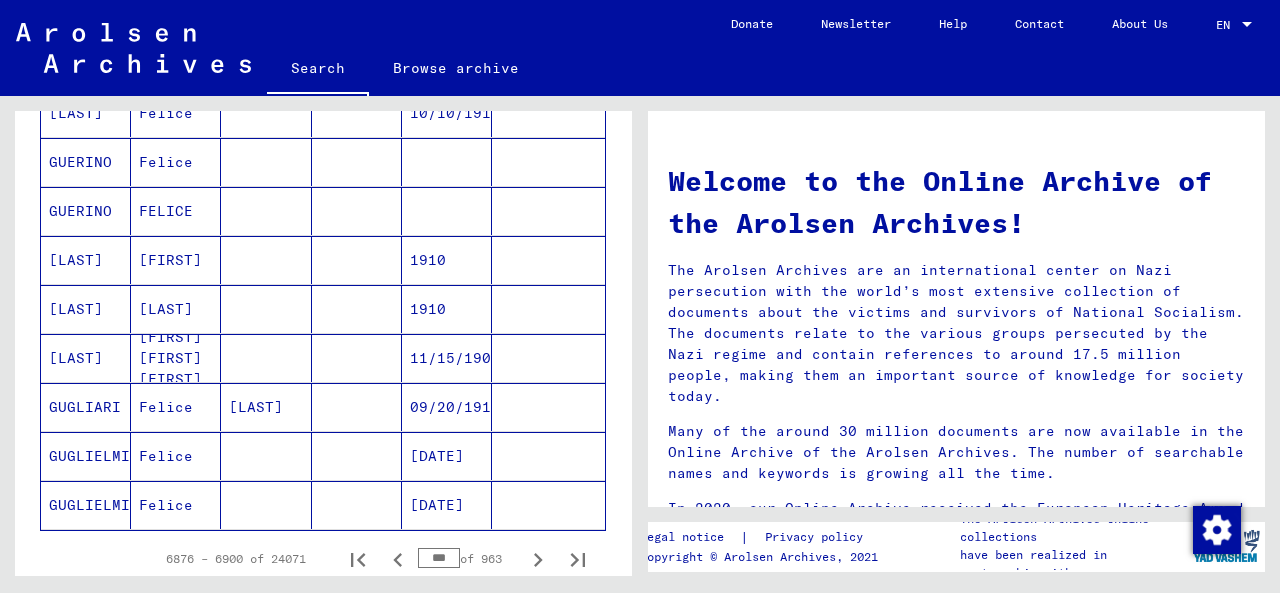 click 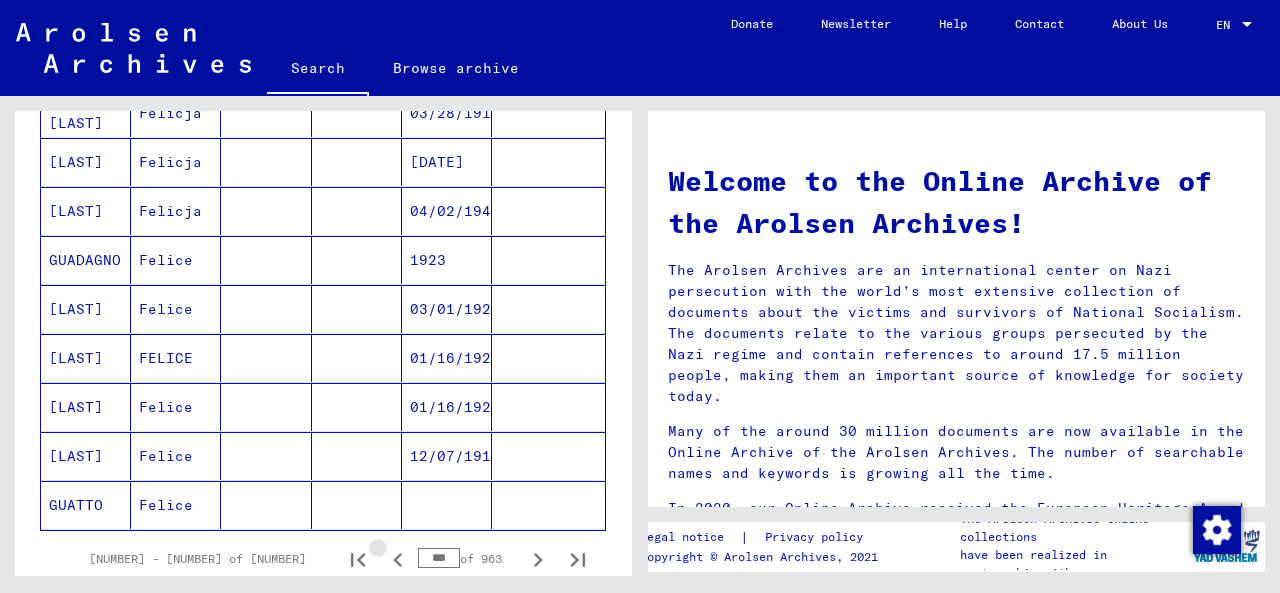 click 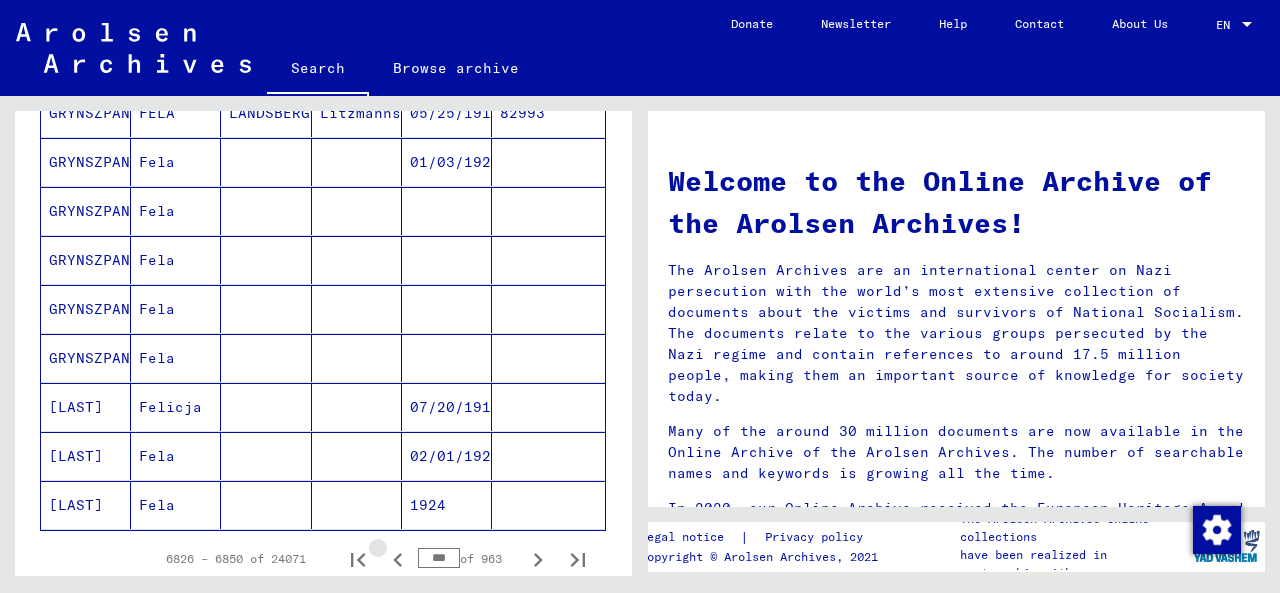 click 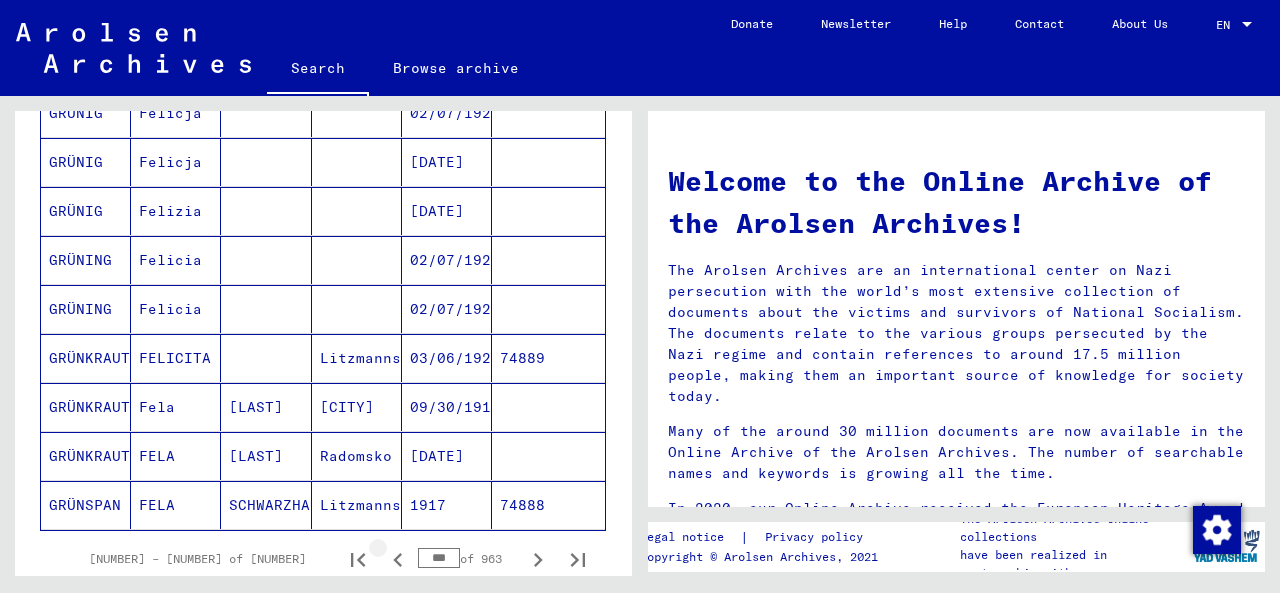click 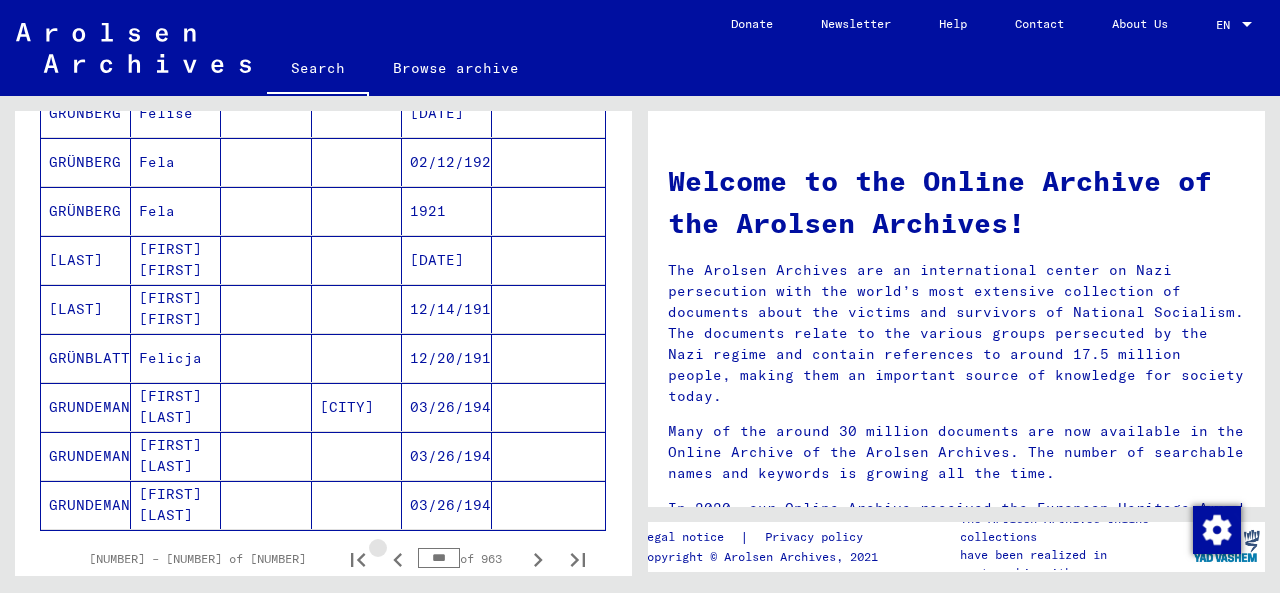 click 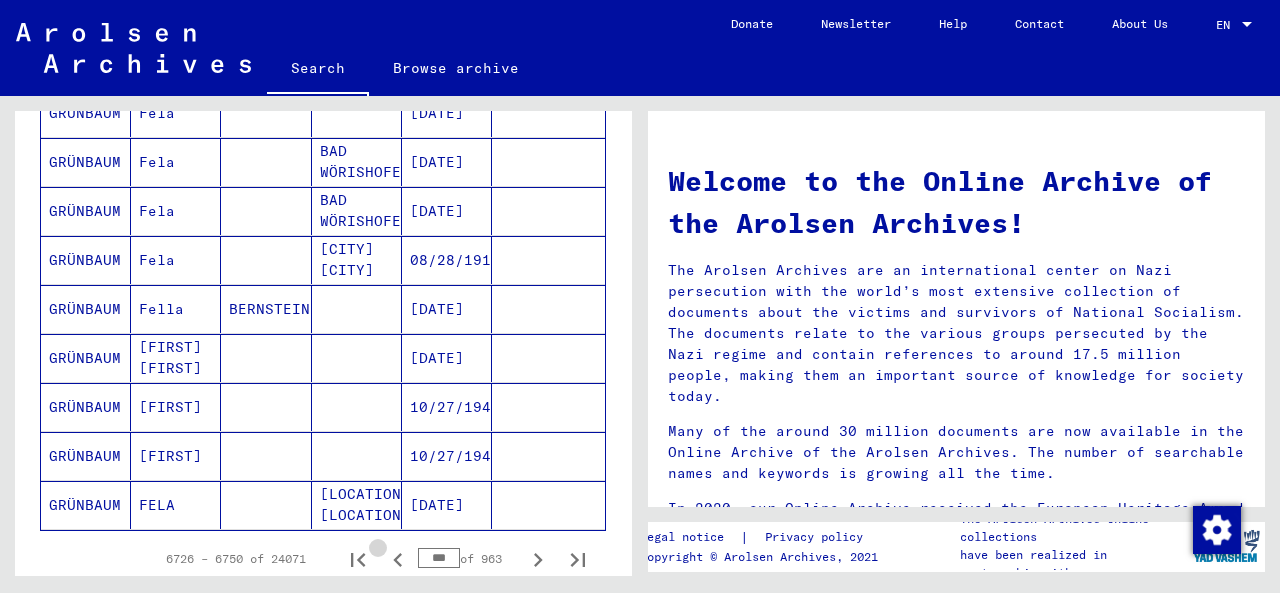 click 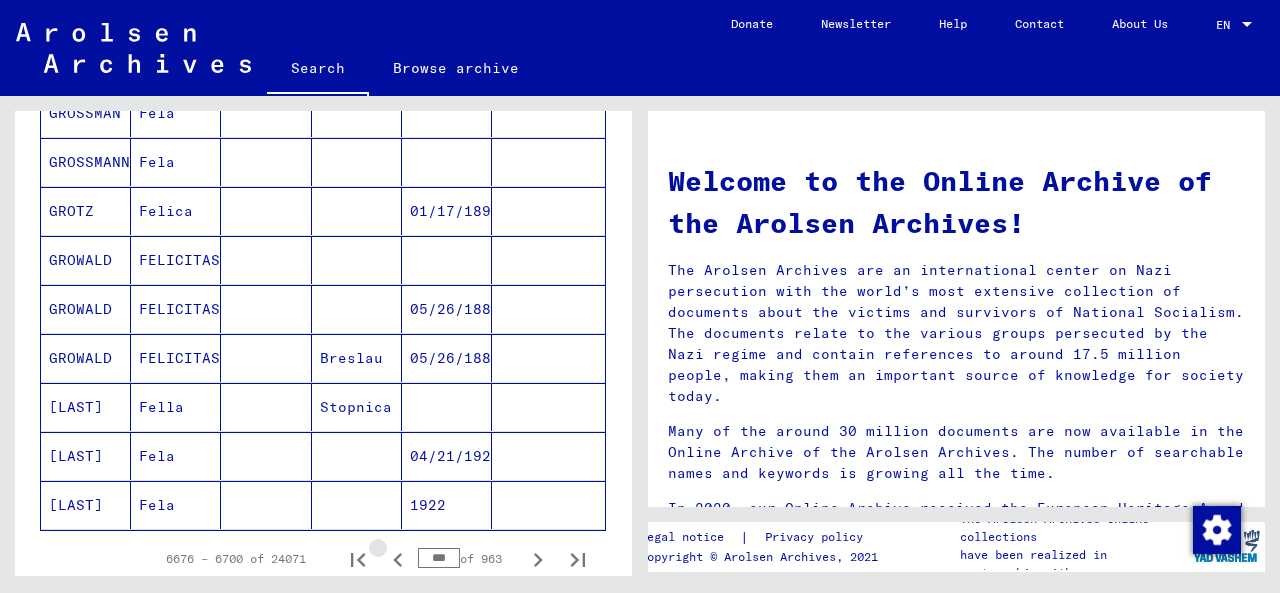 click 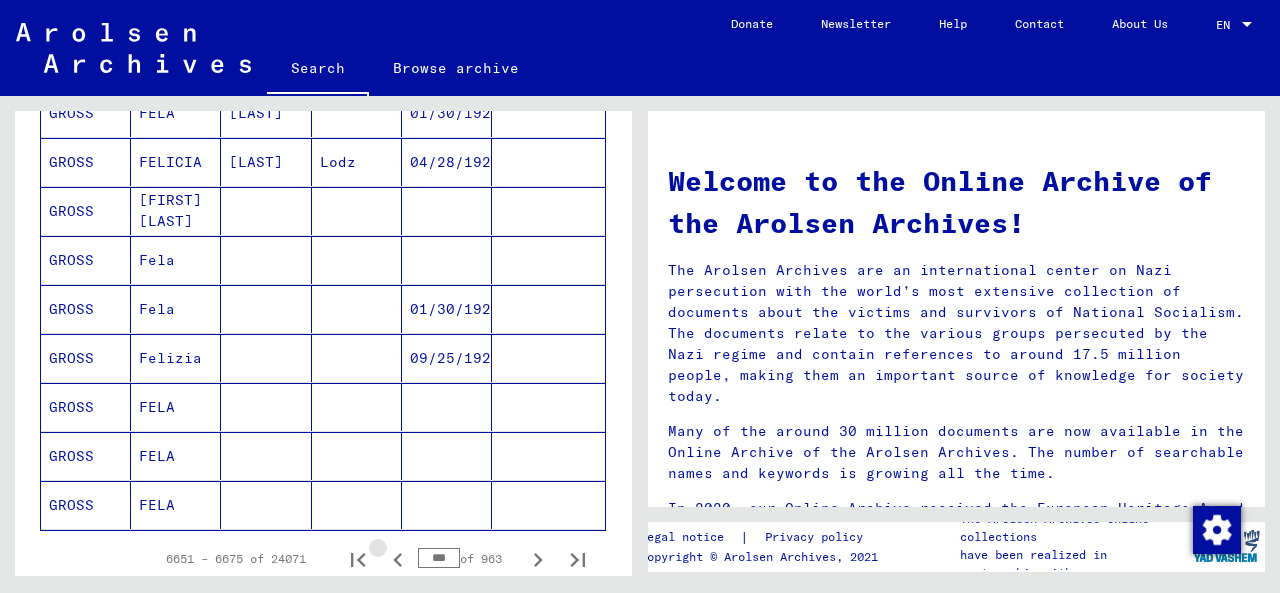 click 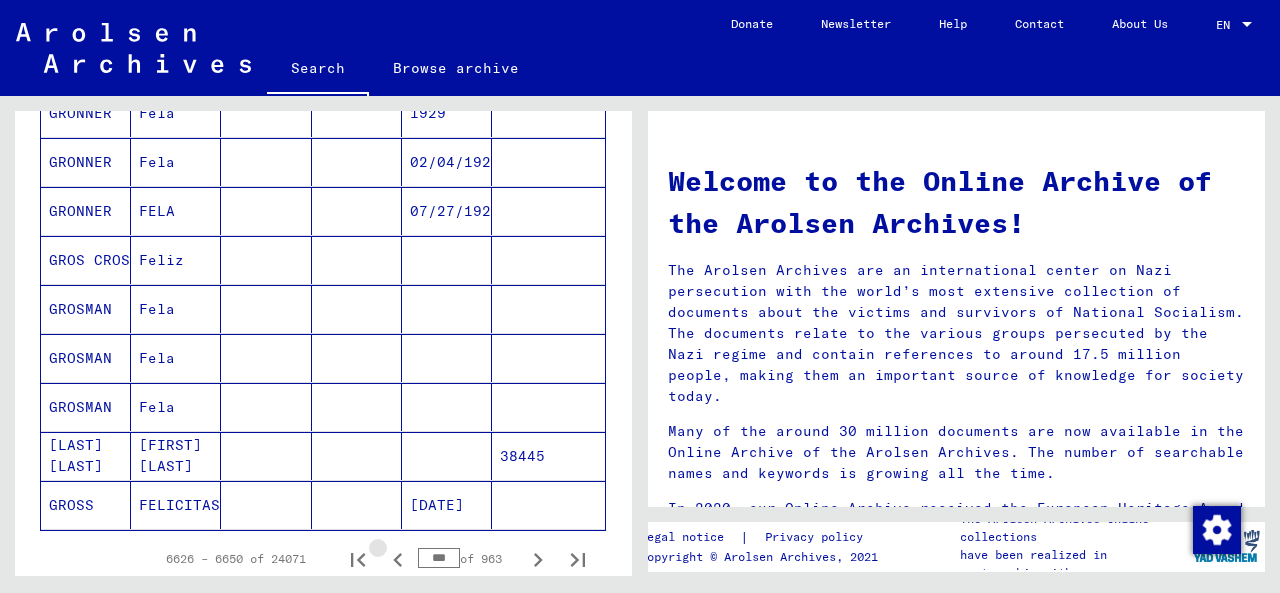 click 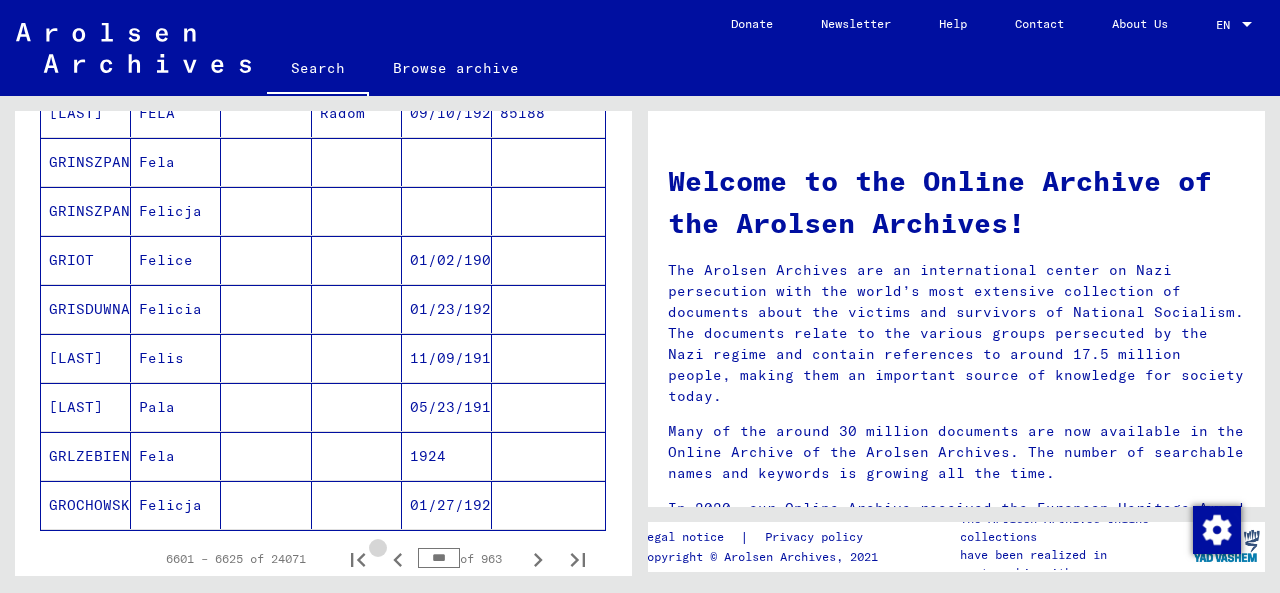 click 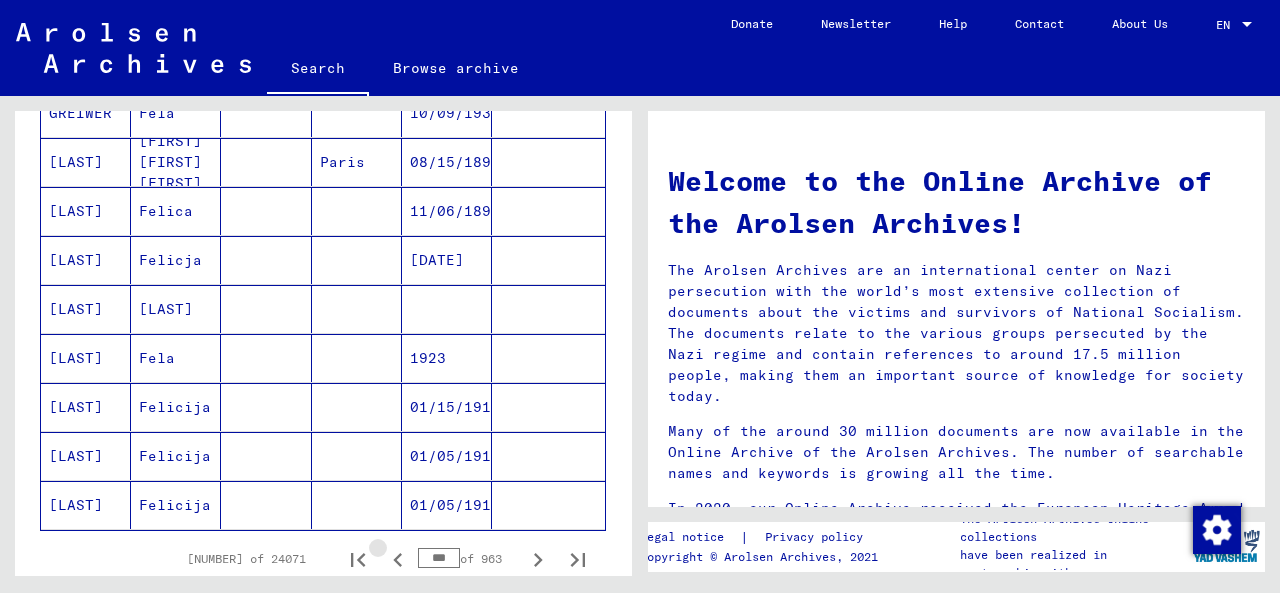 click 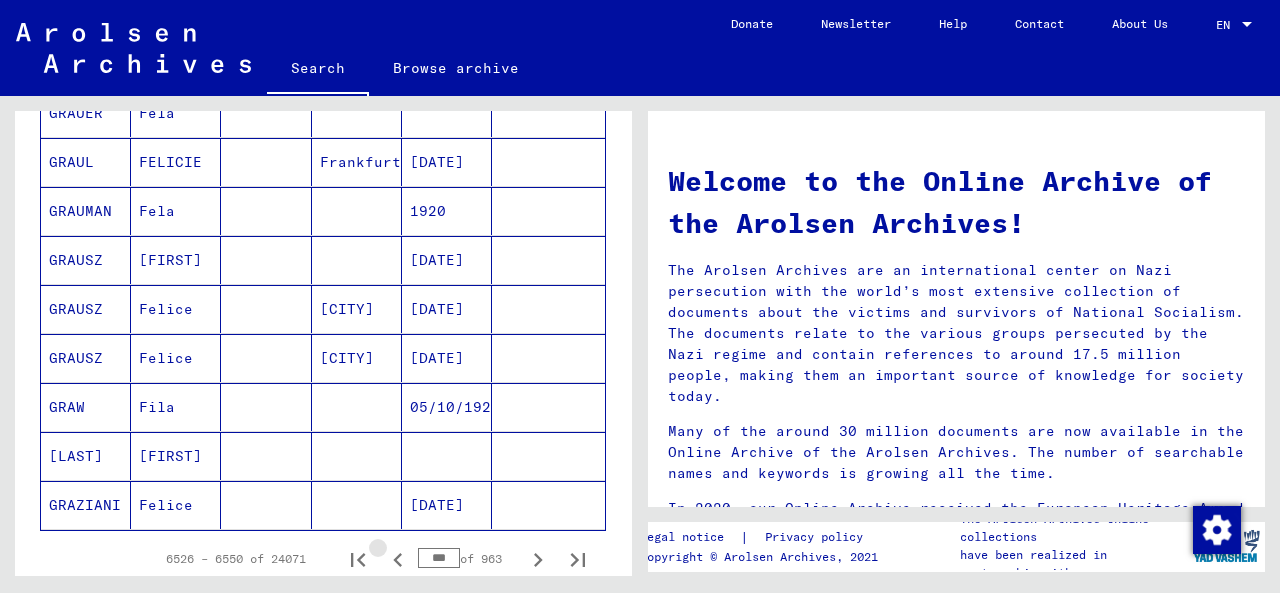 click 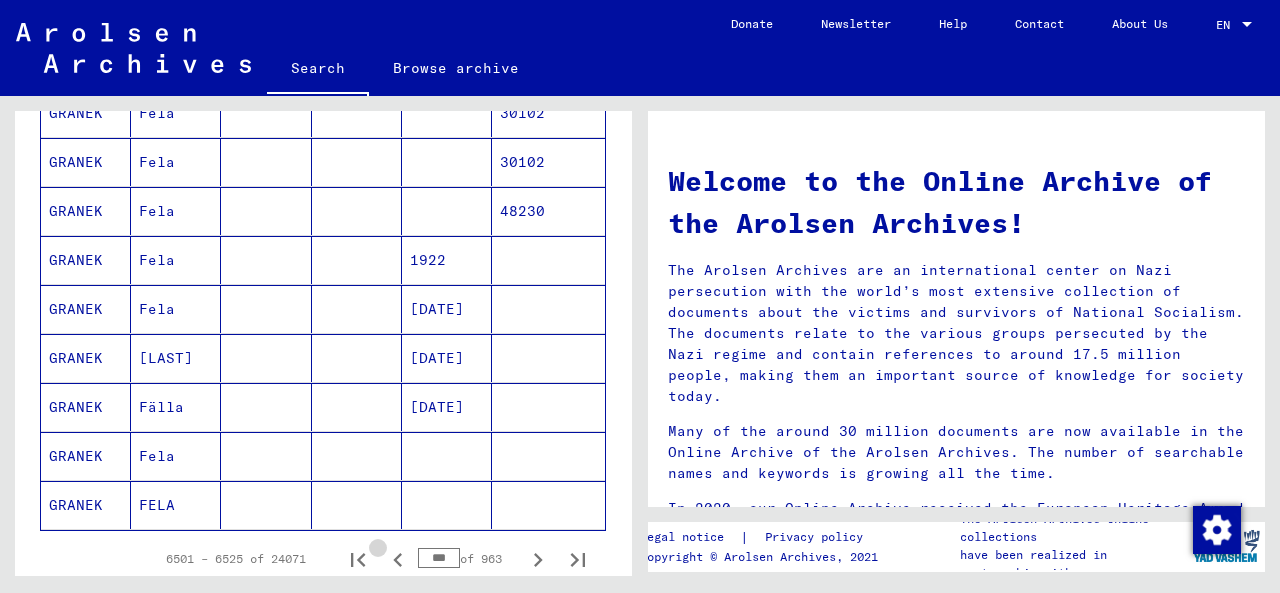 click 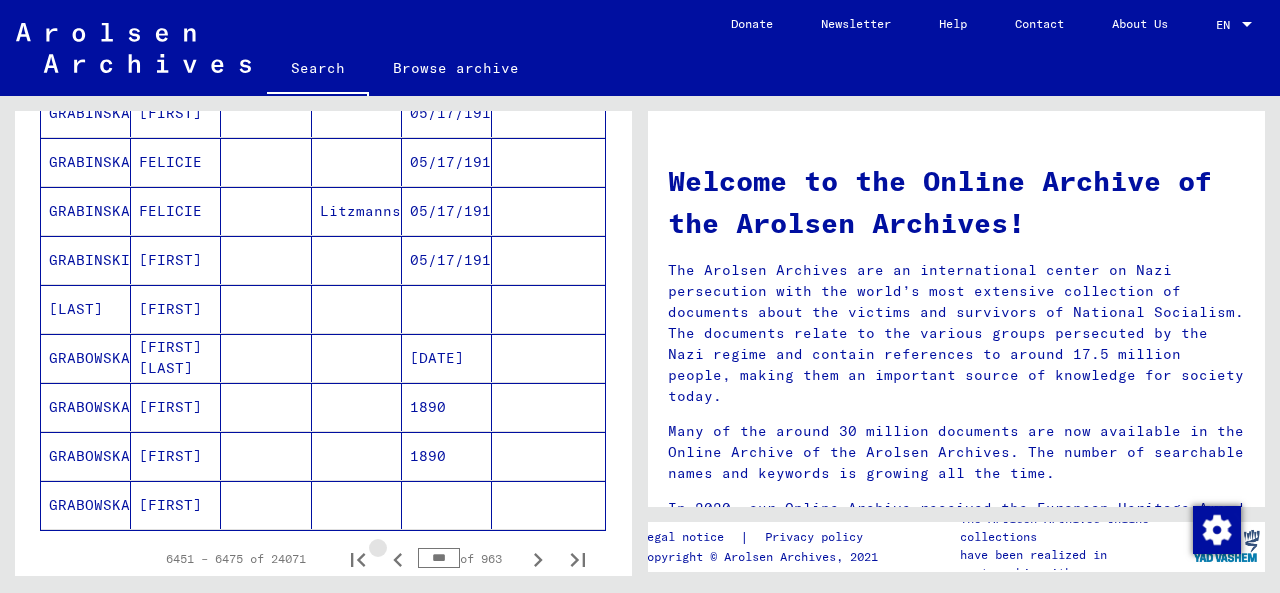 click 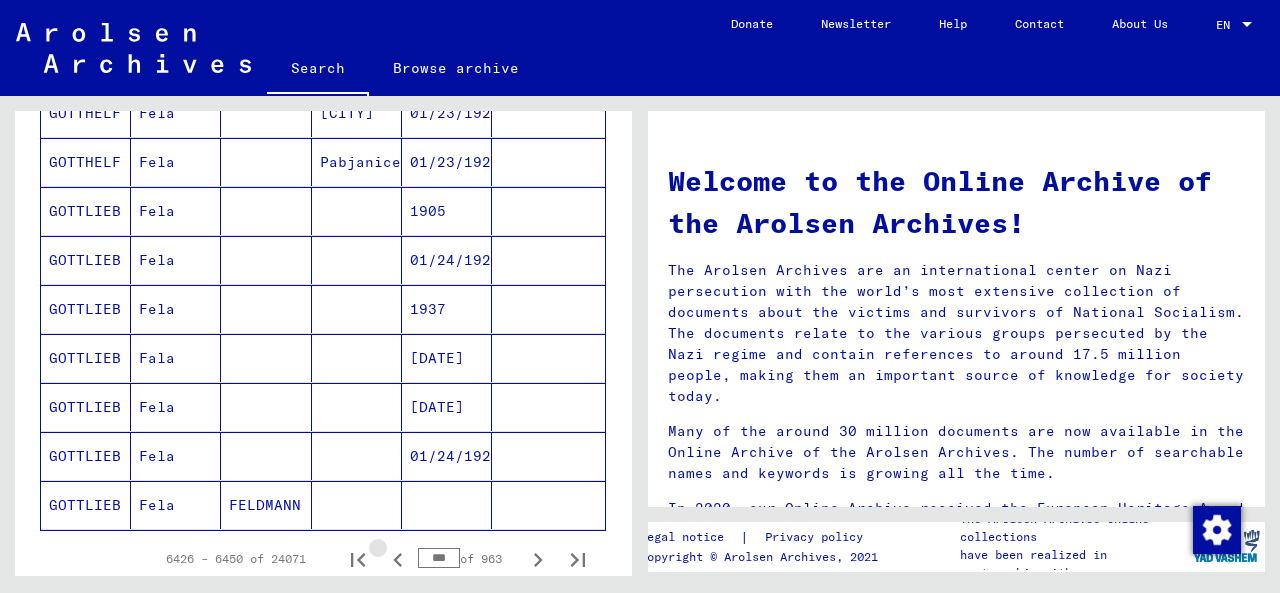 click 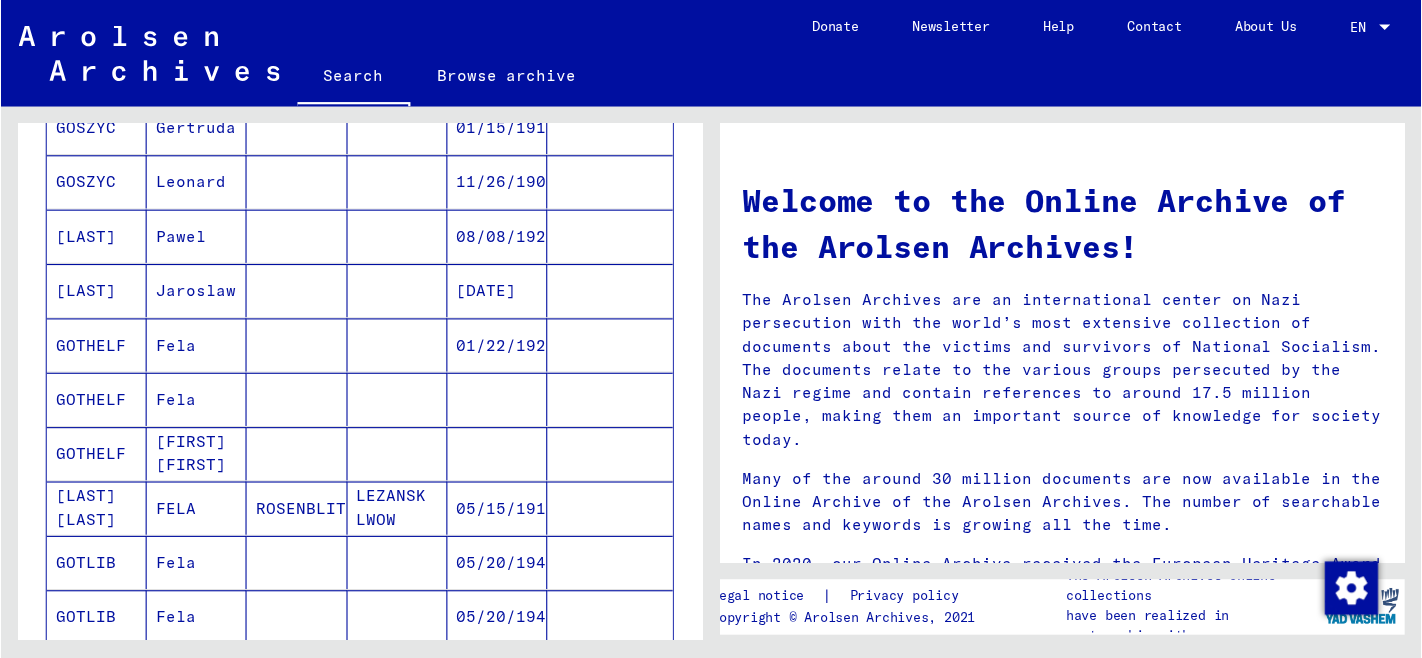 scroll, scrollTop: 1304, scrollLeft: 0, axis: vertical 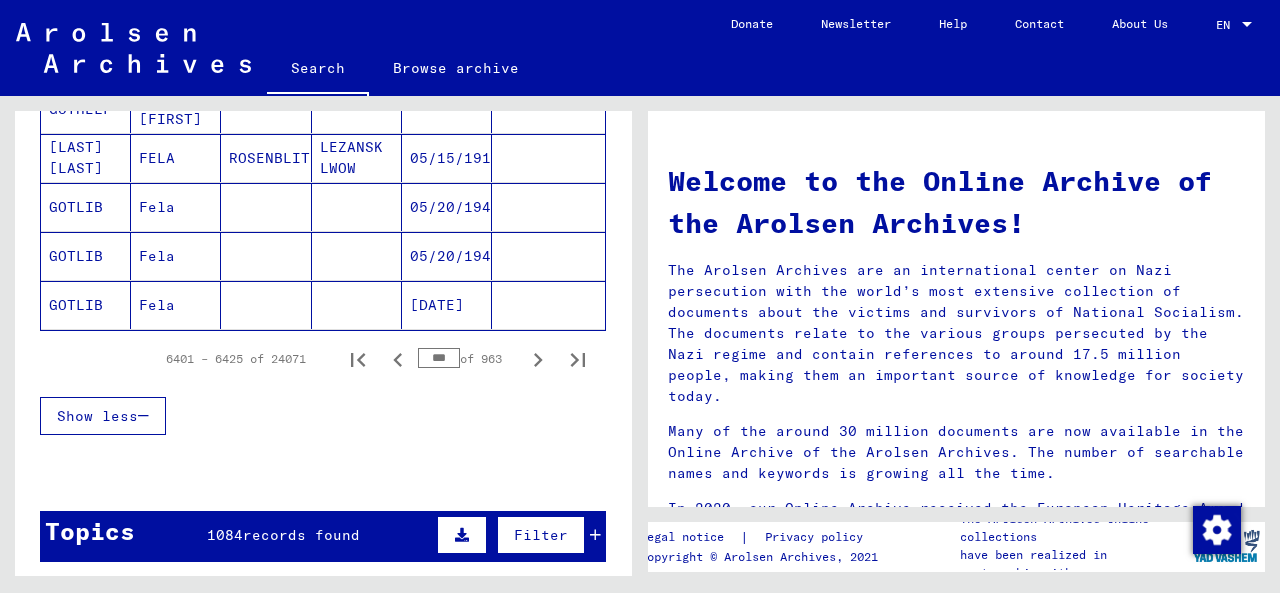 type 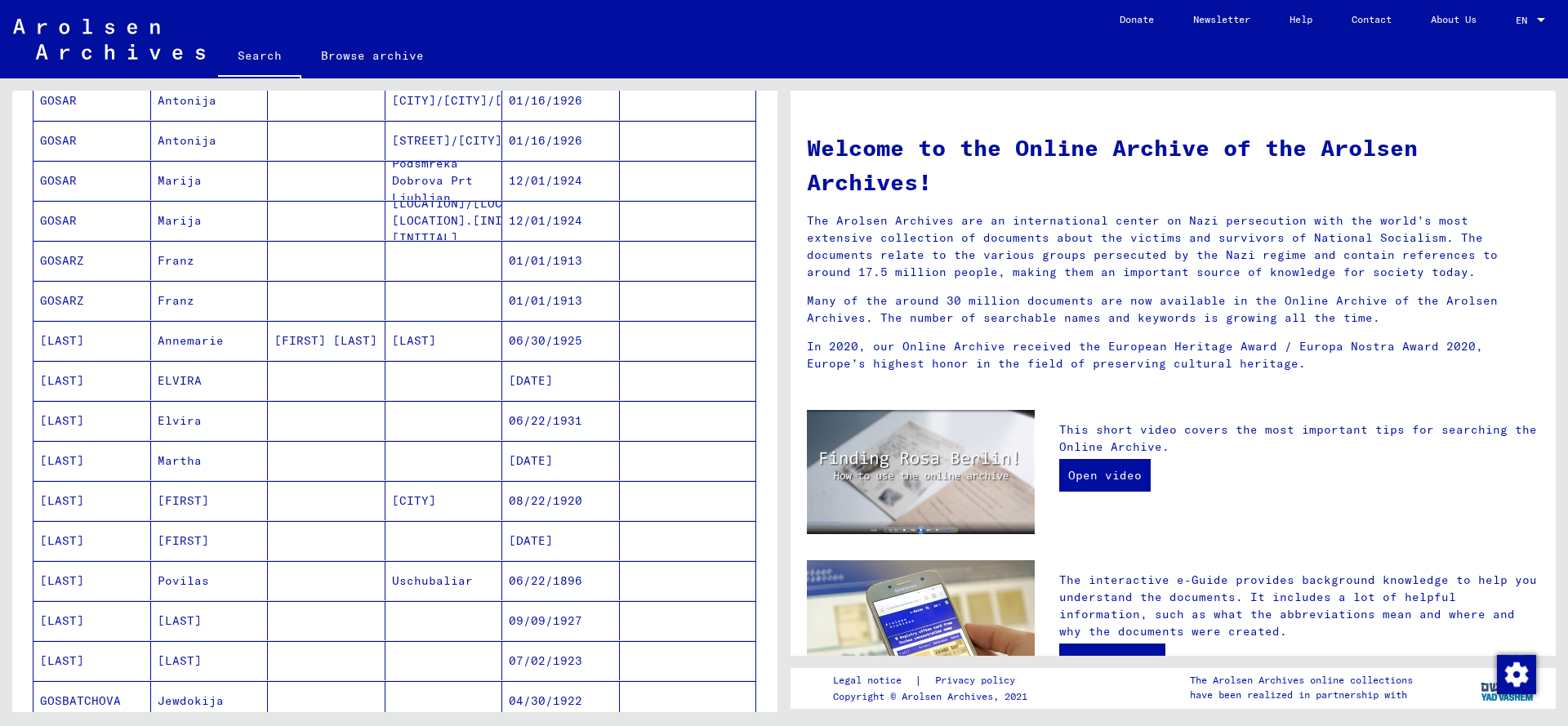 scroll, scrollTop: 980, scrollLeft: 0, axis: vertical 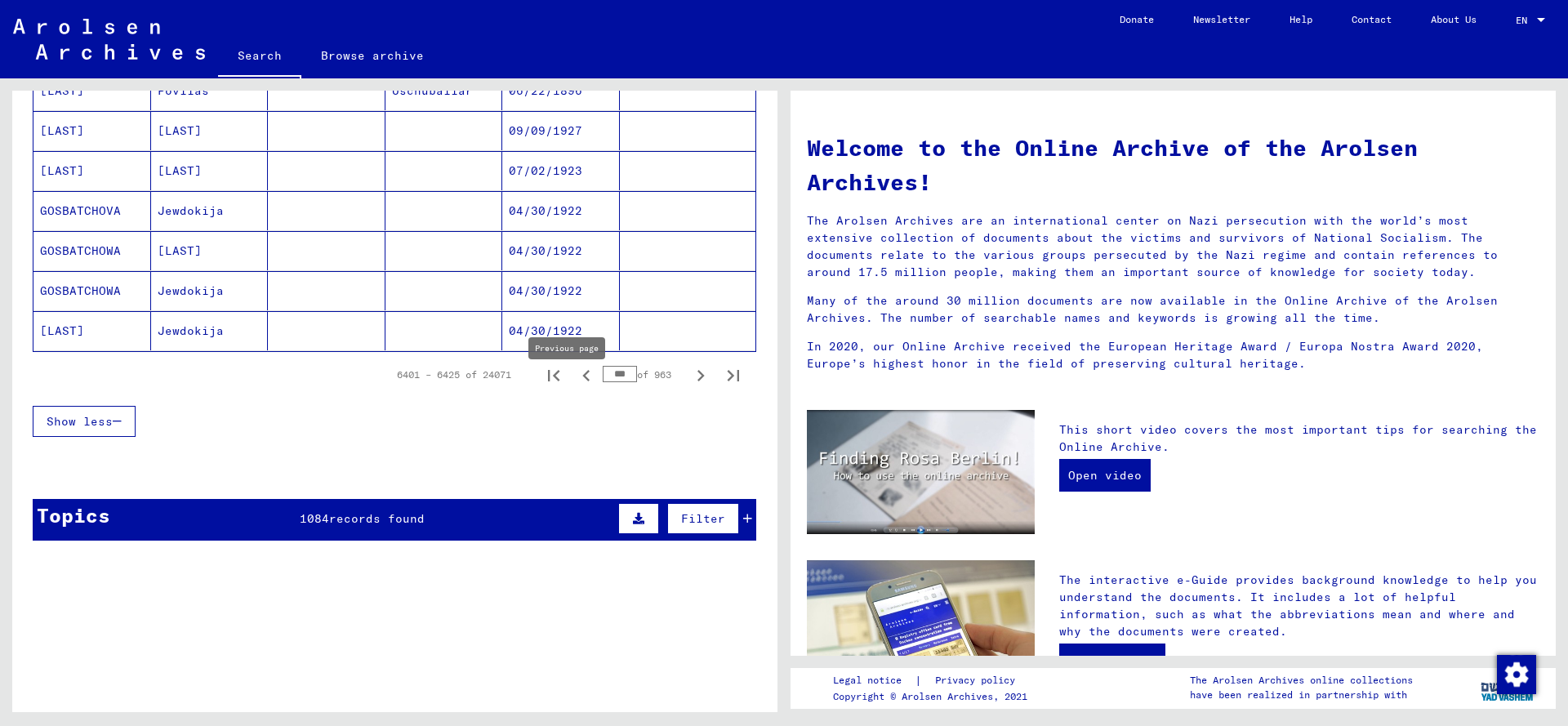 click 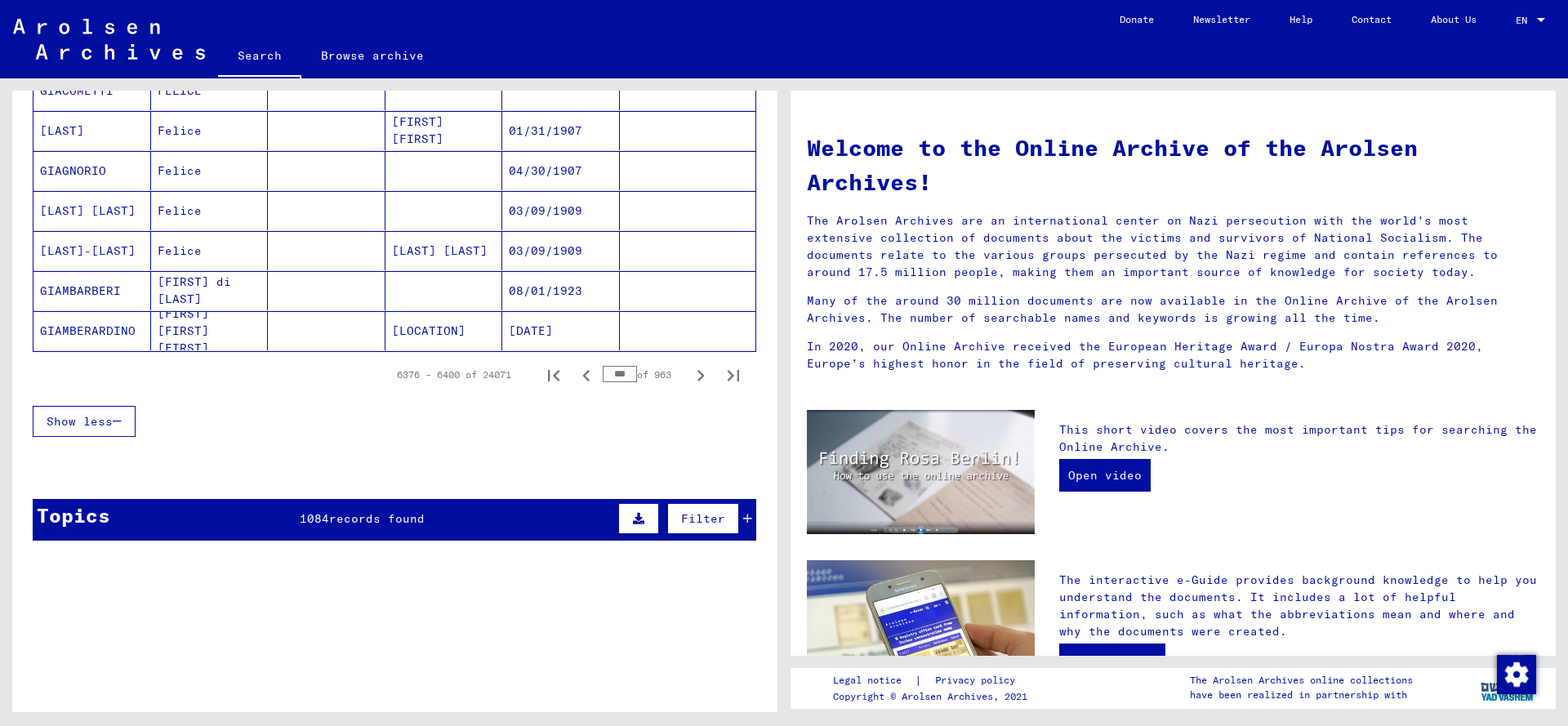 click 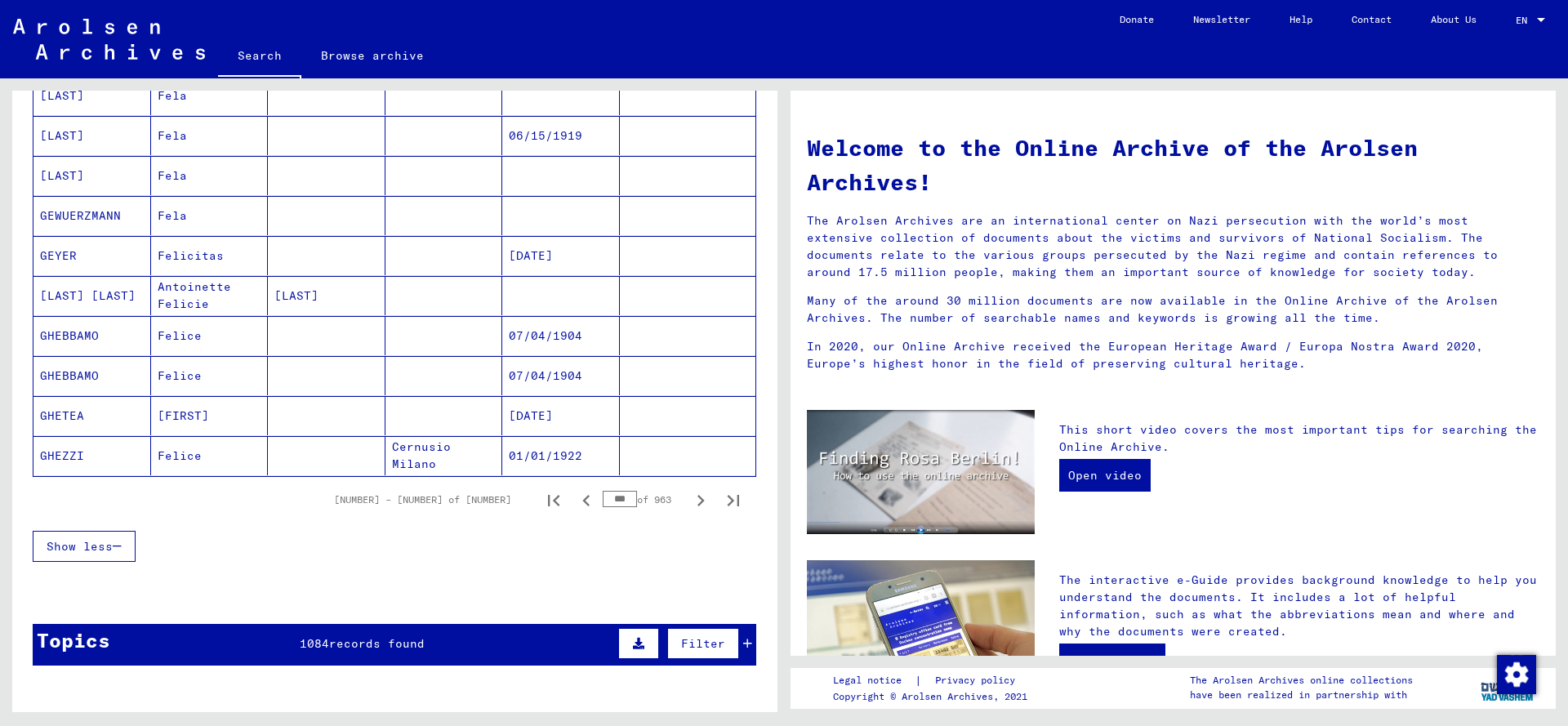 scroll, scrollTop: 857, scrollLeft: 0, axis: vertical 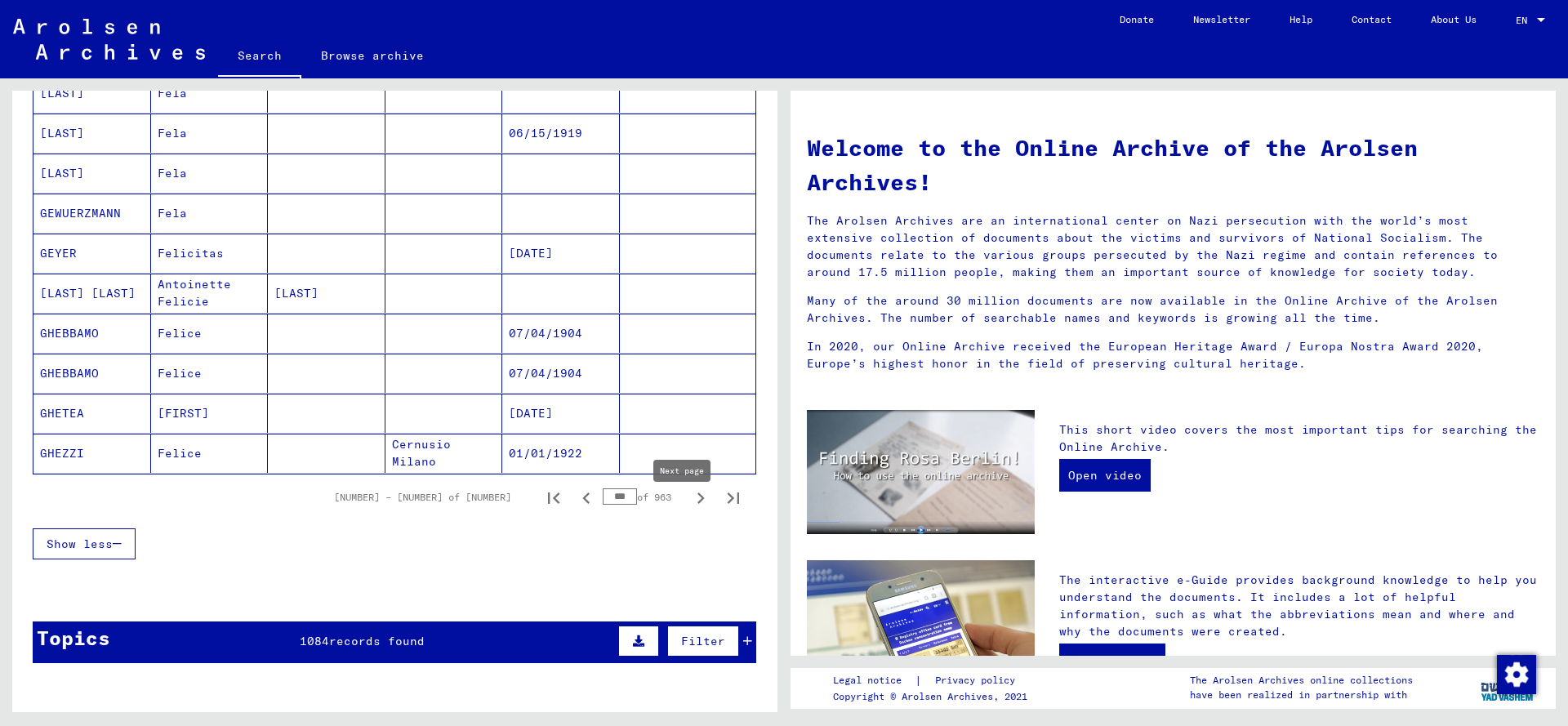 click 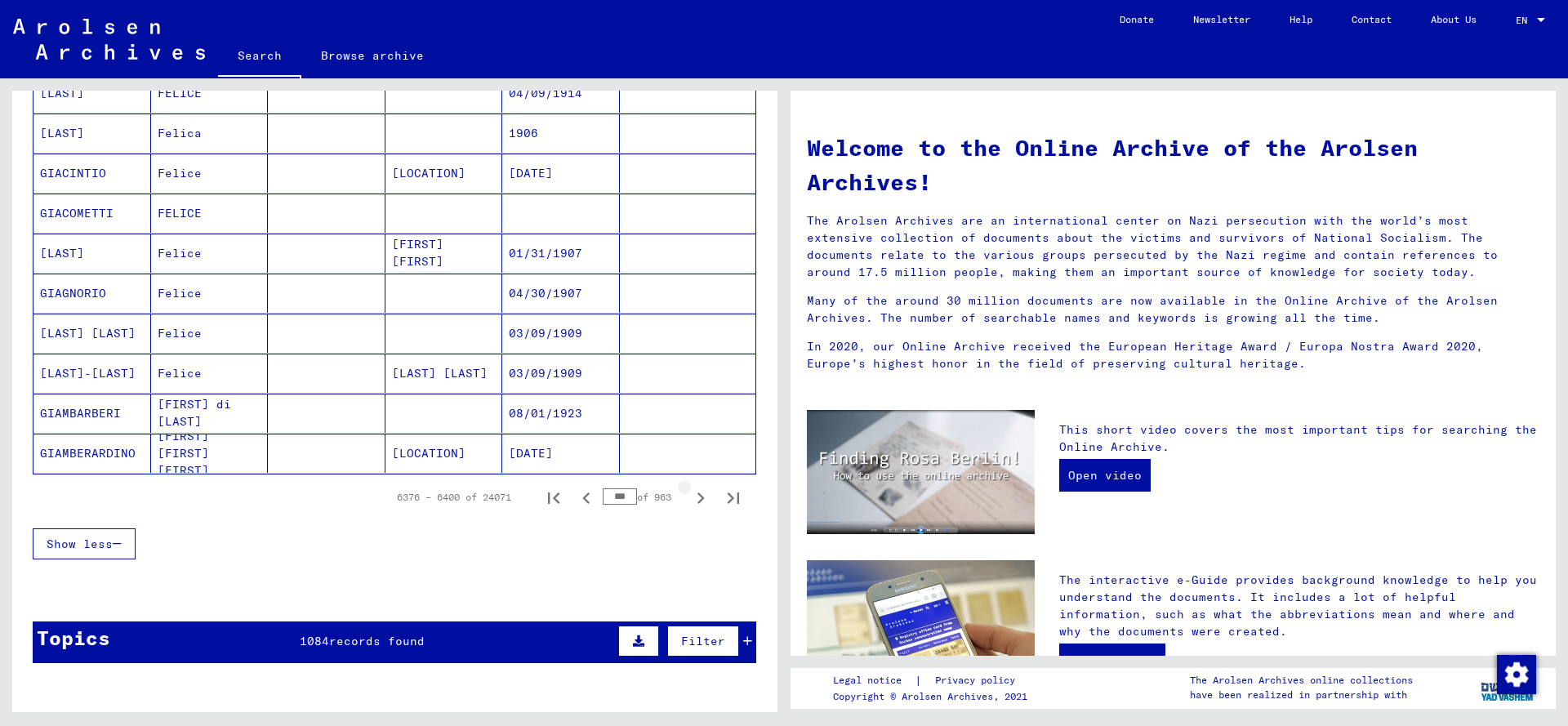 click 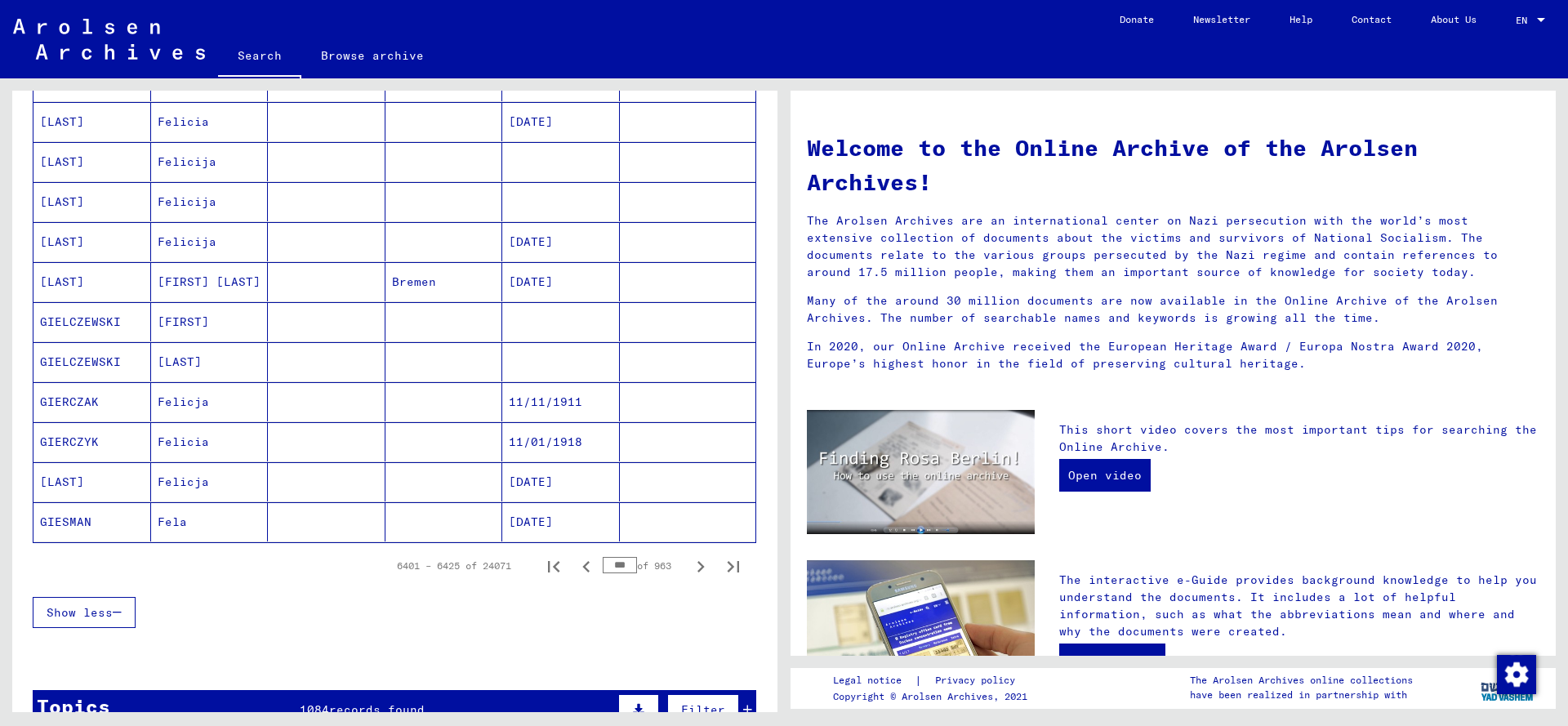 scroll, scrollTop: 980, scrollLeft: 0, axis: vertical 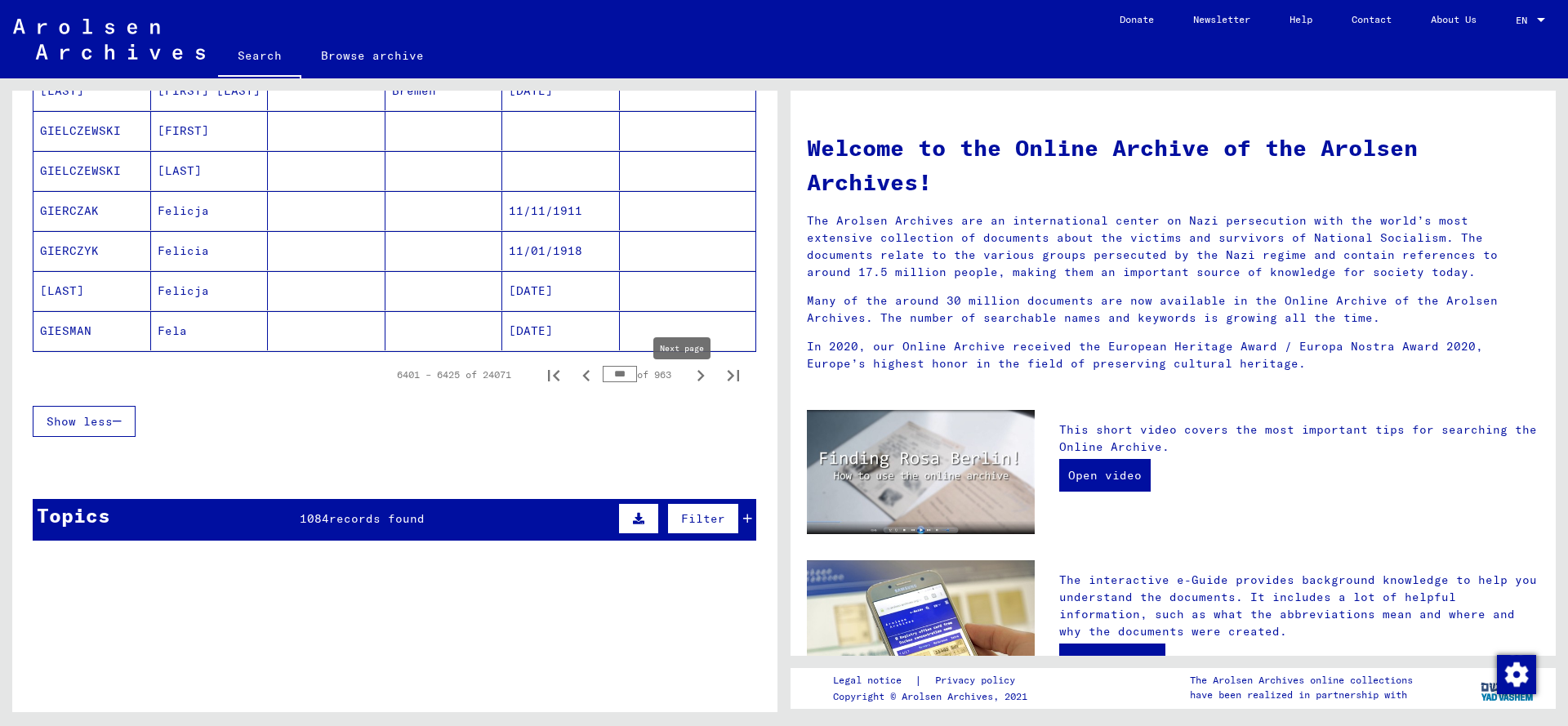 click 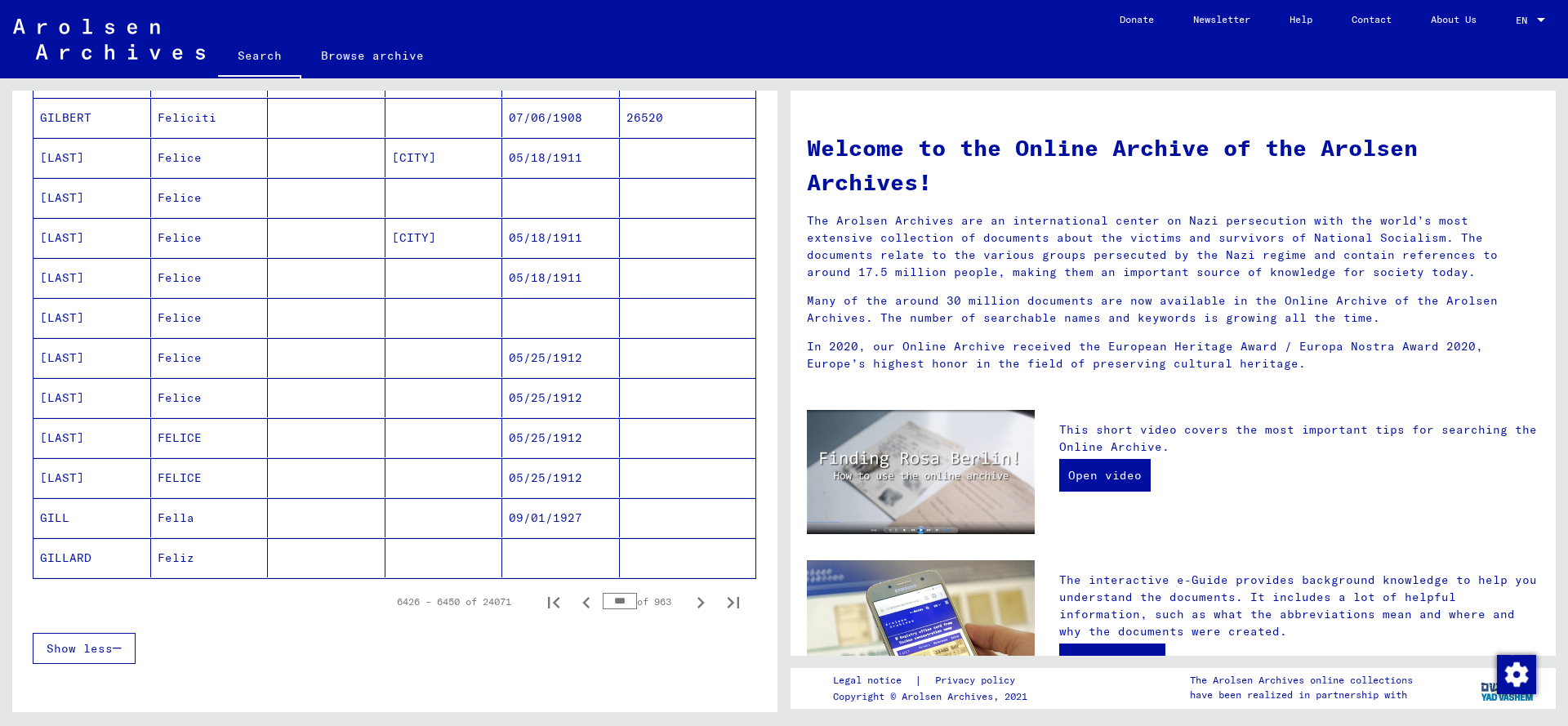 scroll, scrollTop: 980, scrollLeft: 0, axis: vertical 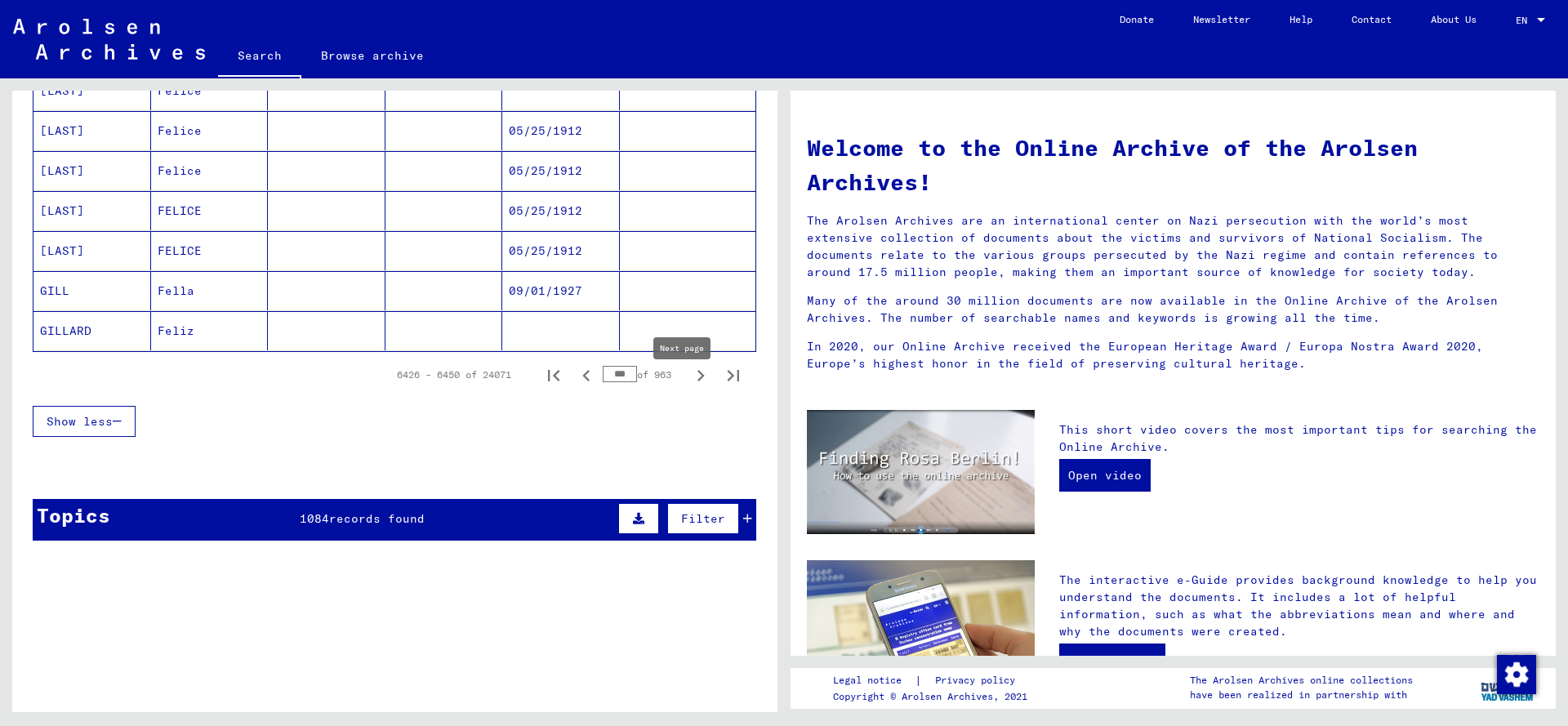 click 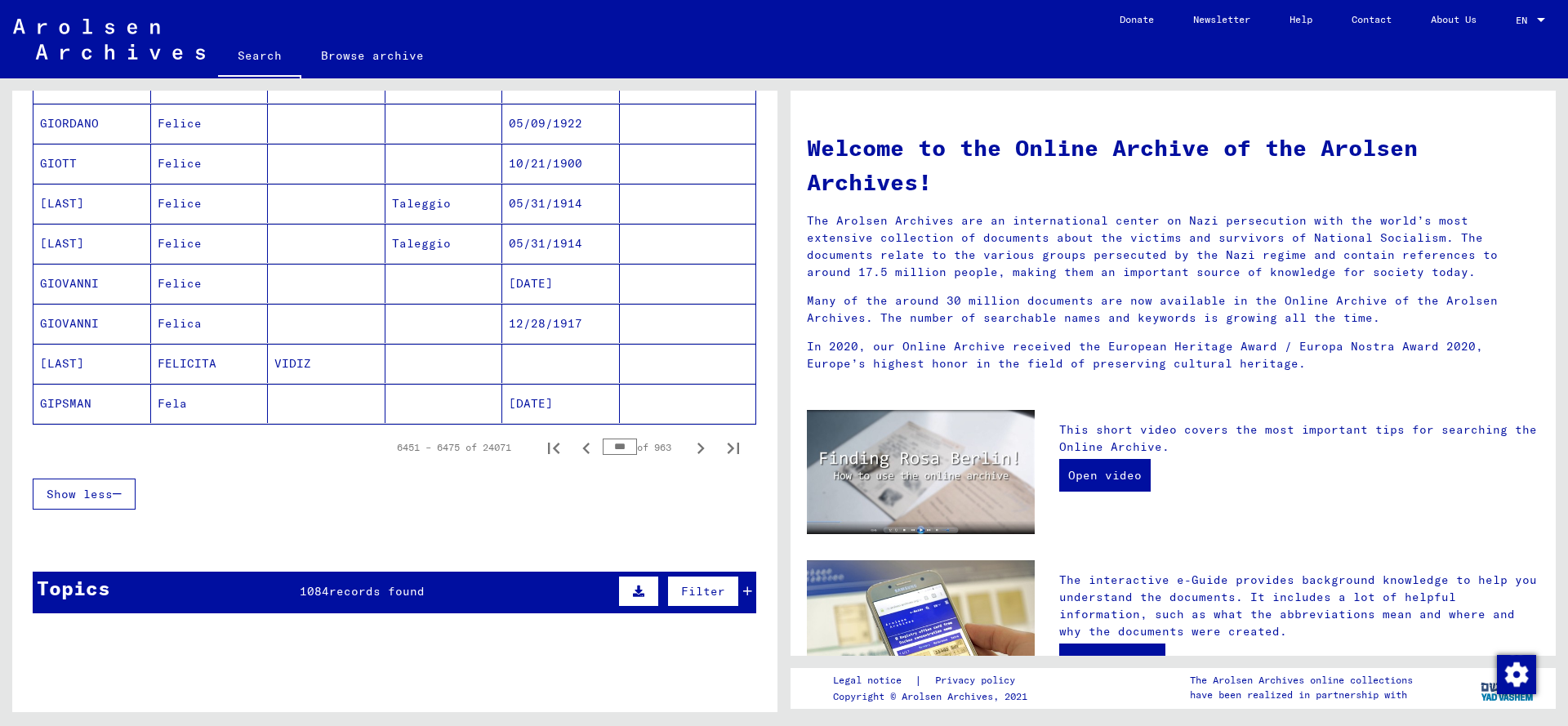 scroll, scrollTop: 980, scrollLeft: 0, axis: vertical 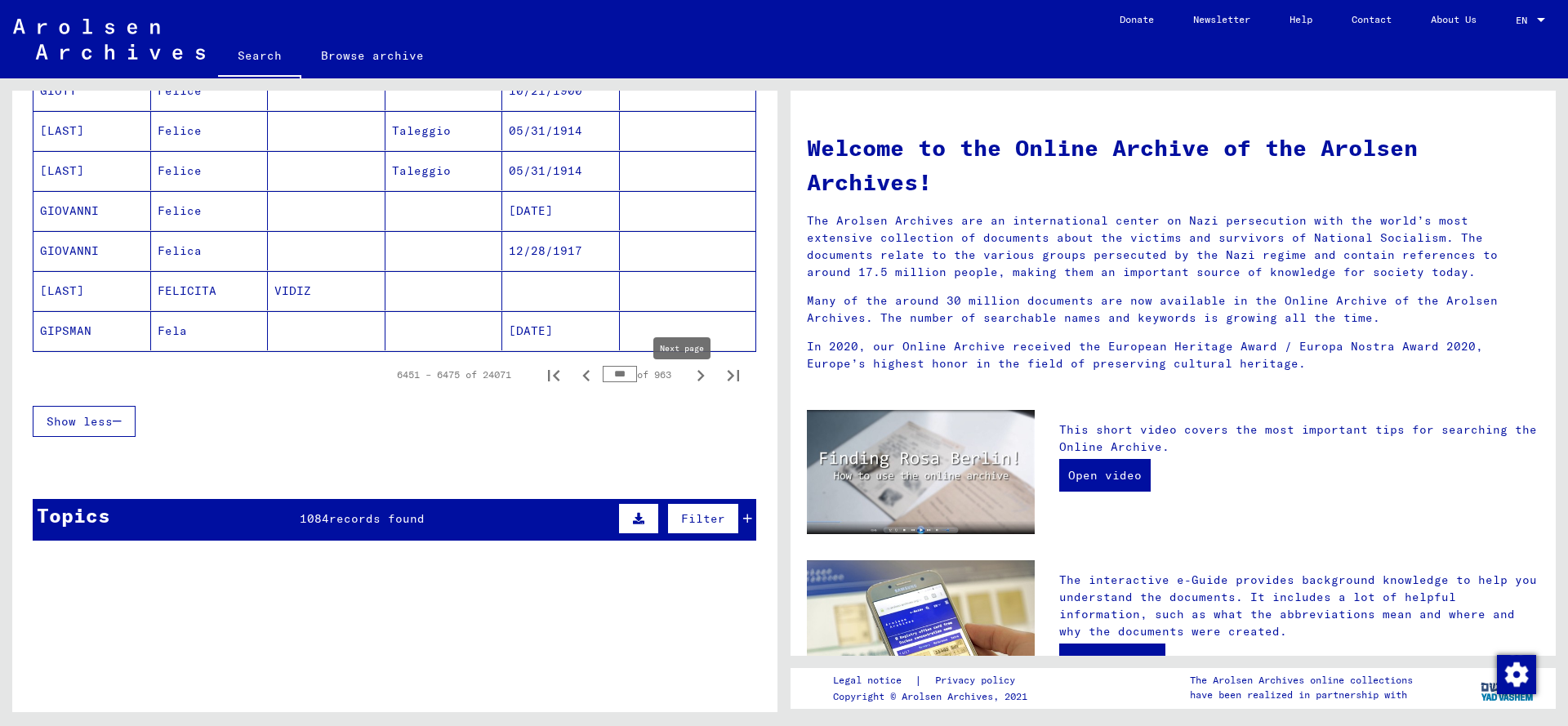click 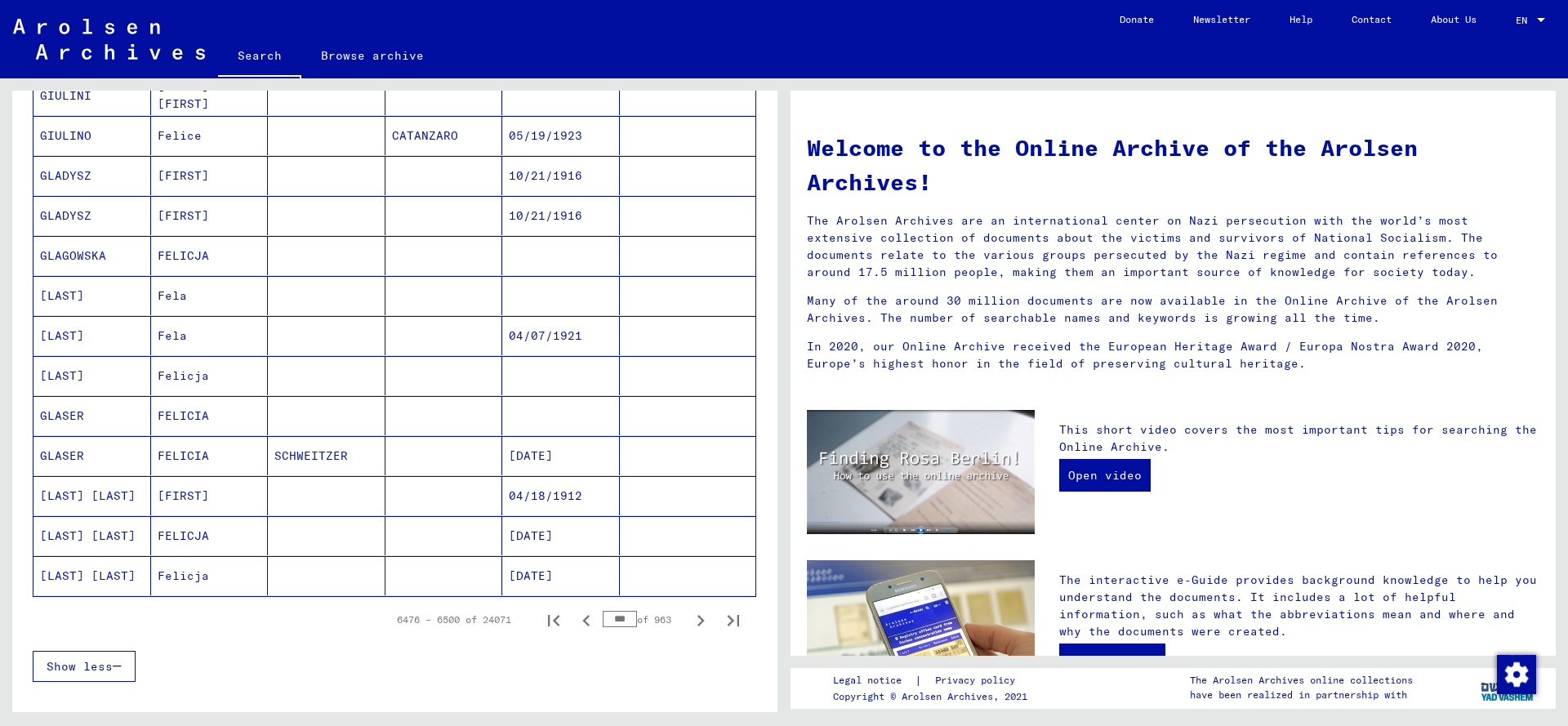 scroll, scrollTop: 1102, scrollLeft: 0, axis: vertical 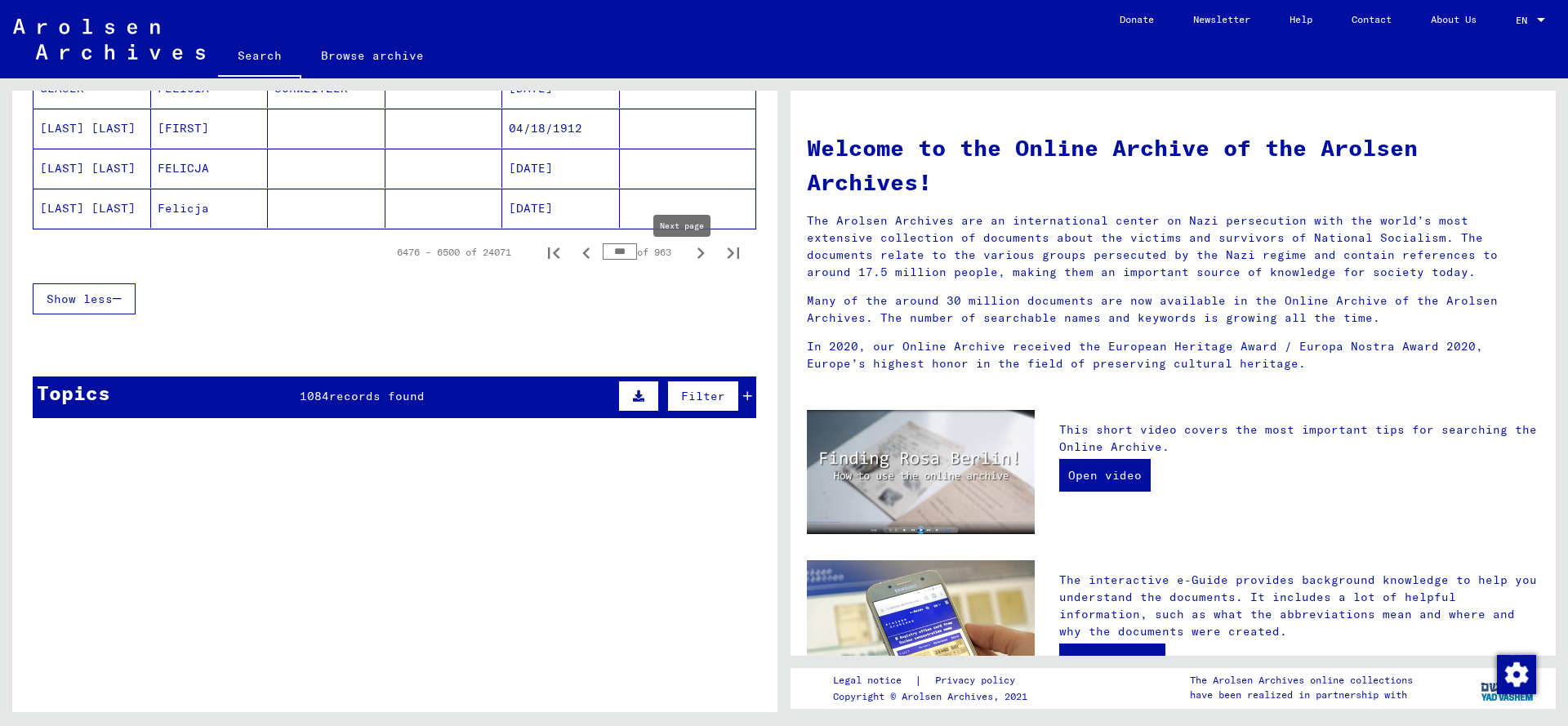 click 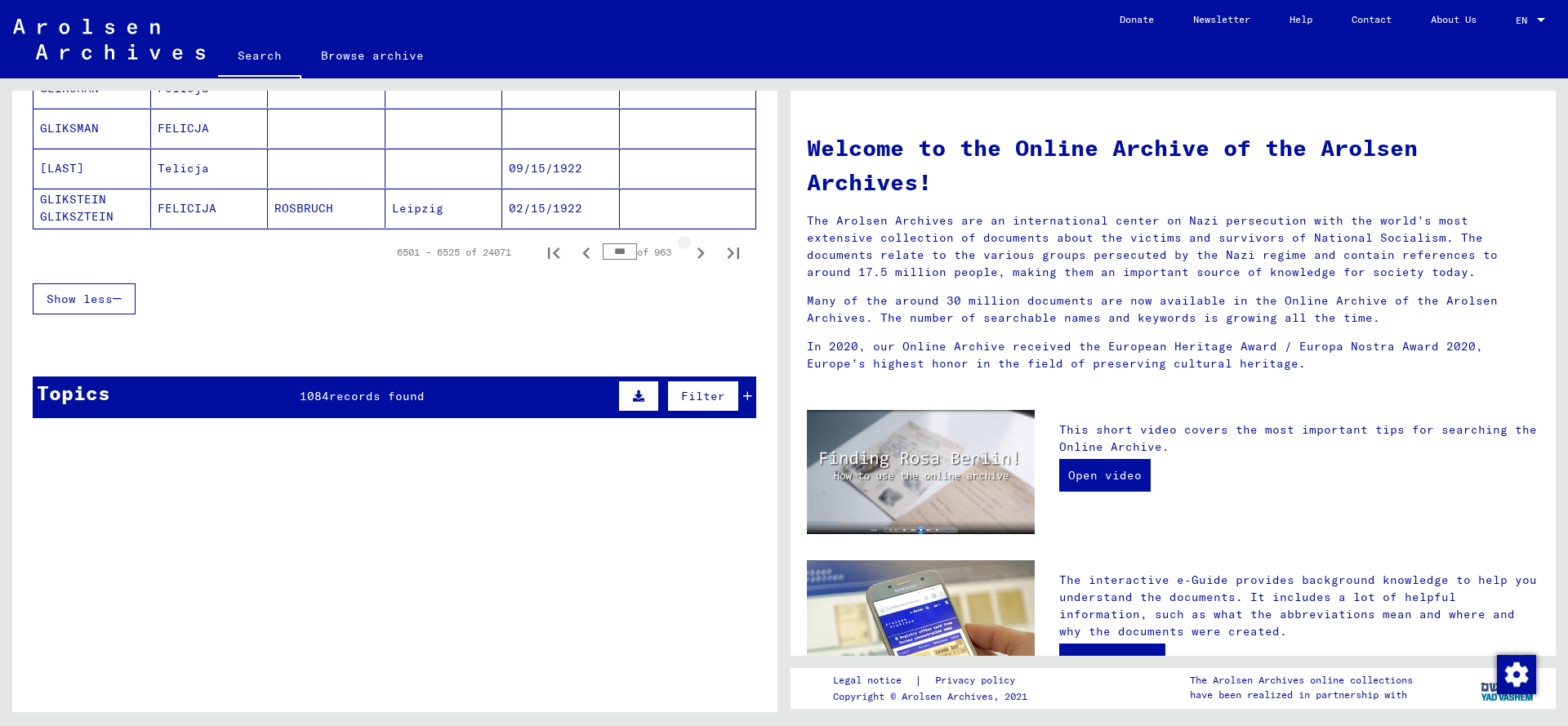 click 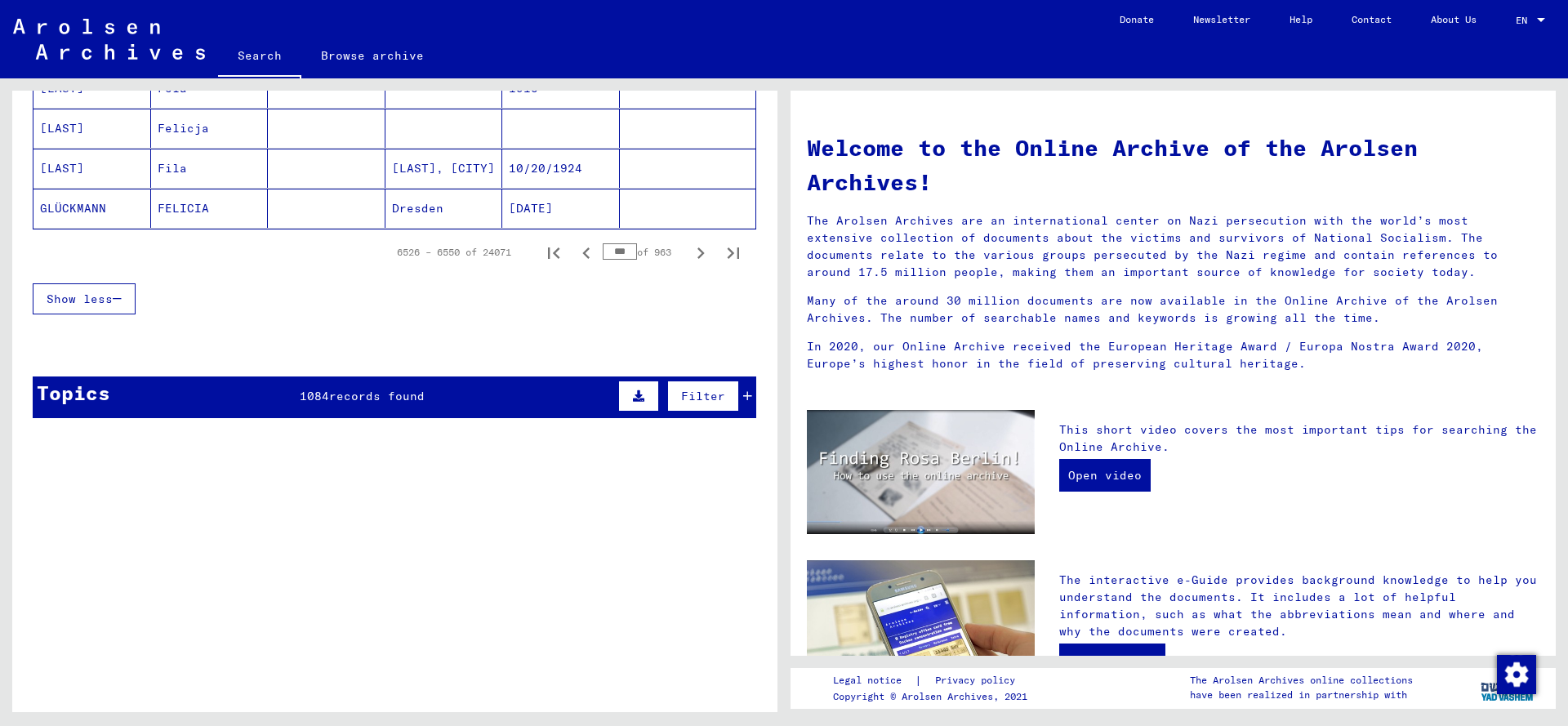 click 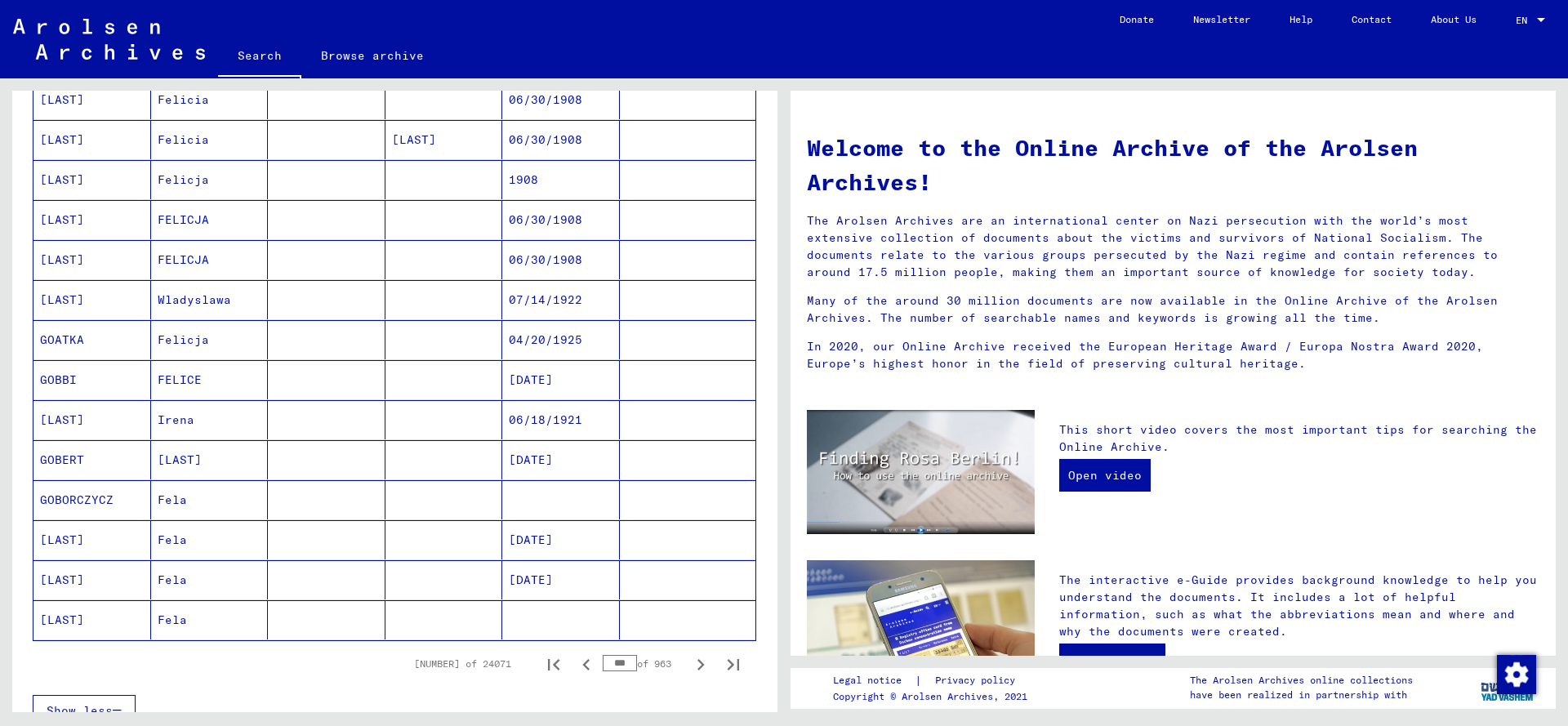 scroll, scrollTop: 735, scrollLeft: 0, axis: vertical 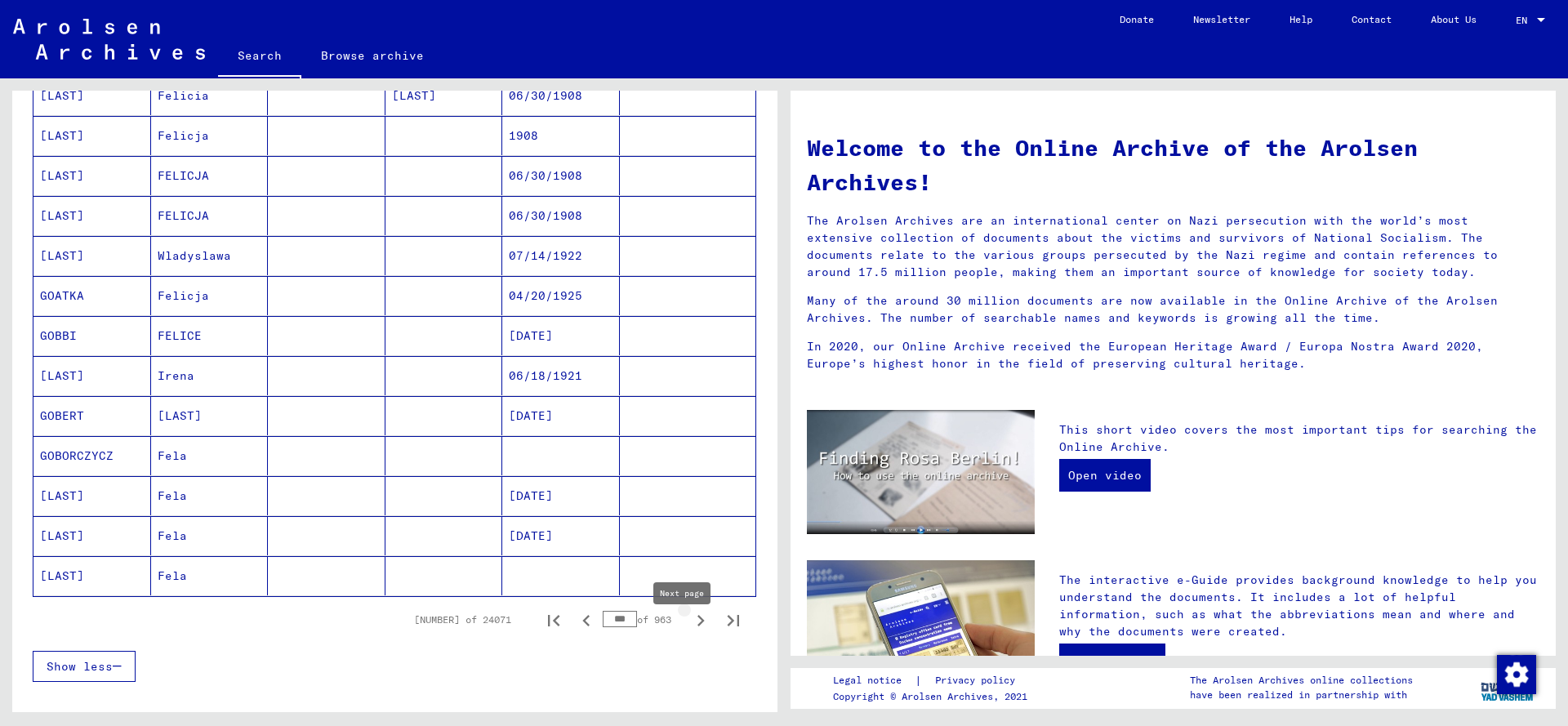click 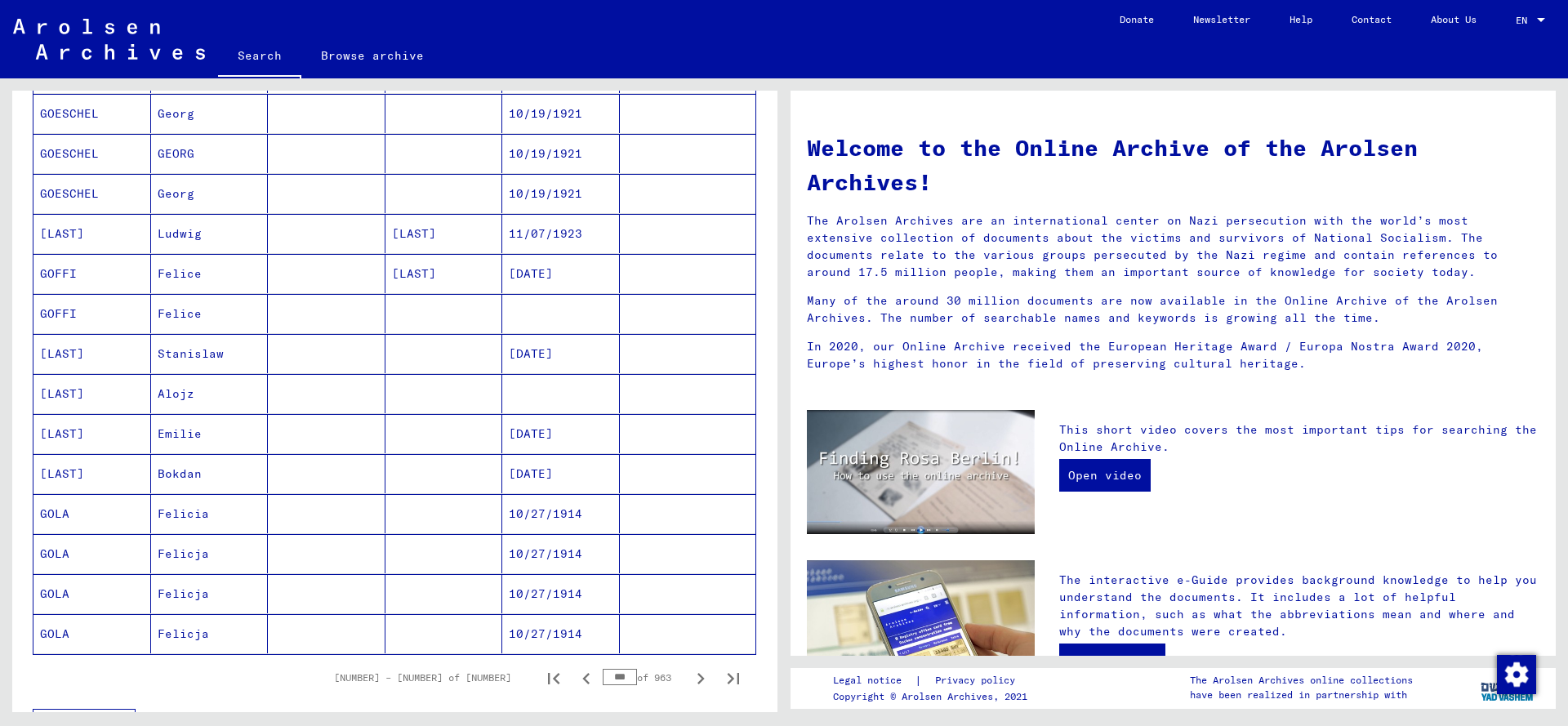 scroll, scrollTop: 735, scrollLeft: 0, axis: vertical 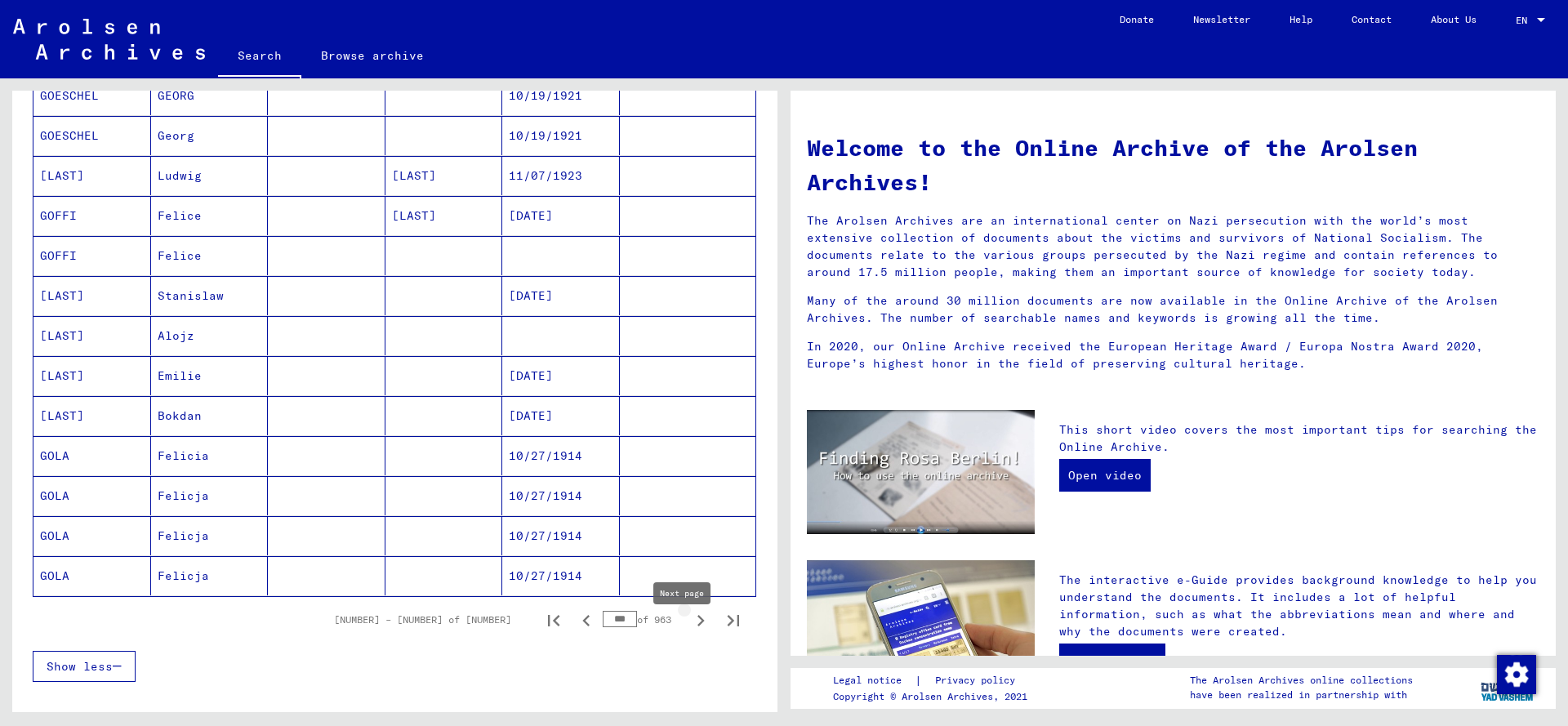 click 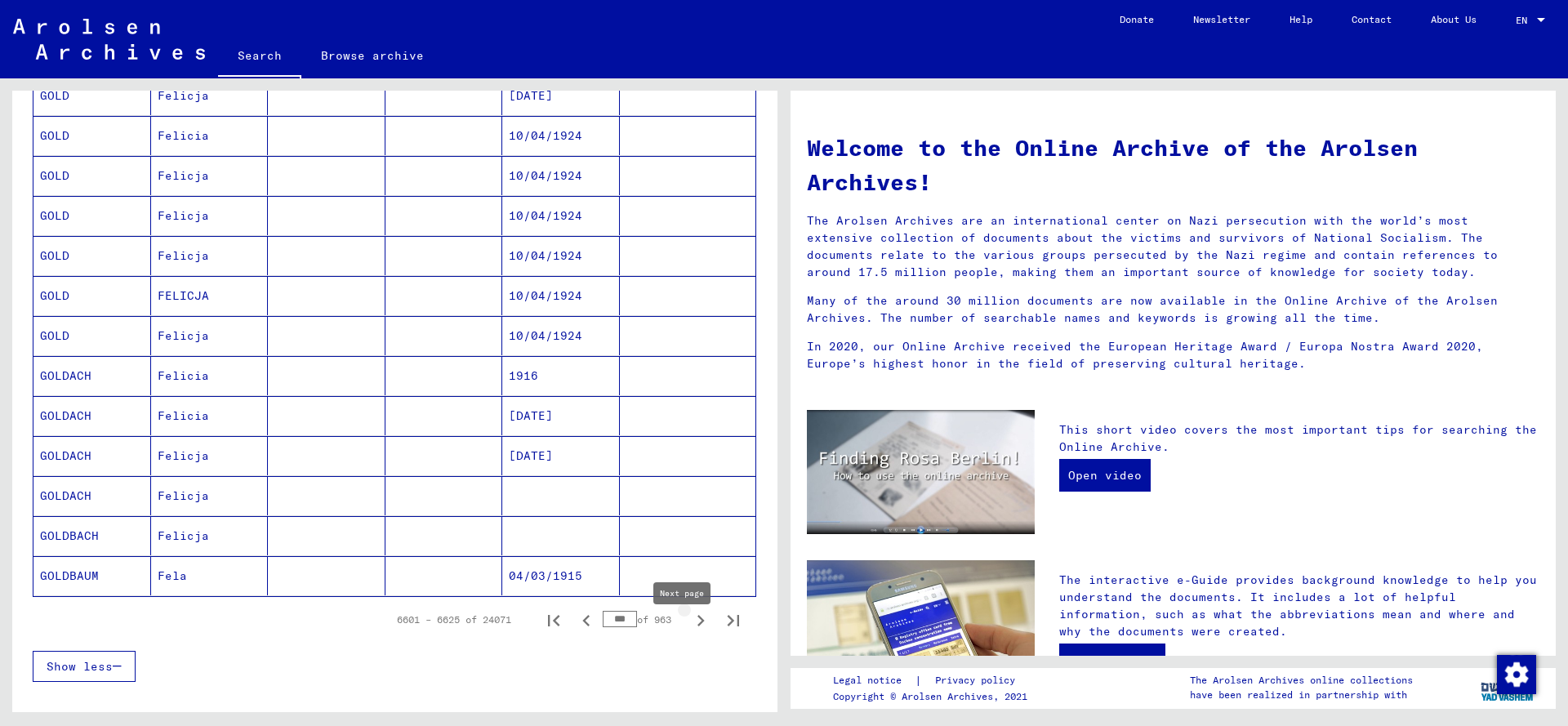 click 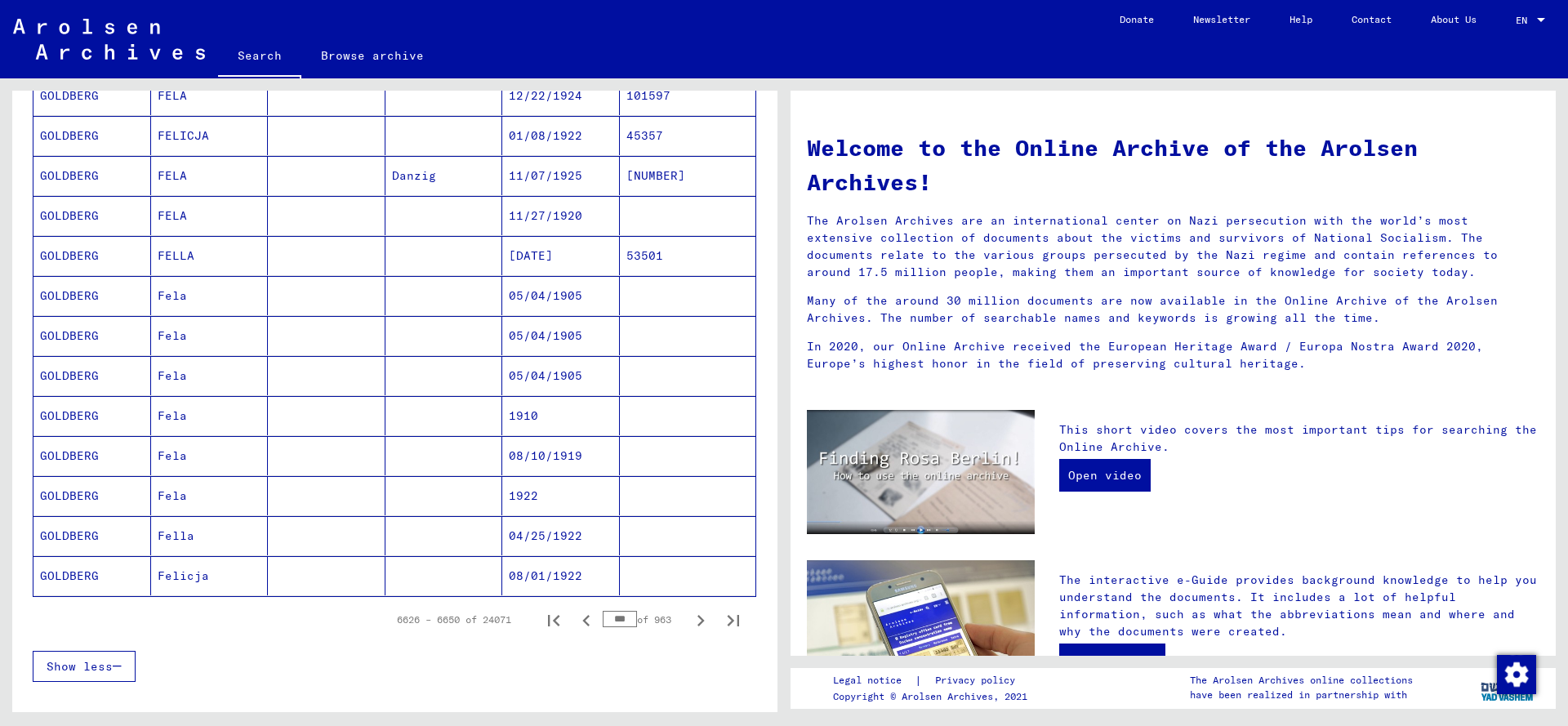 click 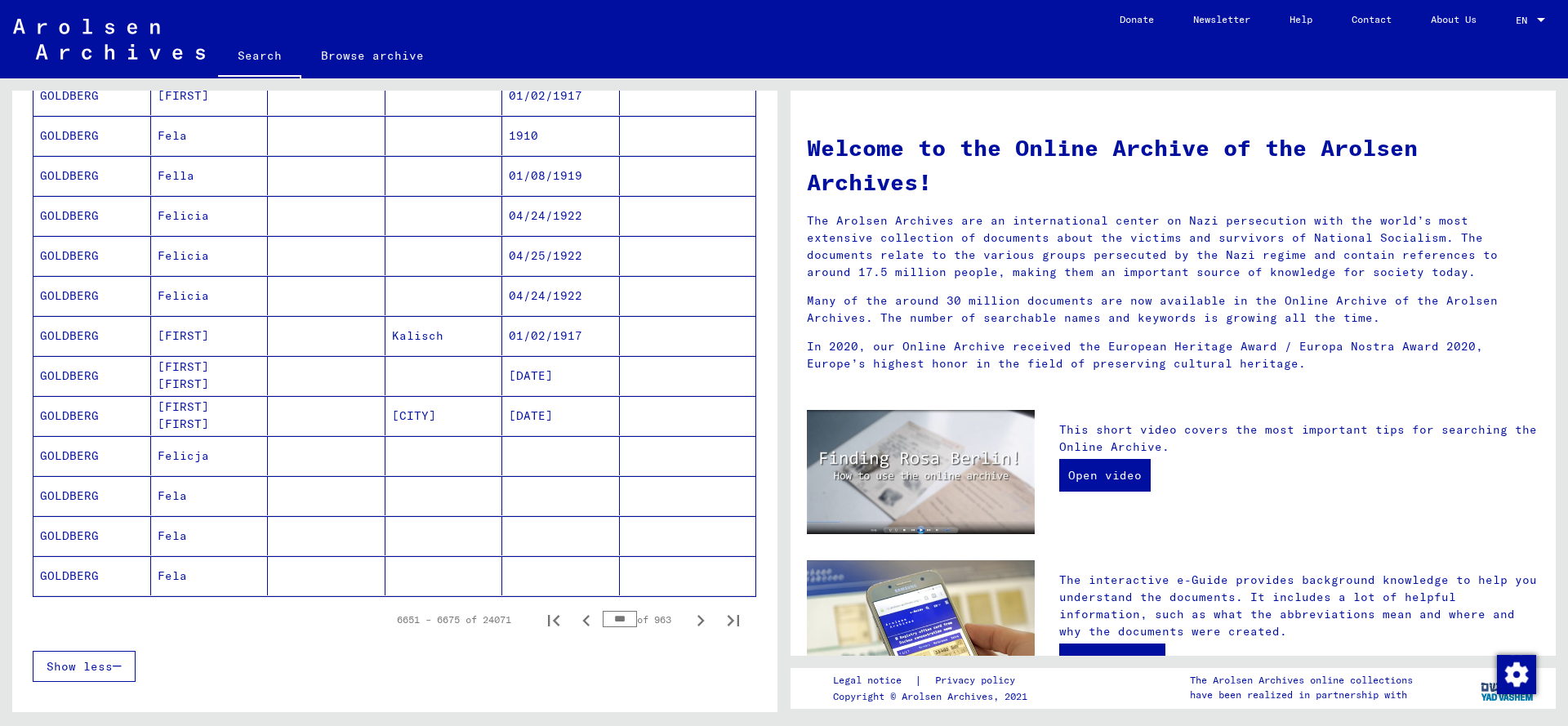 click 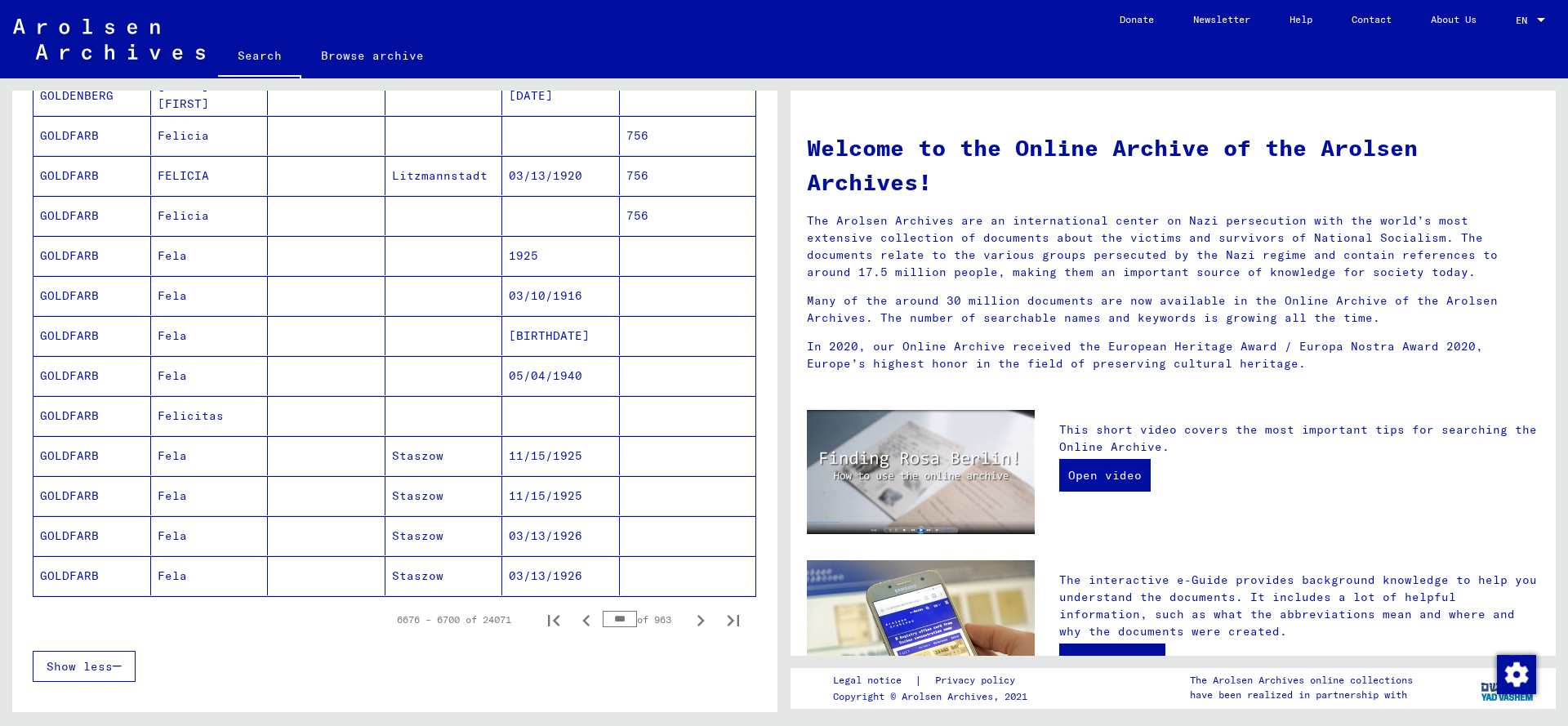 click 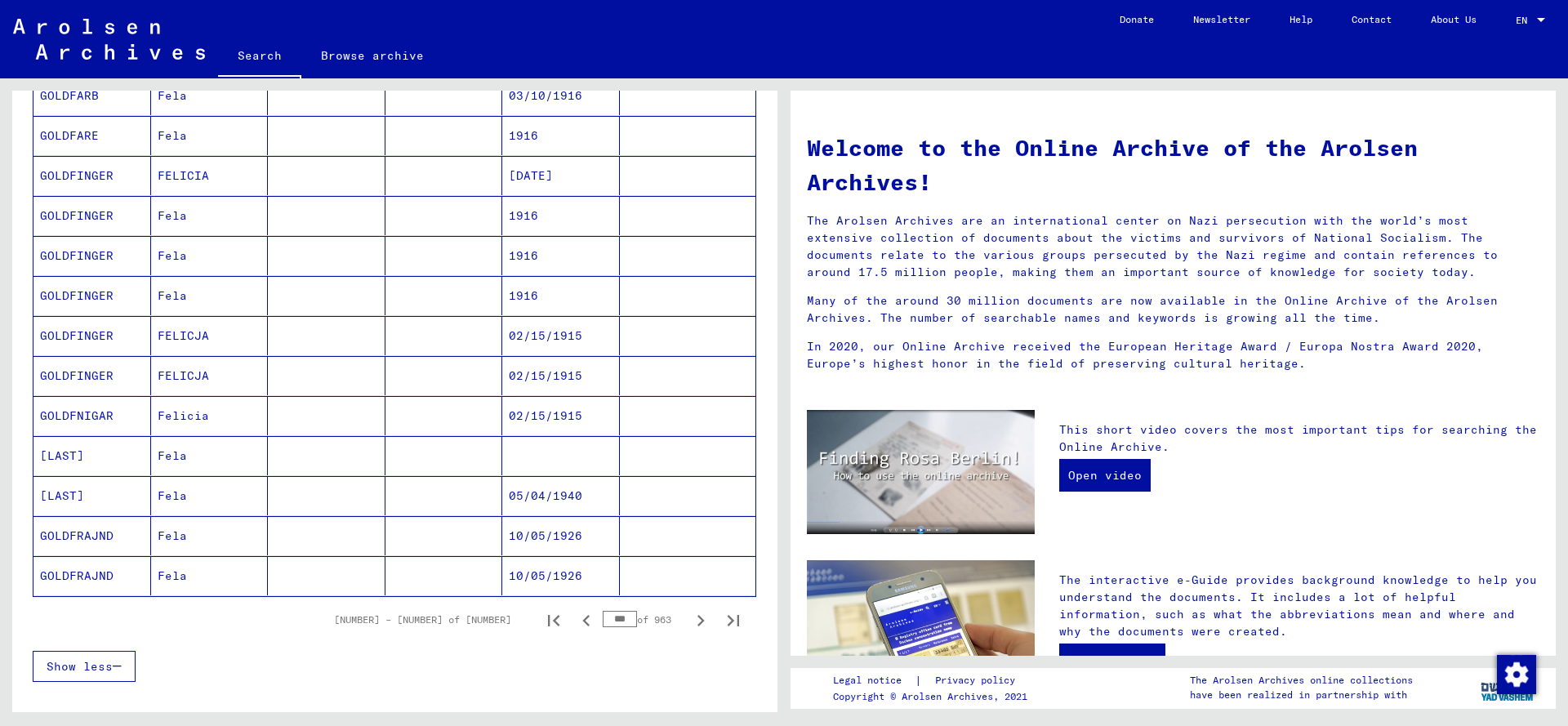 click 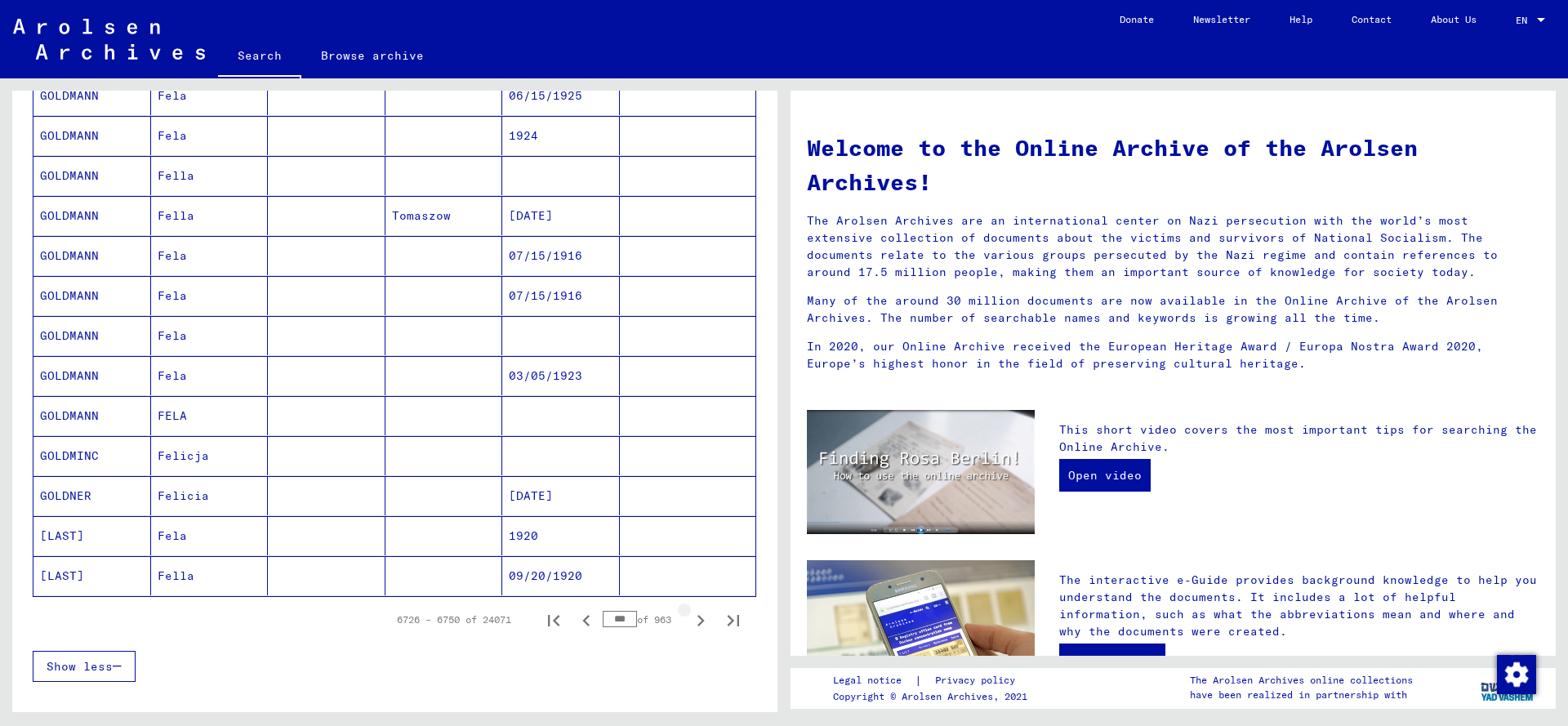 click 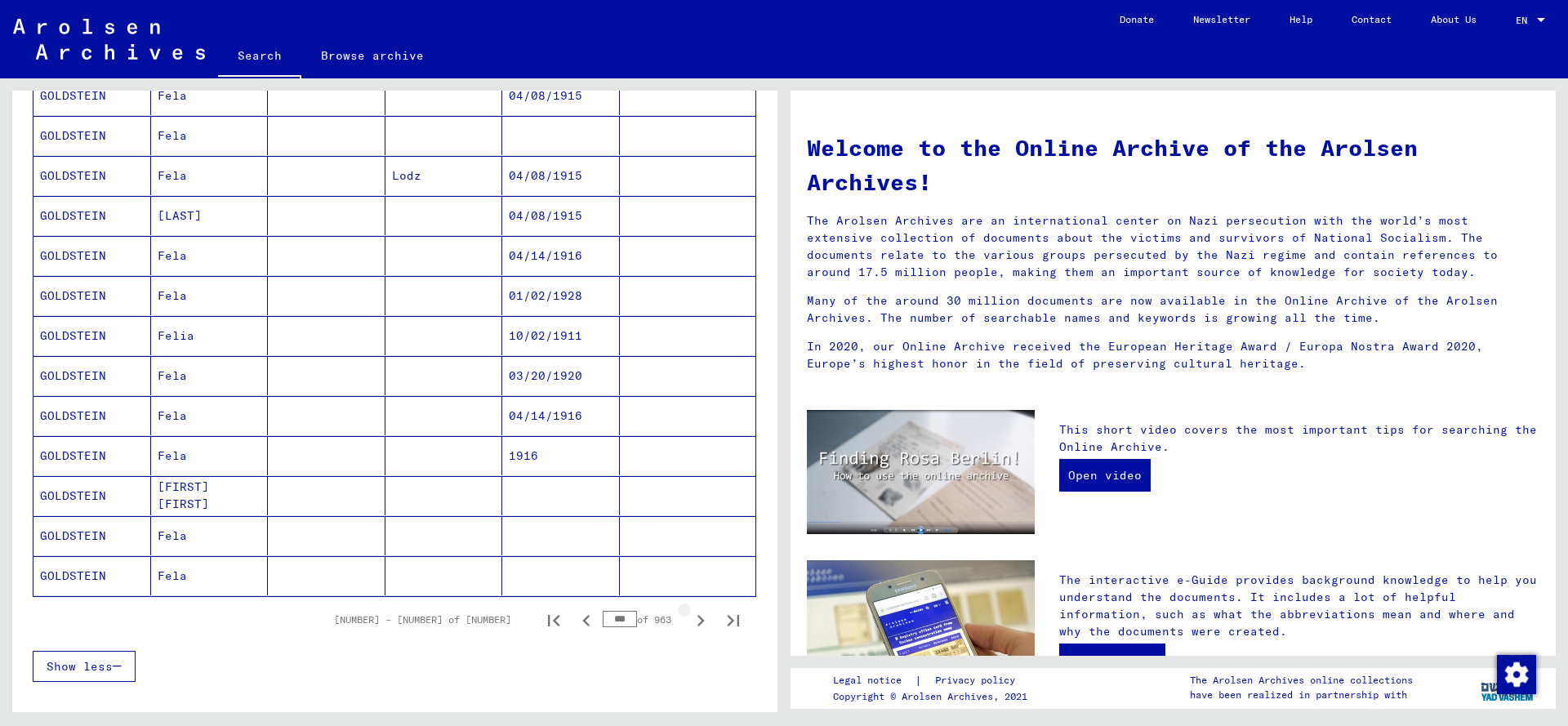 click 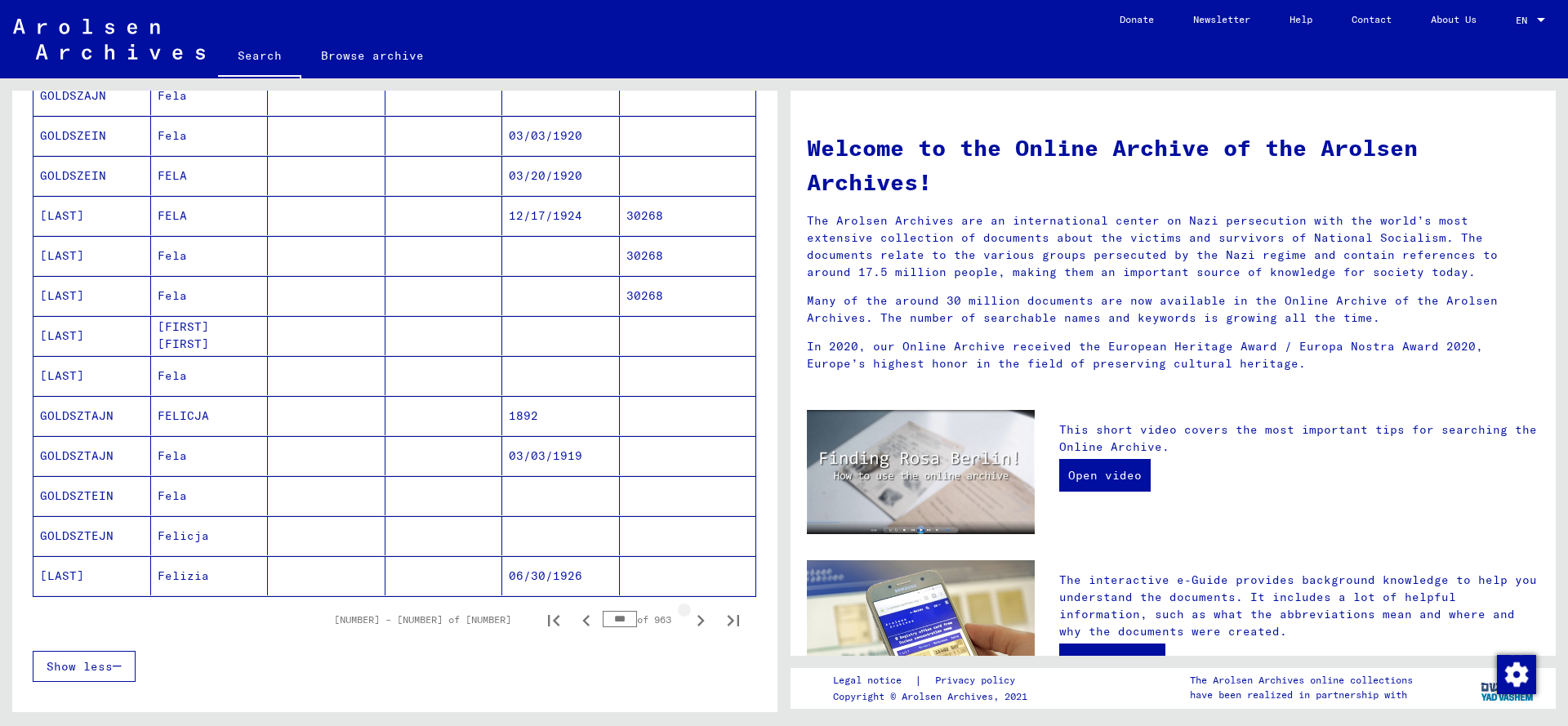 click 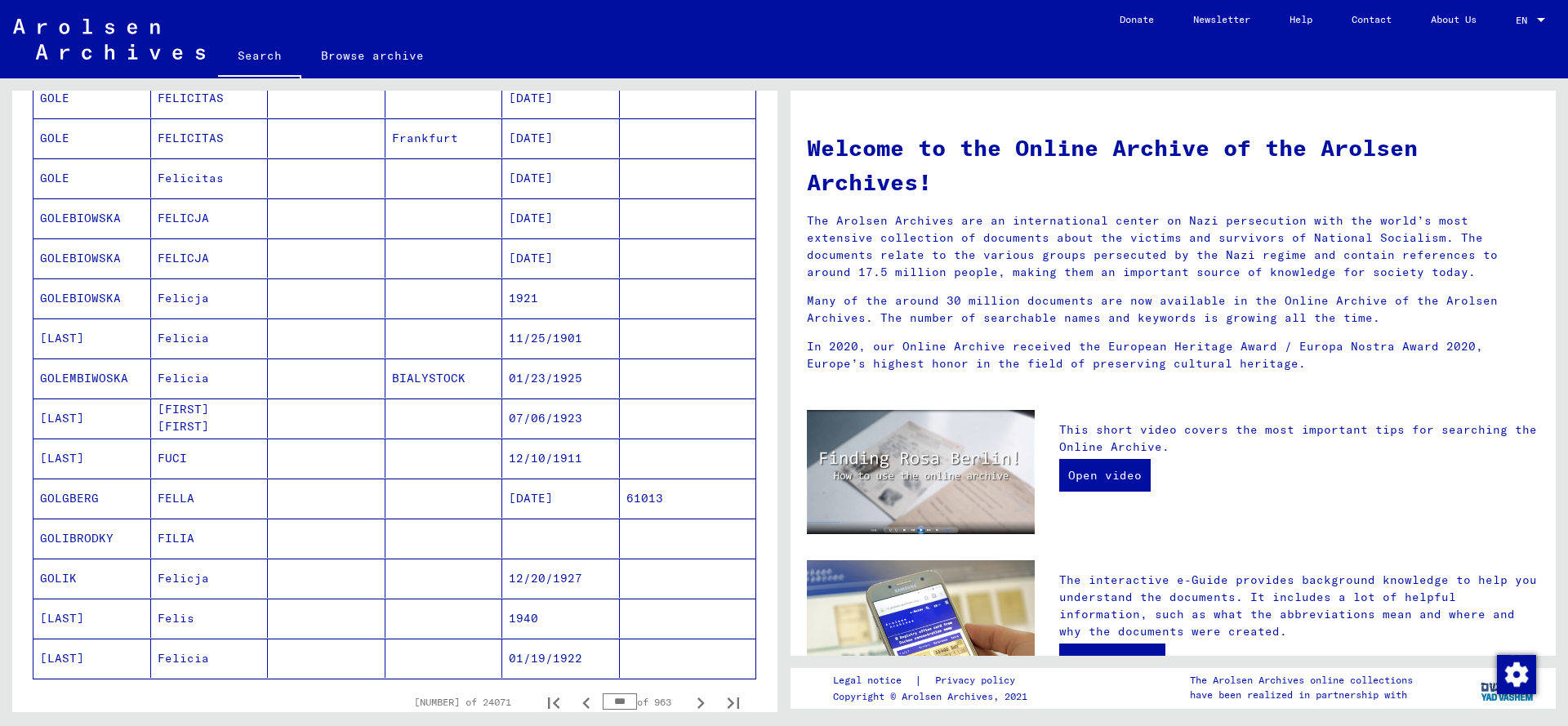 scroll, scrollTop: 612, scrollLeft: 0, axis: vertical 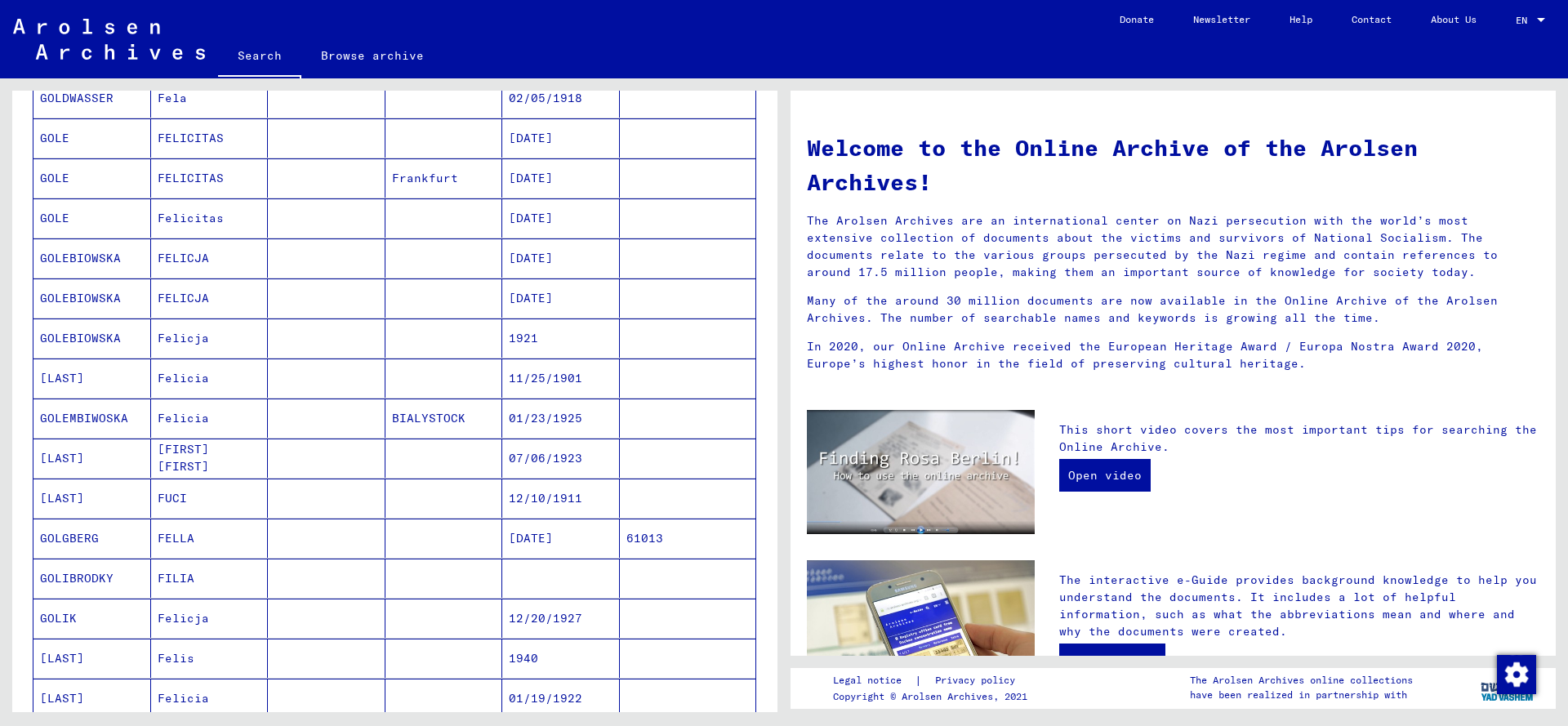 click on "GOLEMBIWOSKA" at bounding box center [92, 458] 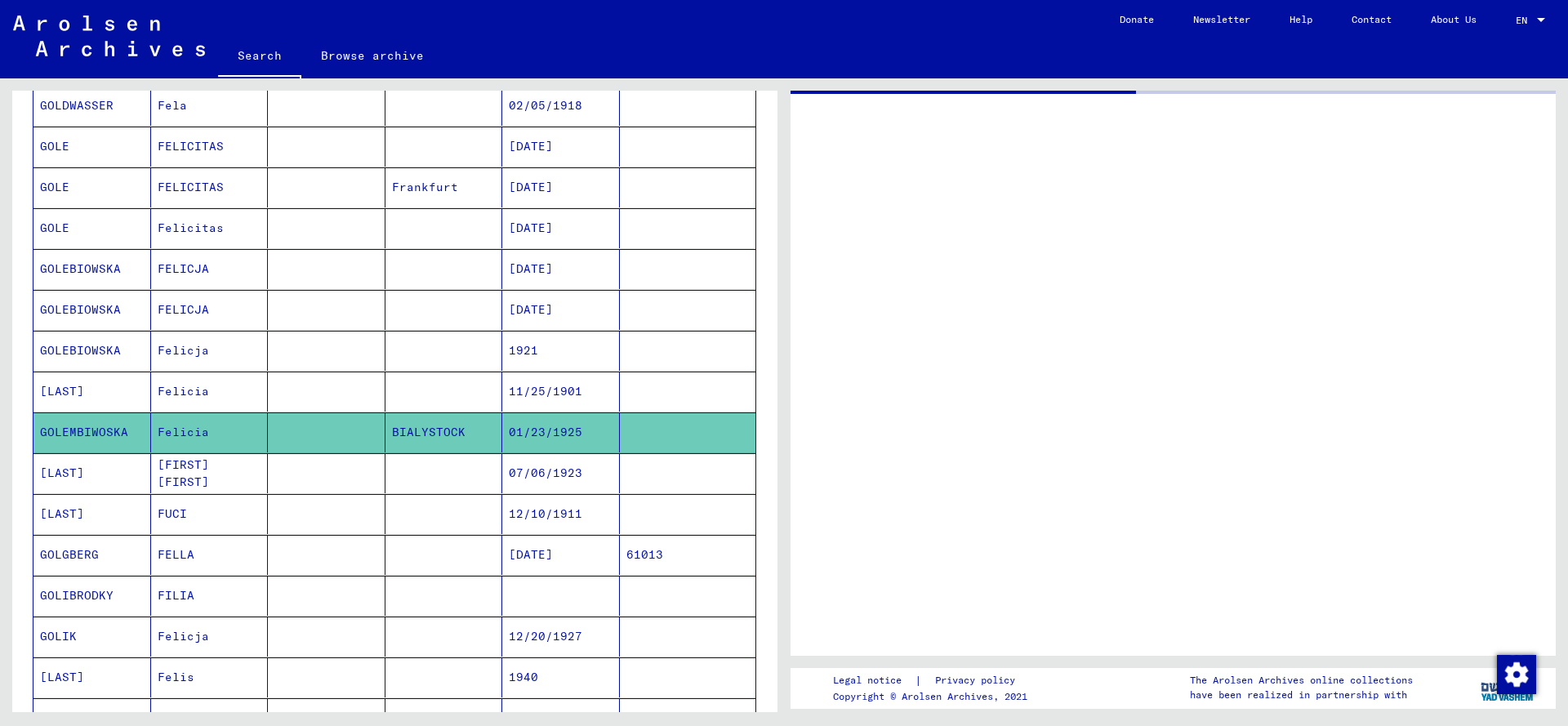 scroll, scrollTop: 623, scrollLeft: 0, axis: vertical 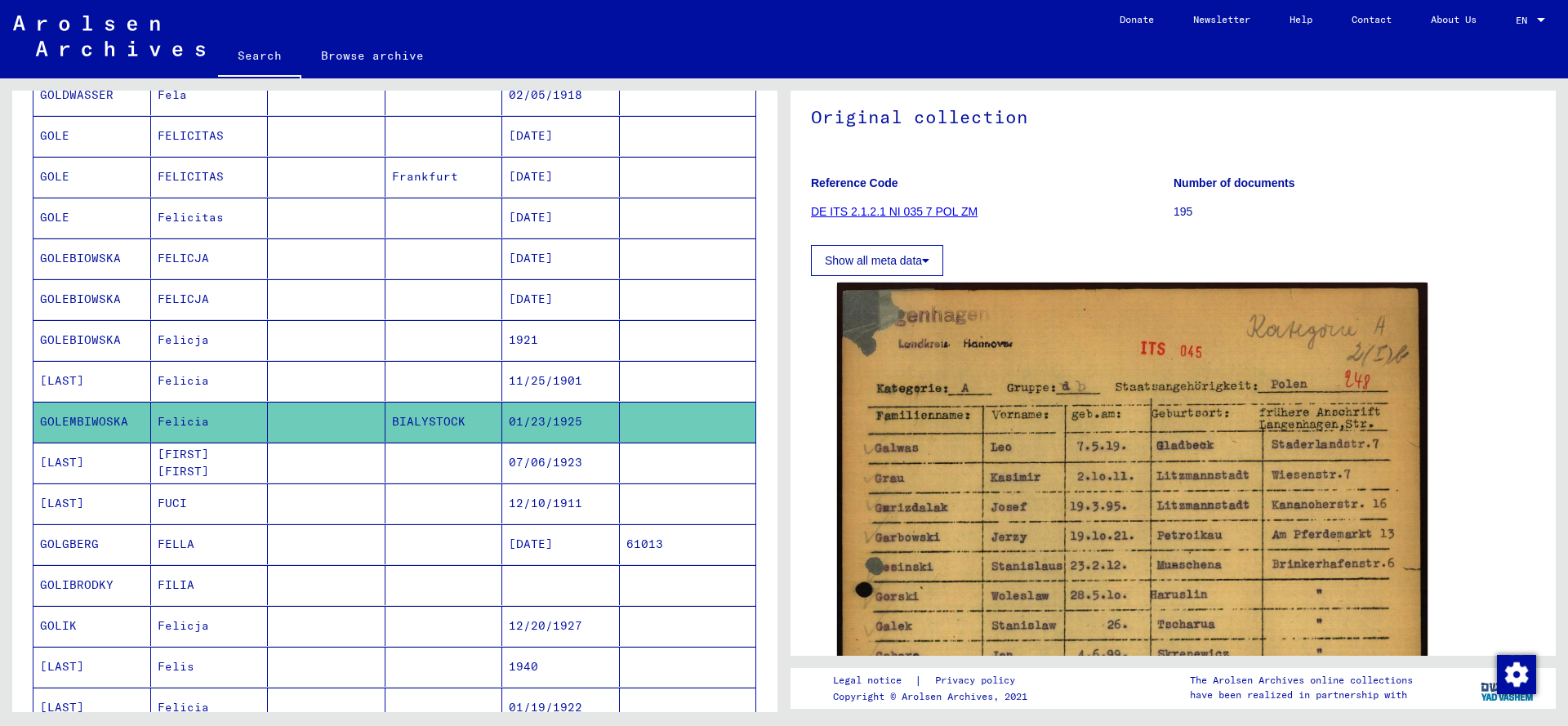 click on "GOLEBIOWSKA" at bounding box center (92, 299) 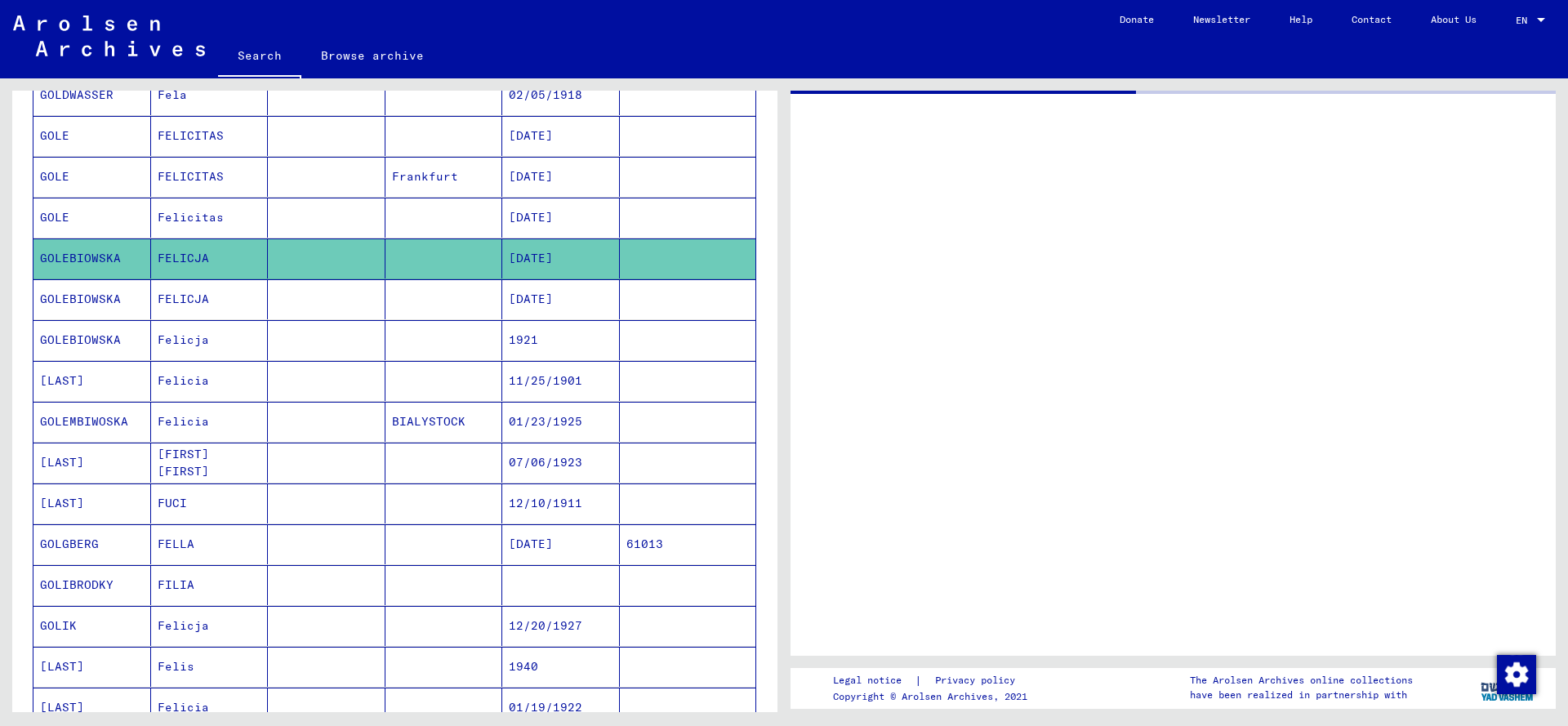 scroll, scrollTop: 0, scrollLeft: 0, axis: both 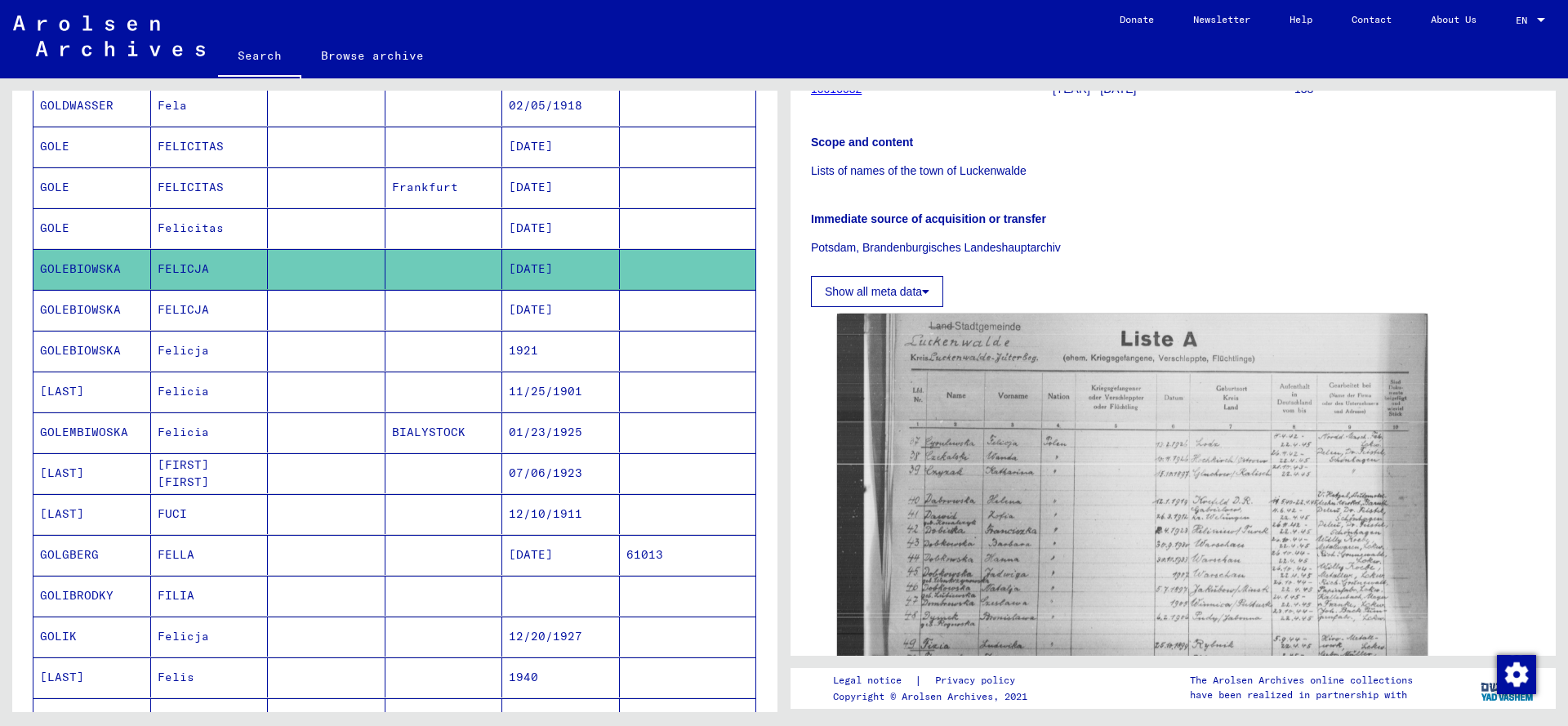 click on "FELICJA" at bounding box center (210, 350) 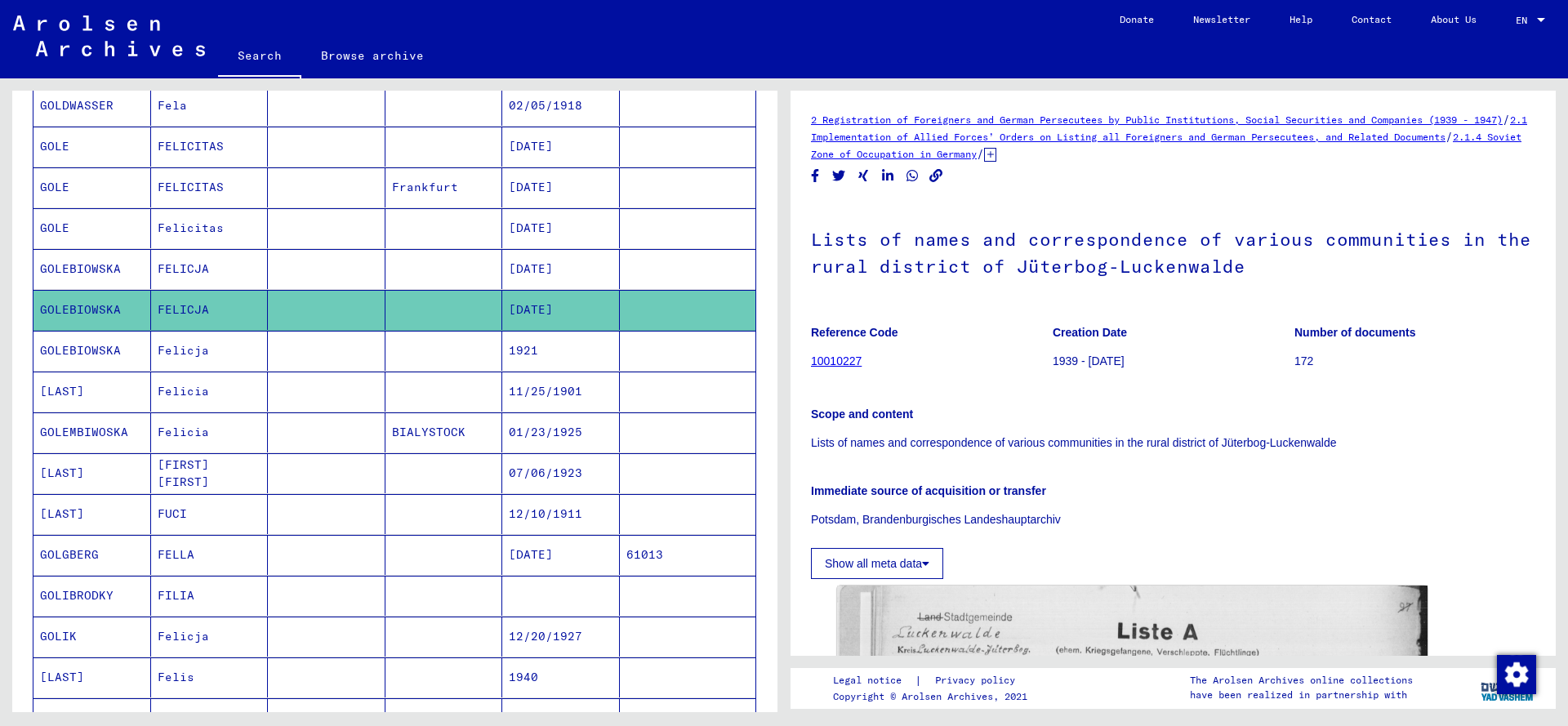 scroll, scrollTop: 0, scrollLeft: 0, axis: both 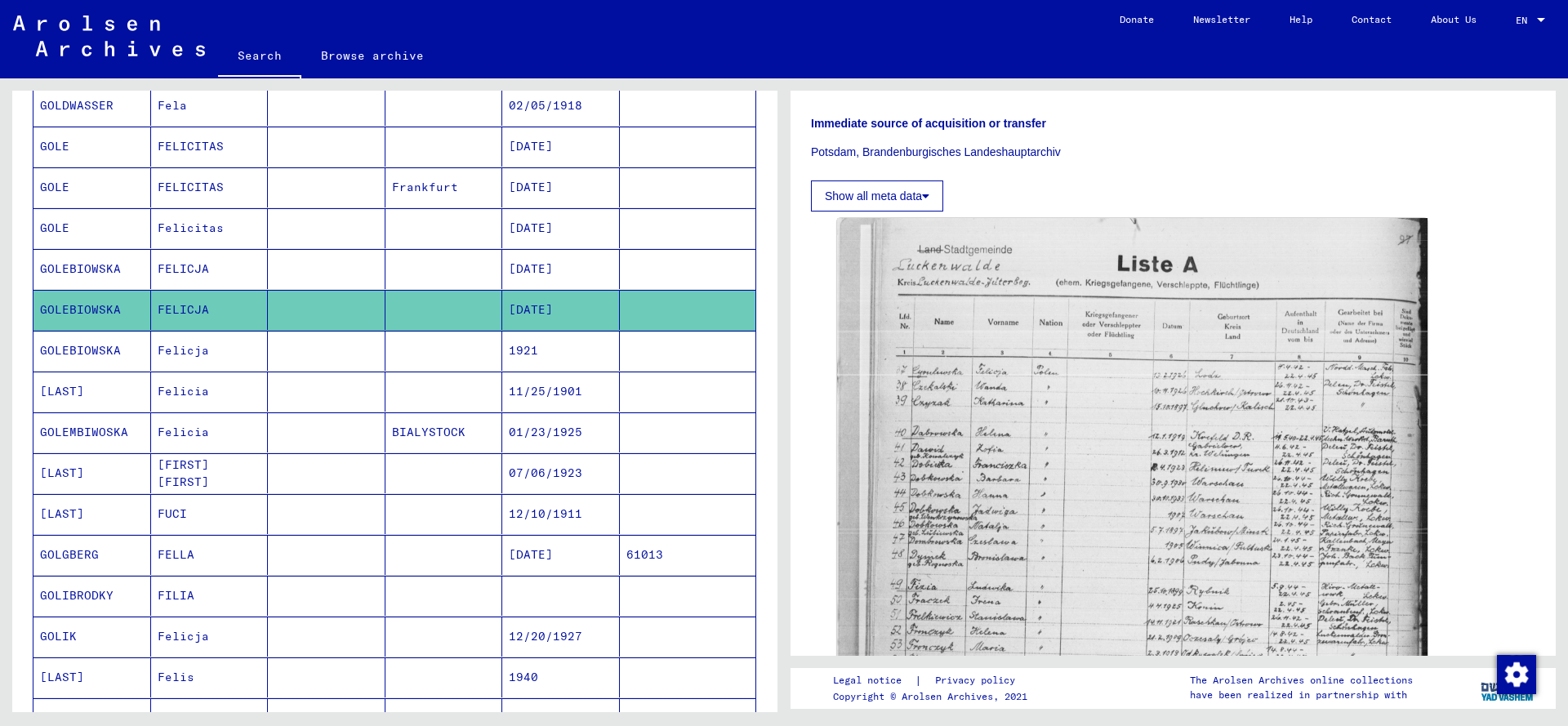 click on "Felicja" at bounding box center [210, 391] 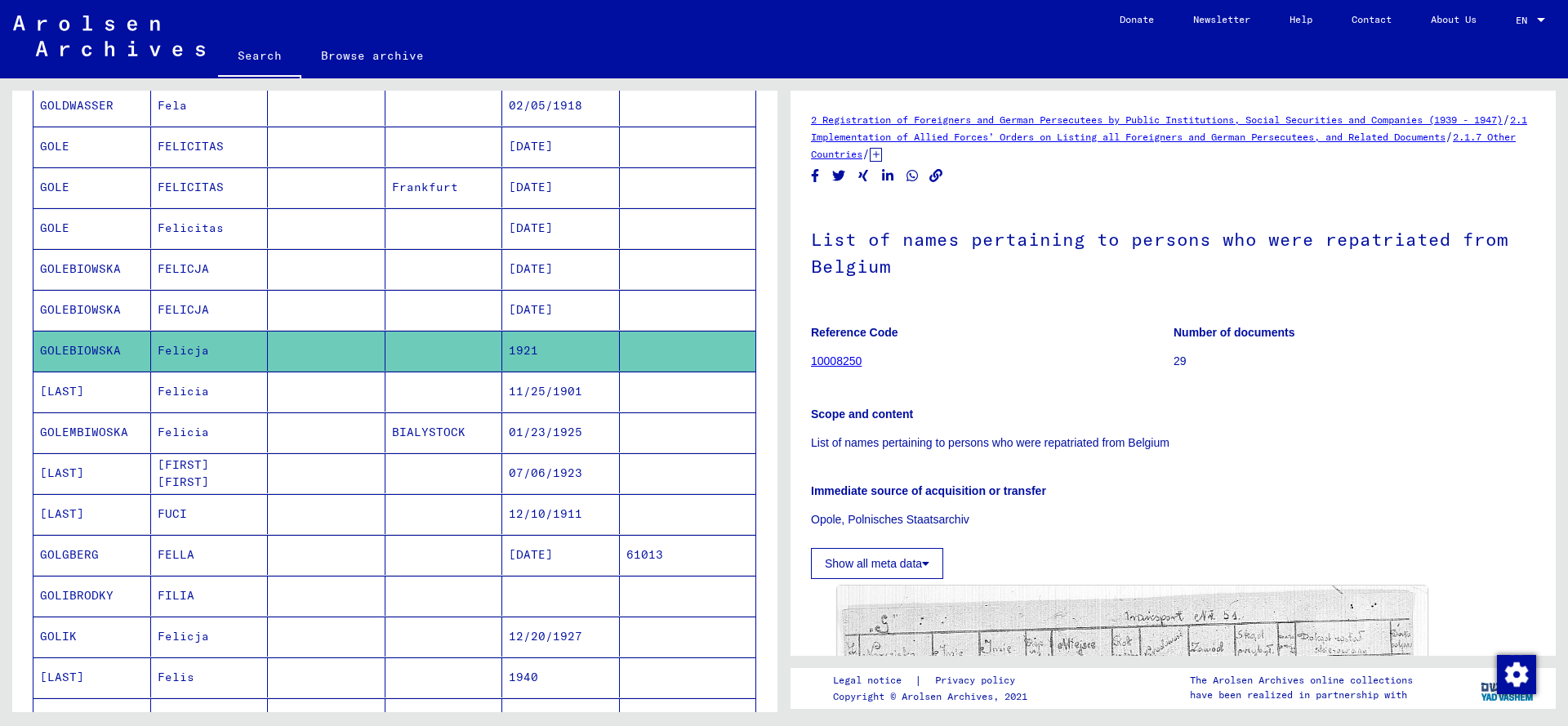 scroll, scrollTop: 0, scrollLeft: 0, axis: both 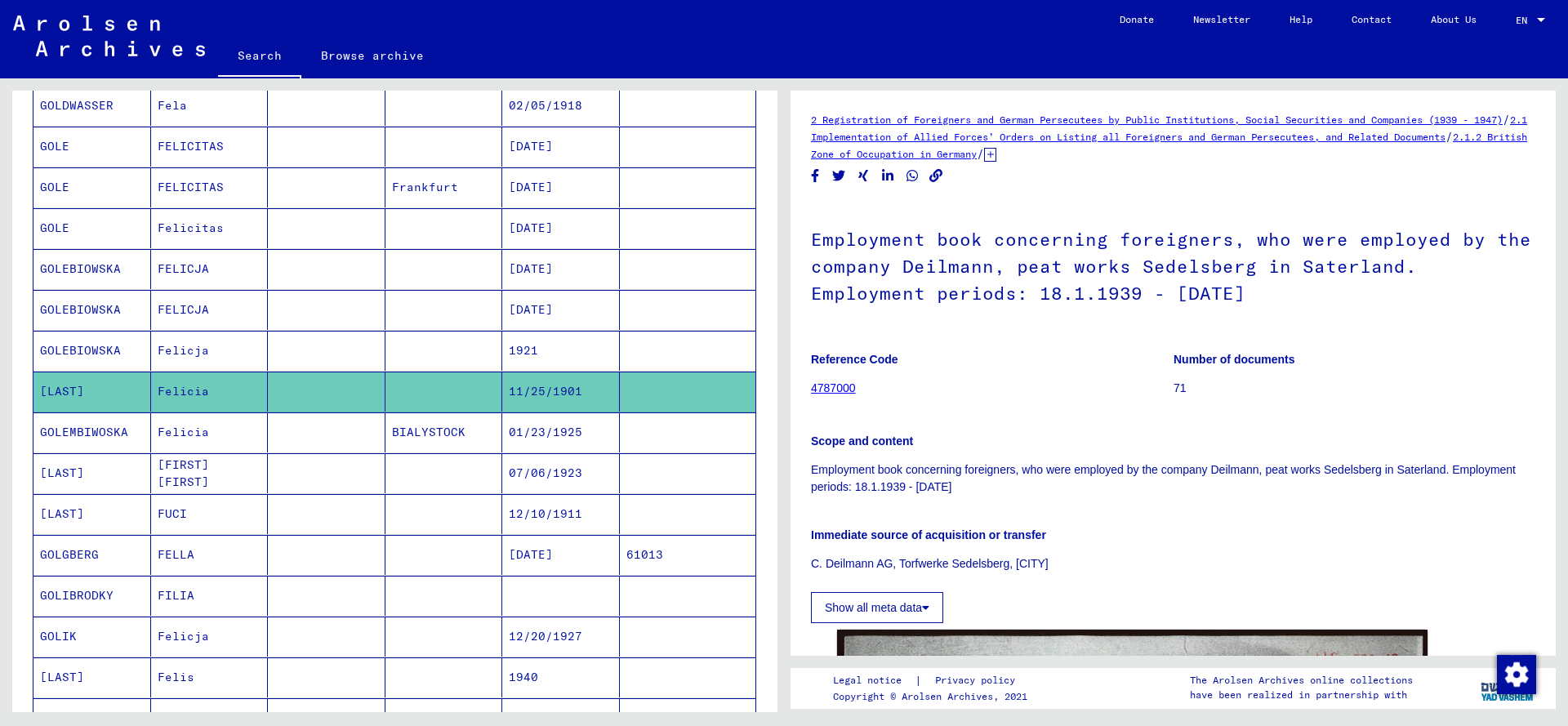 click at bounding box center [327, 473] 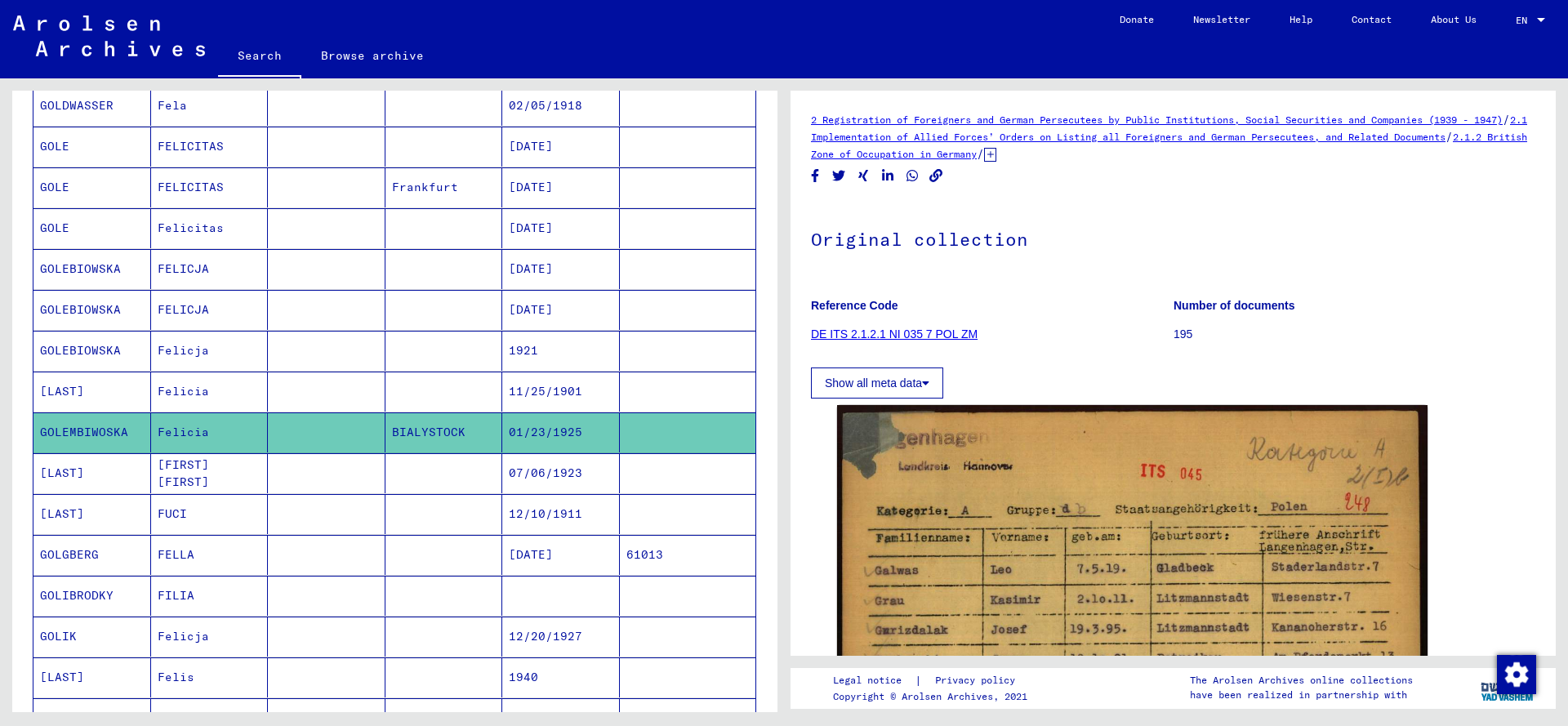 scroll, scrollTop: 0, scrollLeft: 0, axis: both 